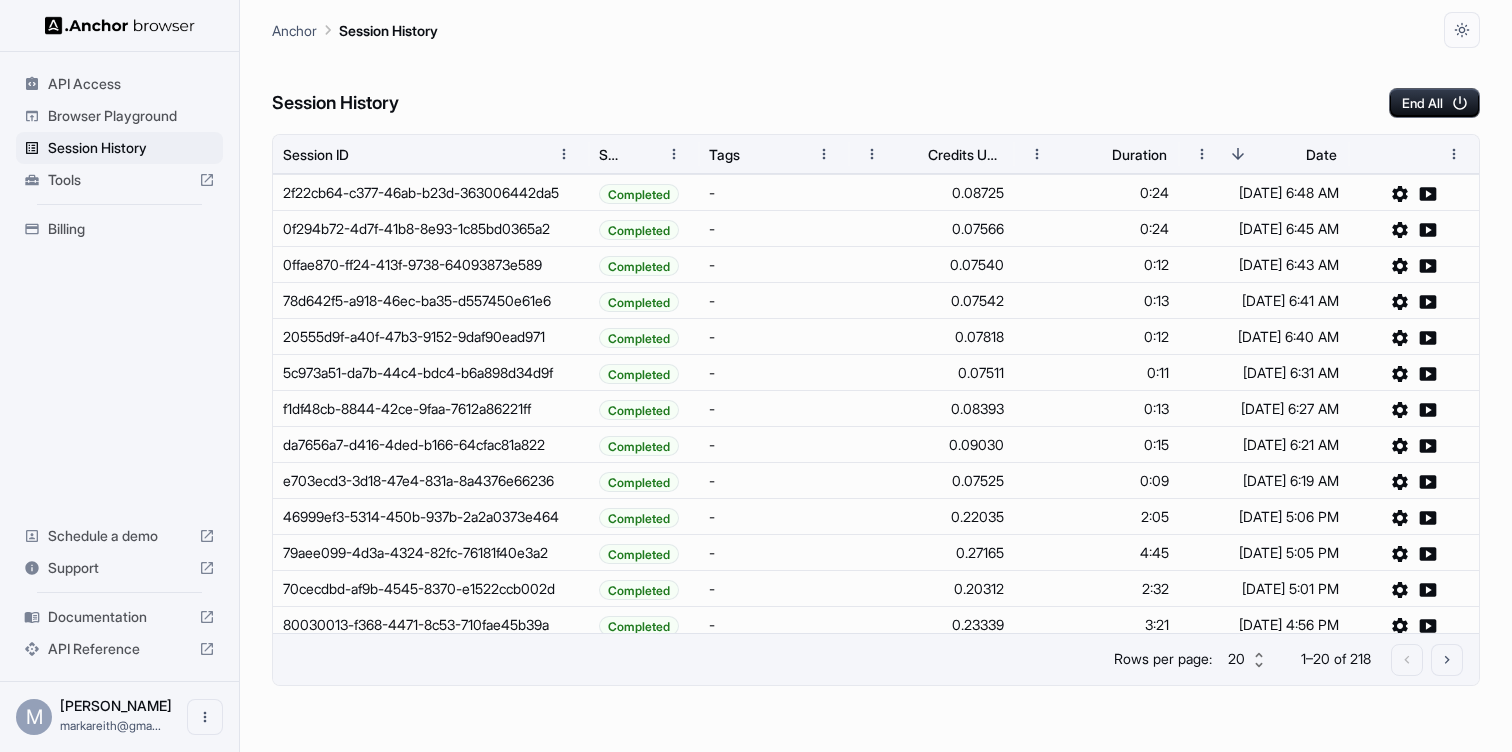 scroll, scrollTop: 0, scrollLeft: 0, axis: both 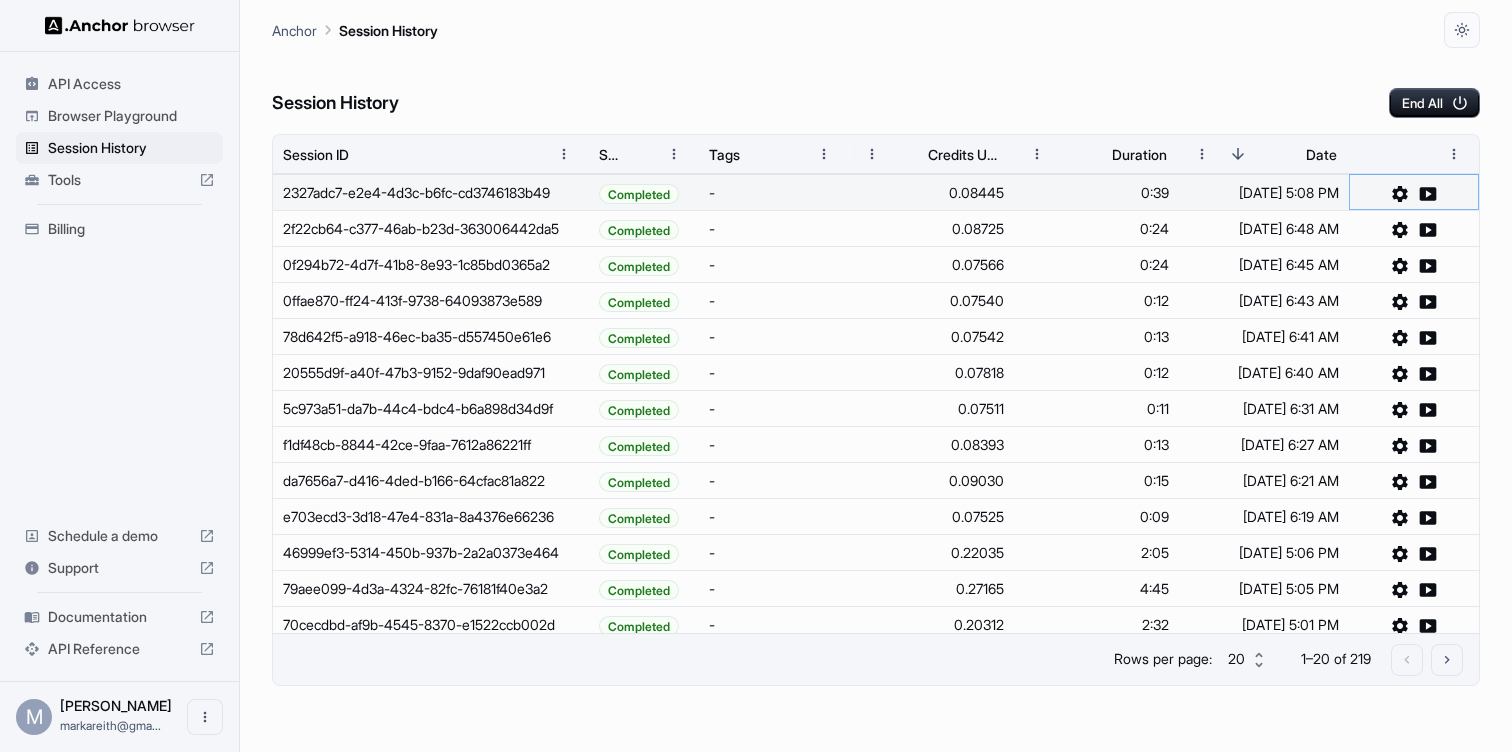 click 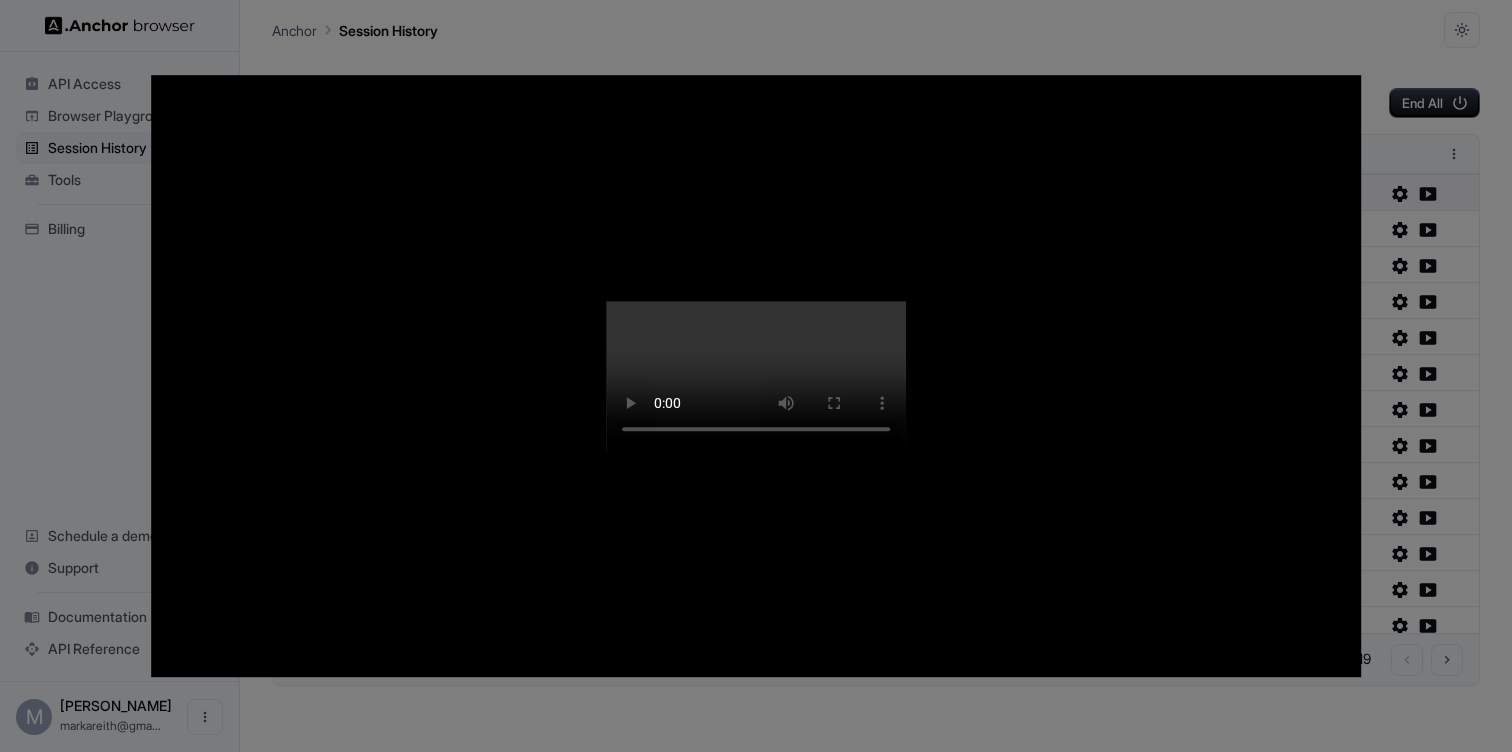 type 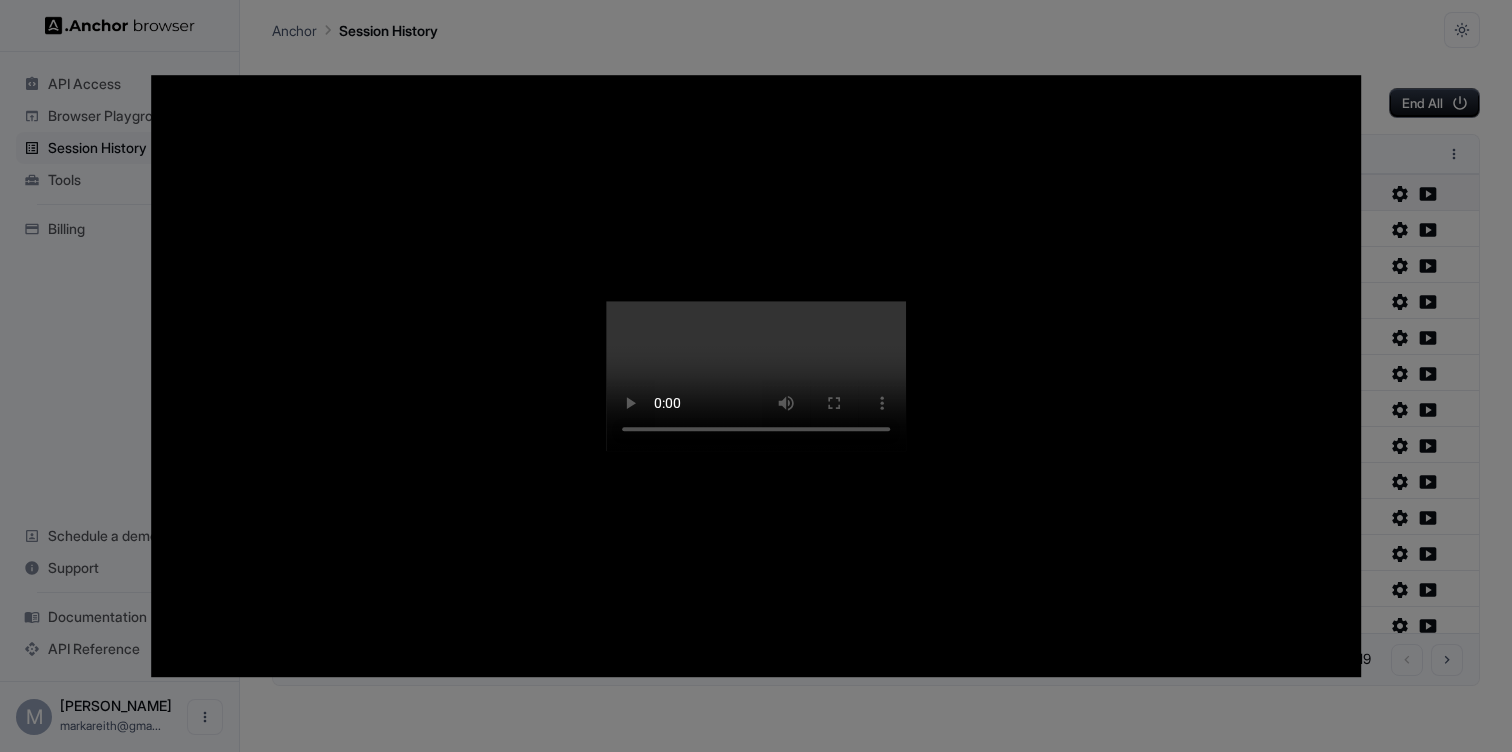 click at bounding box center [756, 376] 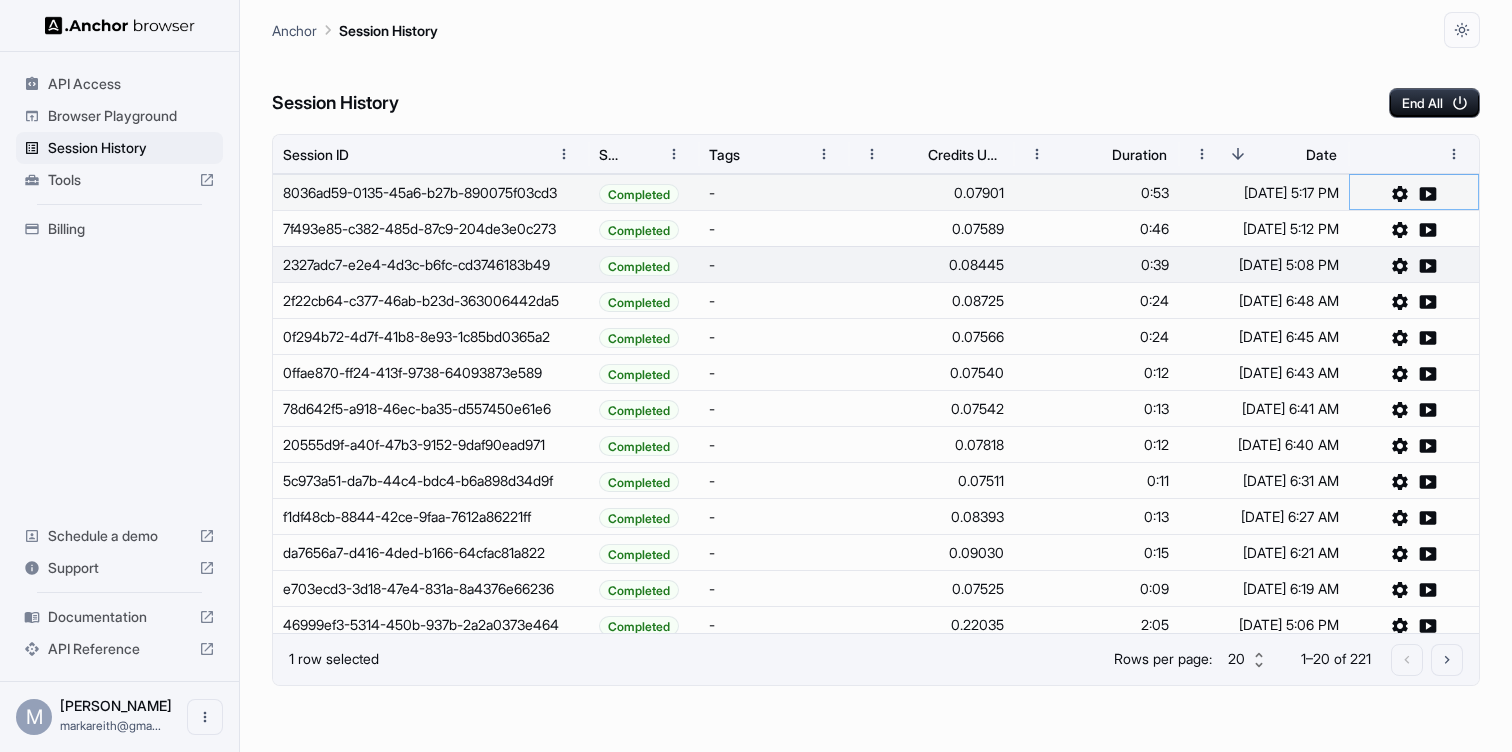 click 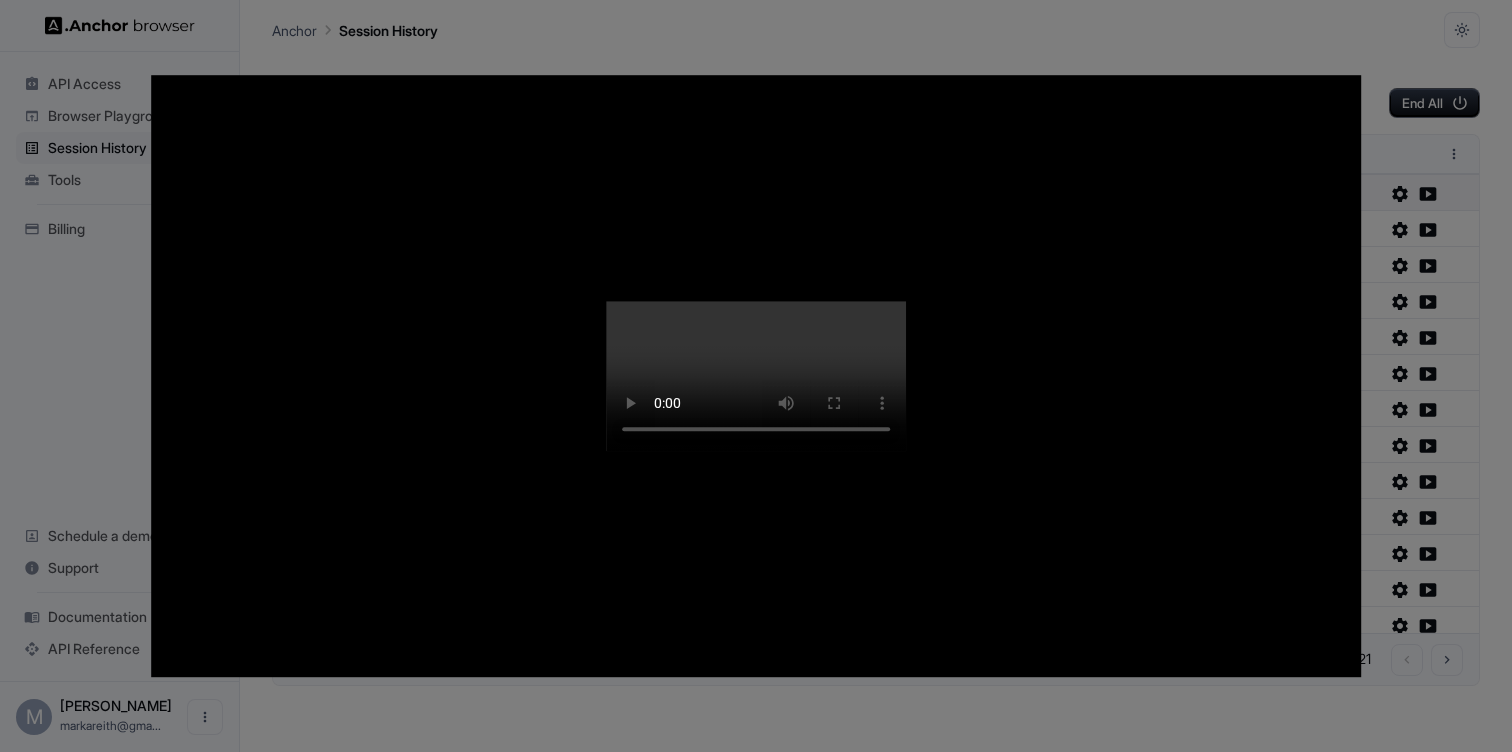 type 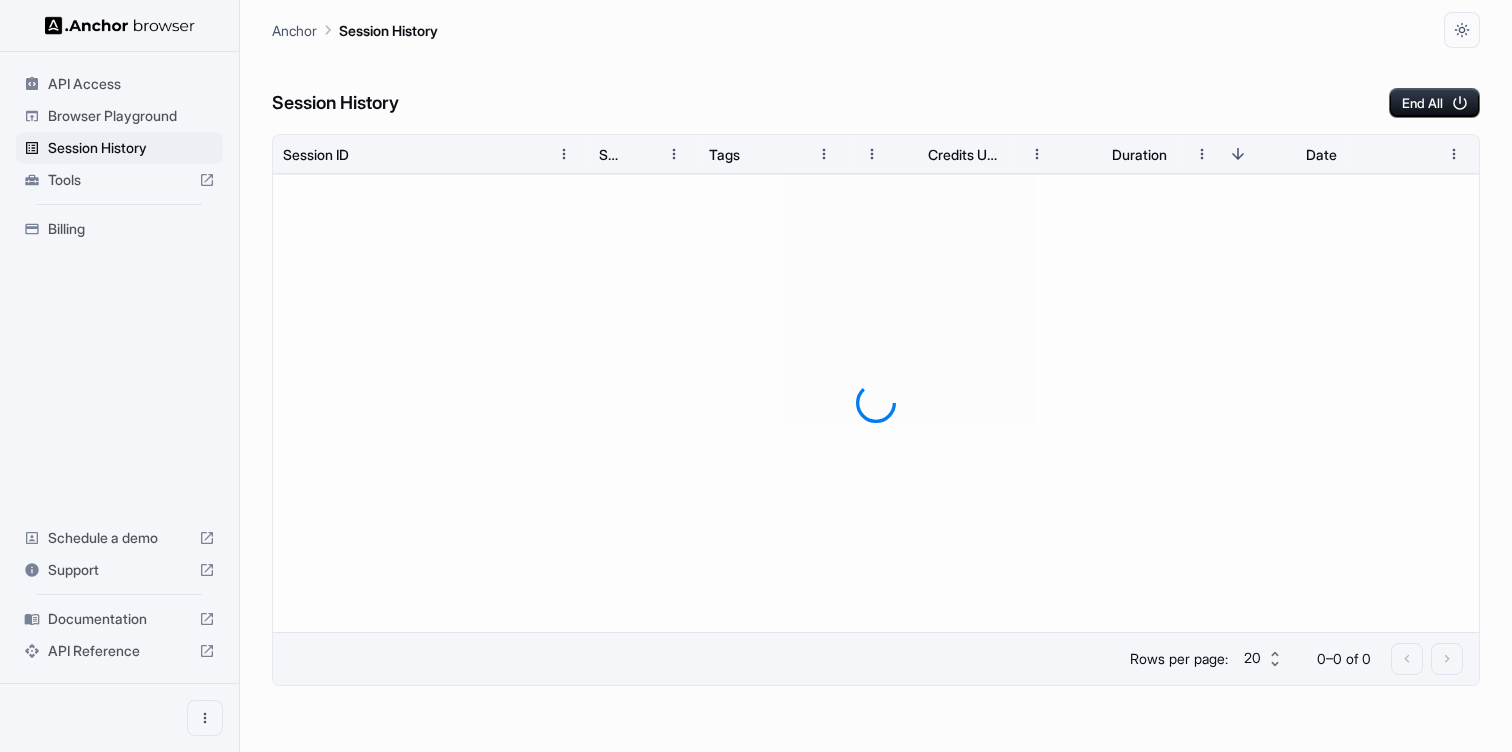 scroll, scrollTop: 0, scrollLeft: 0, axis: both 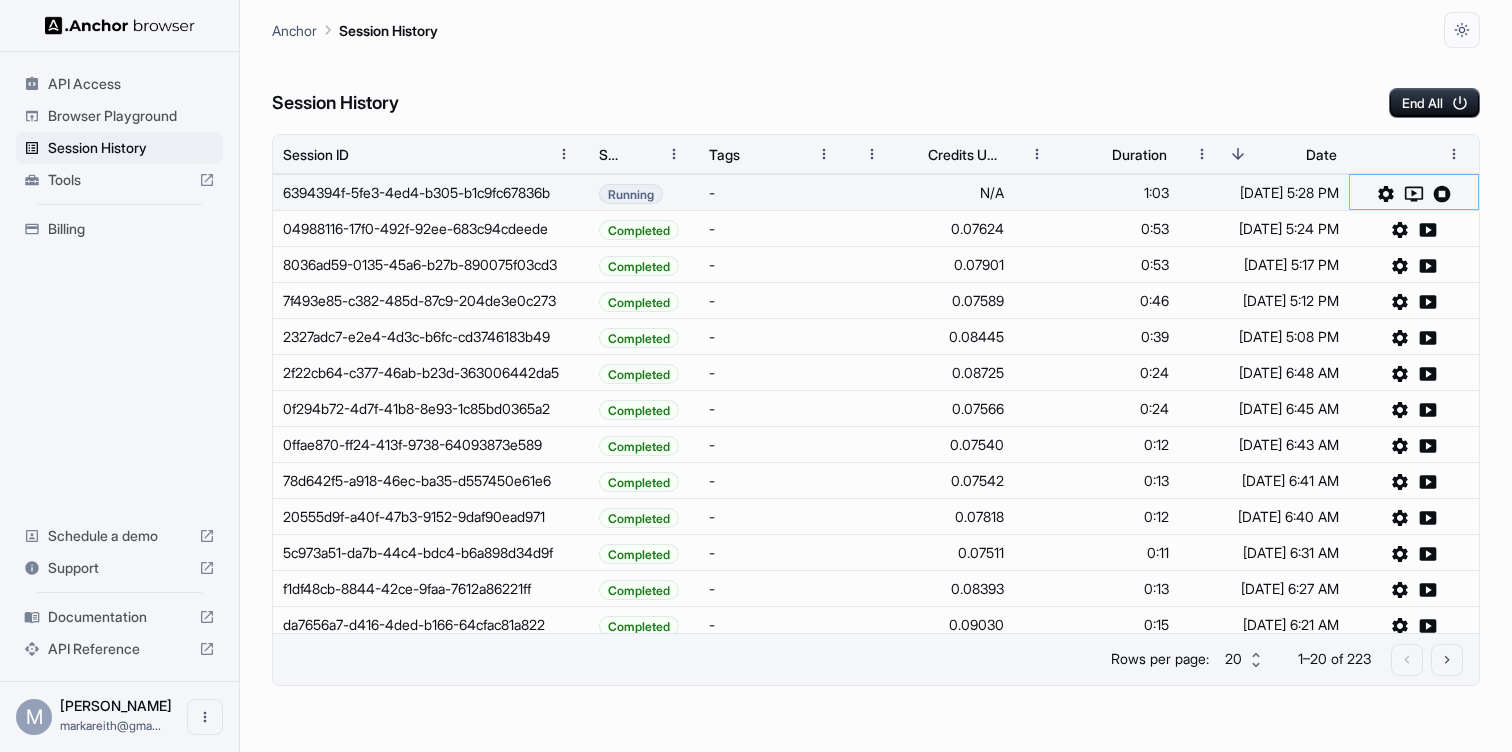 click 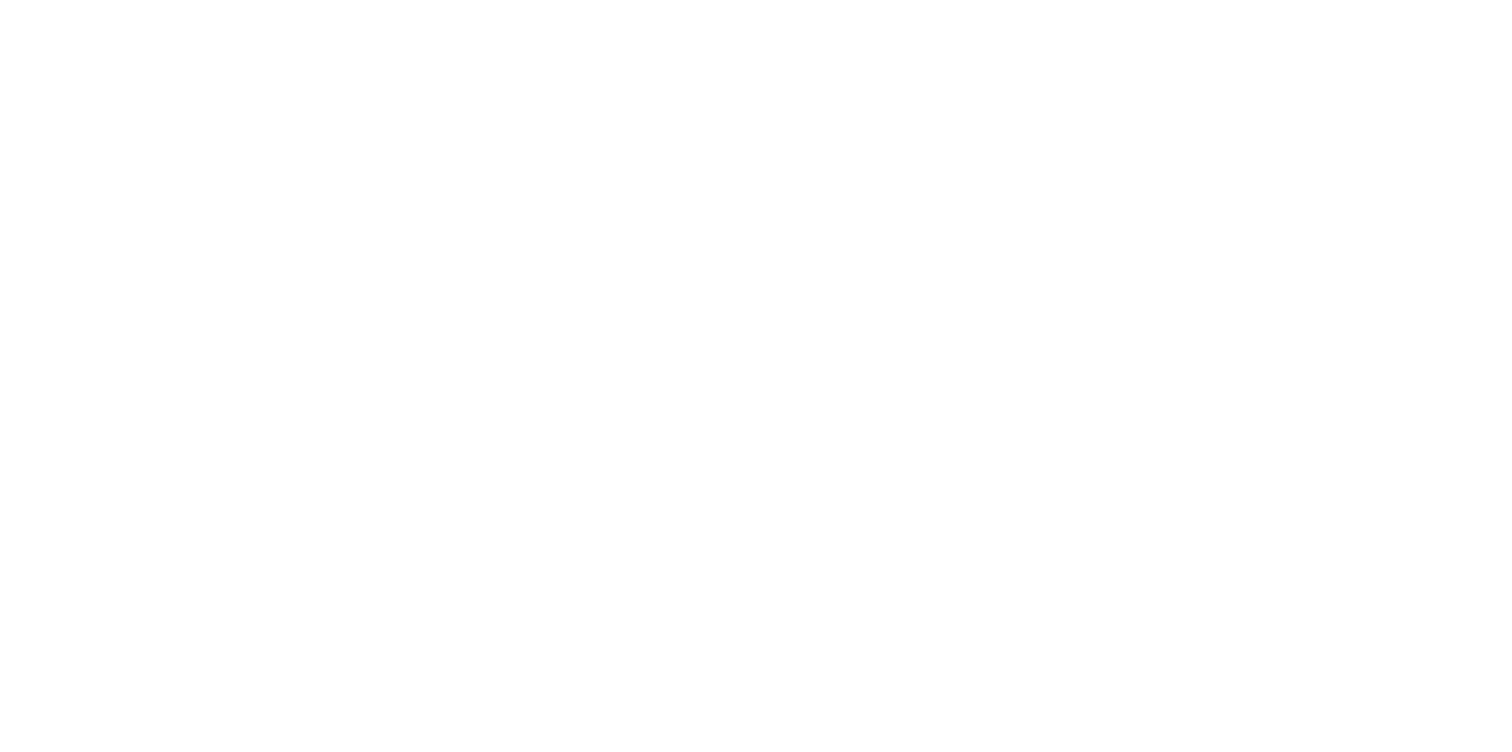 scroll, scrollTop: 0, scrollLeft: 0, axis: both 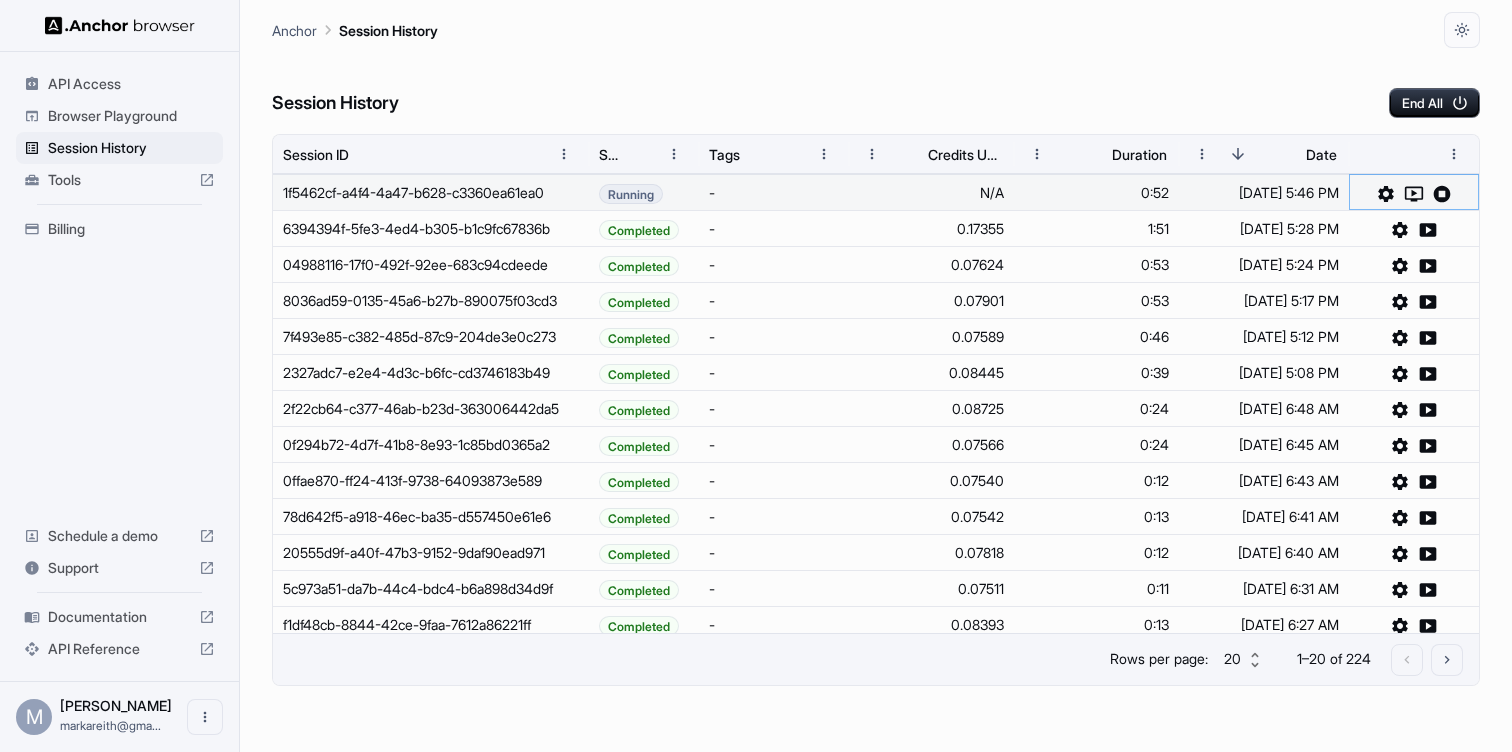 click 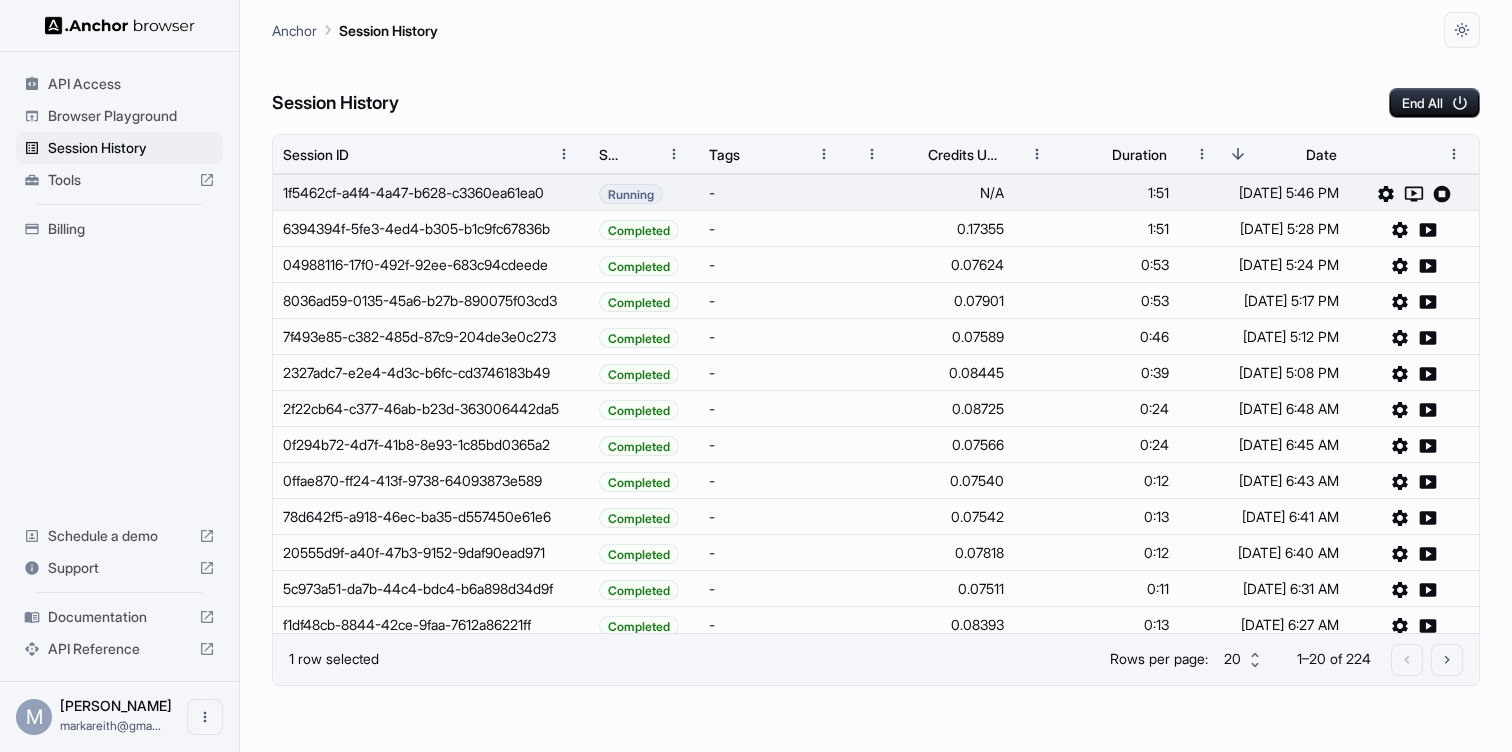 click on "Browser Playground" at bounding box center (131, 116) 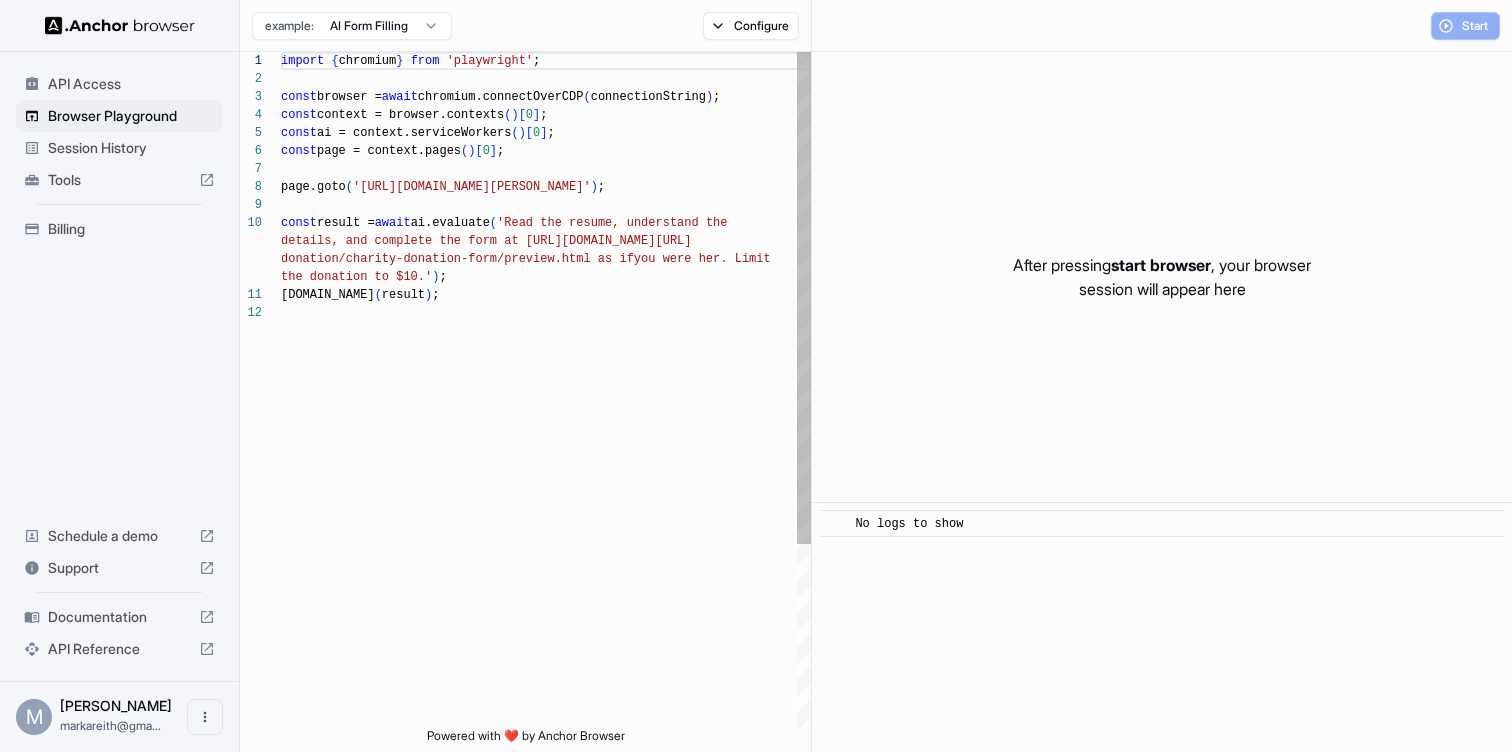 scroll, scrollTop: 162, scrollLeft: 0, axis: vertical 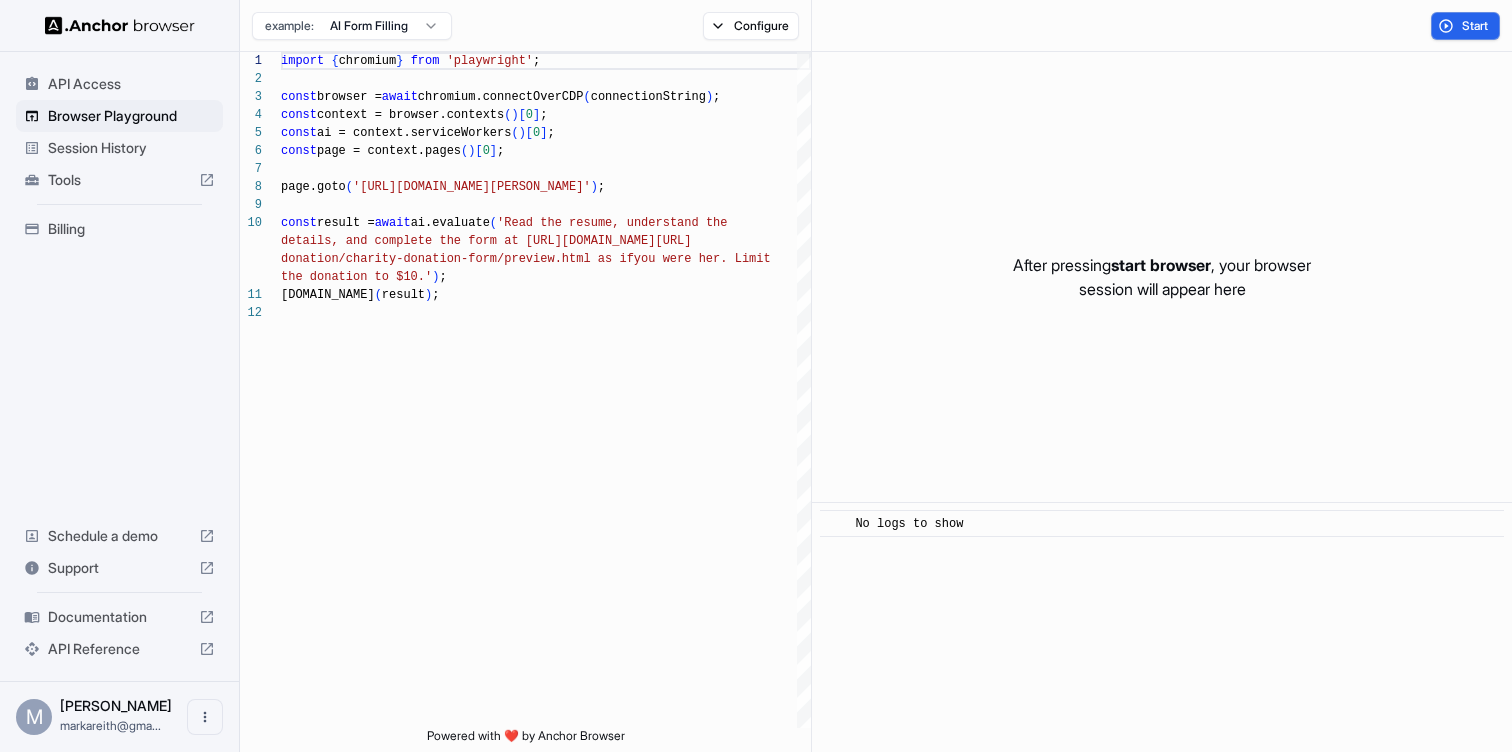 click on "Billing" at bounding box center (131, 229) 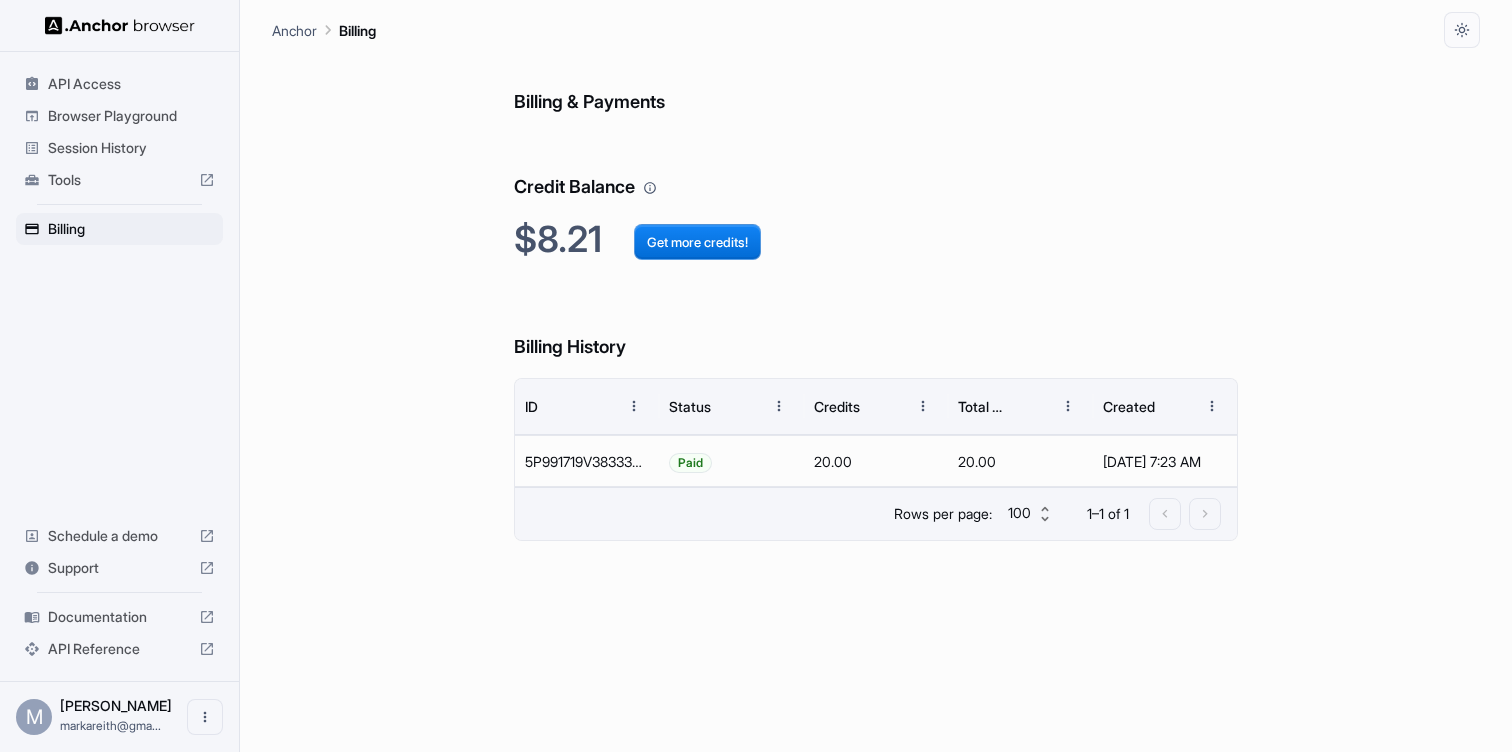click on "Browser Playground" at bounding box center [131, 116] 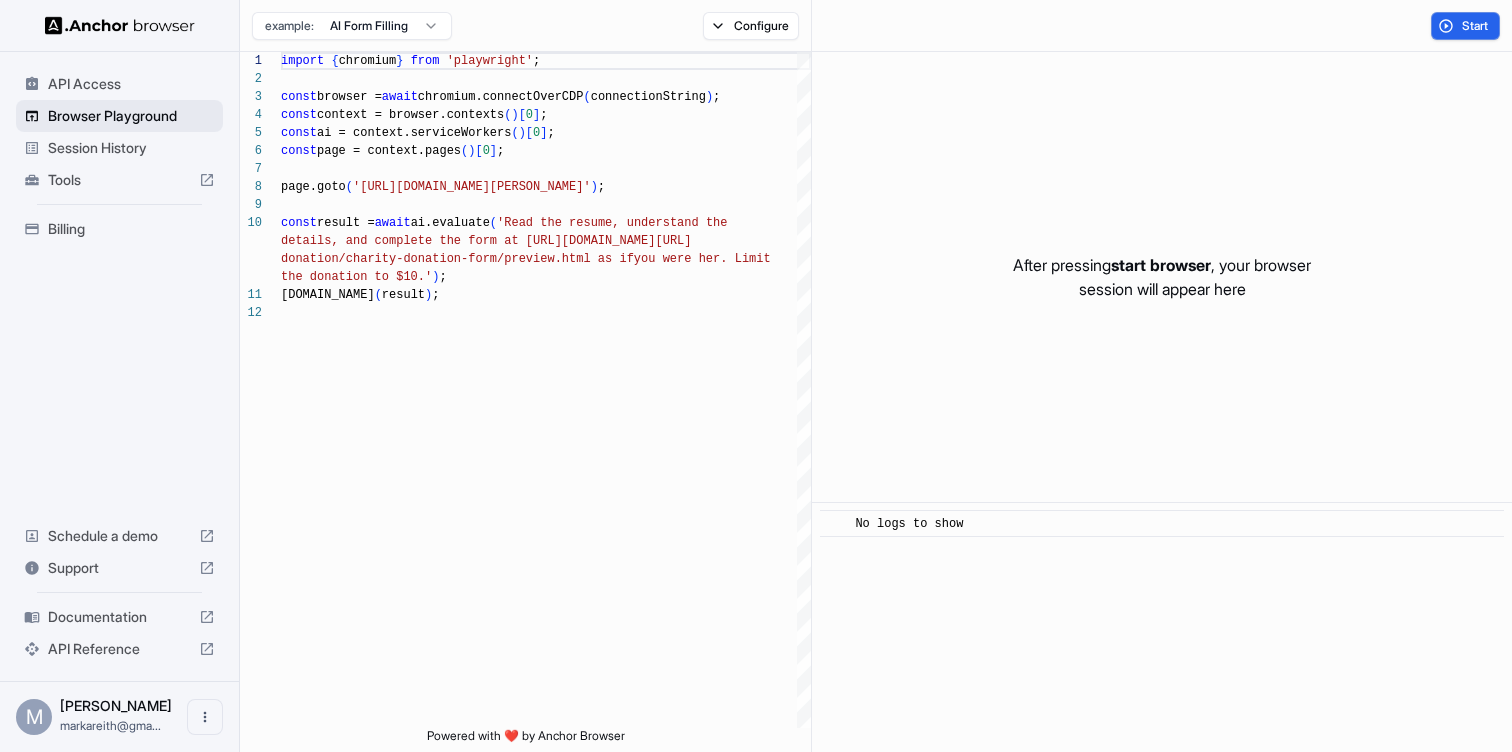 scroll, scrollTop: 162, scrollLeft: 0, axis: vertical 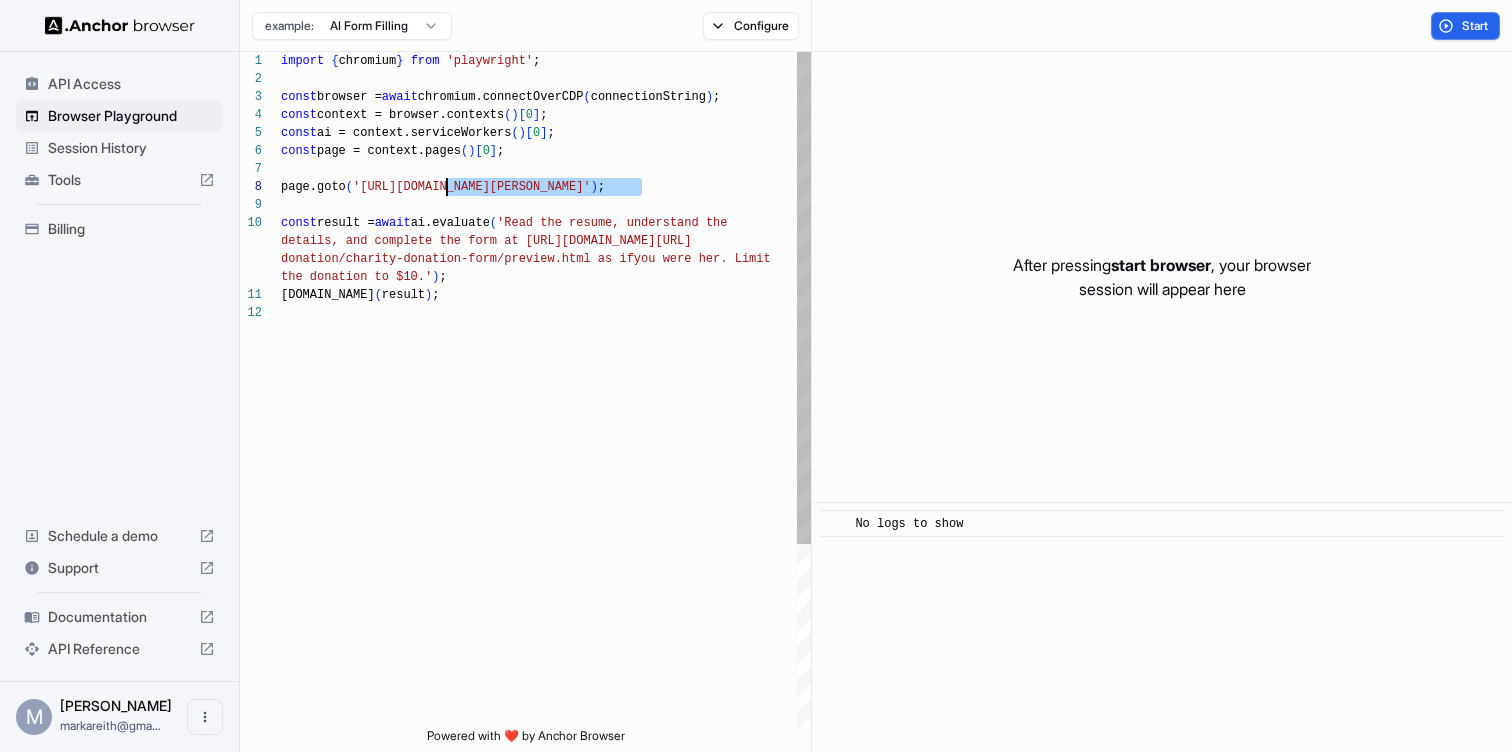 drag, startPoint x: 645, startPoint y: 184, endPoint x: 448, endPoint y: 180, distance: 197.0406 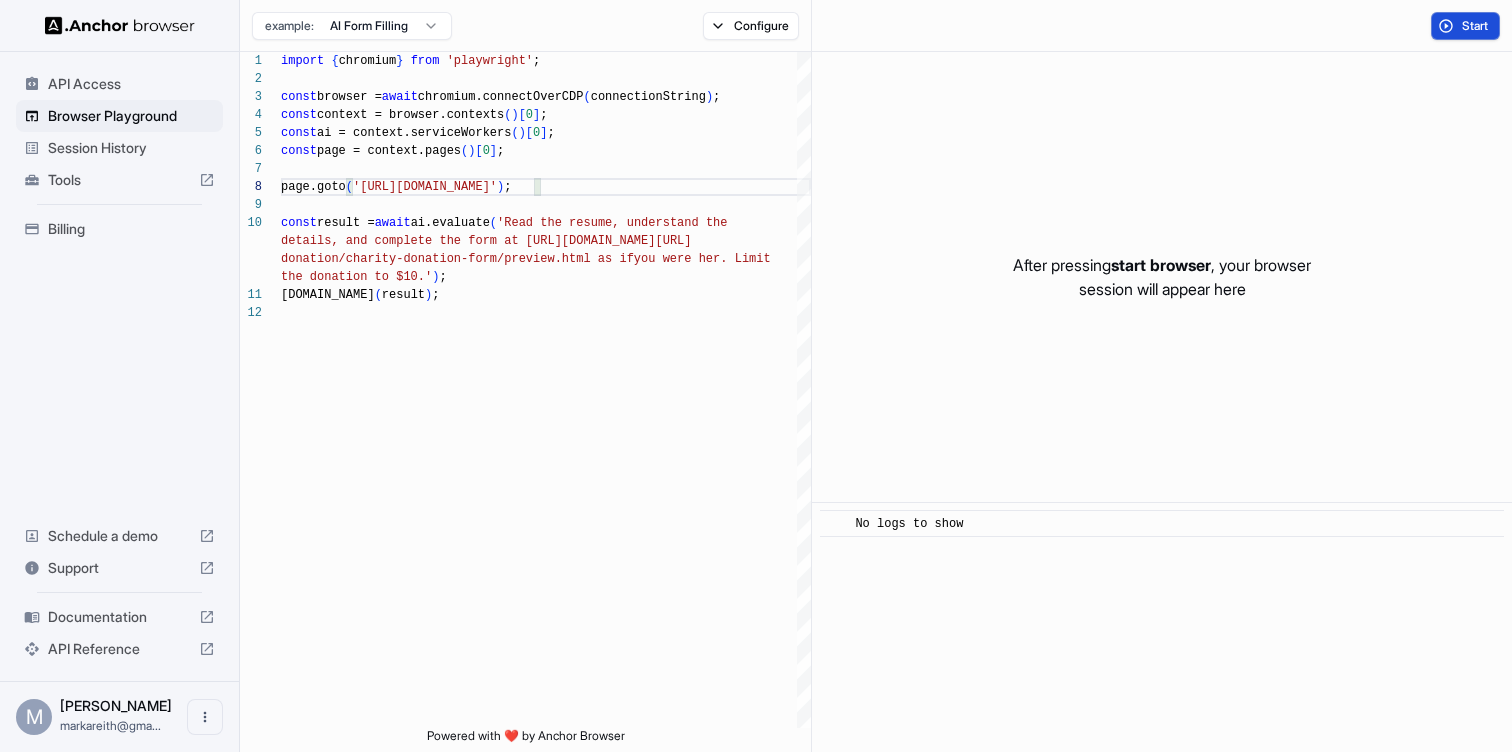 click on "Start" at bounding box center [1476, 26] 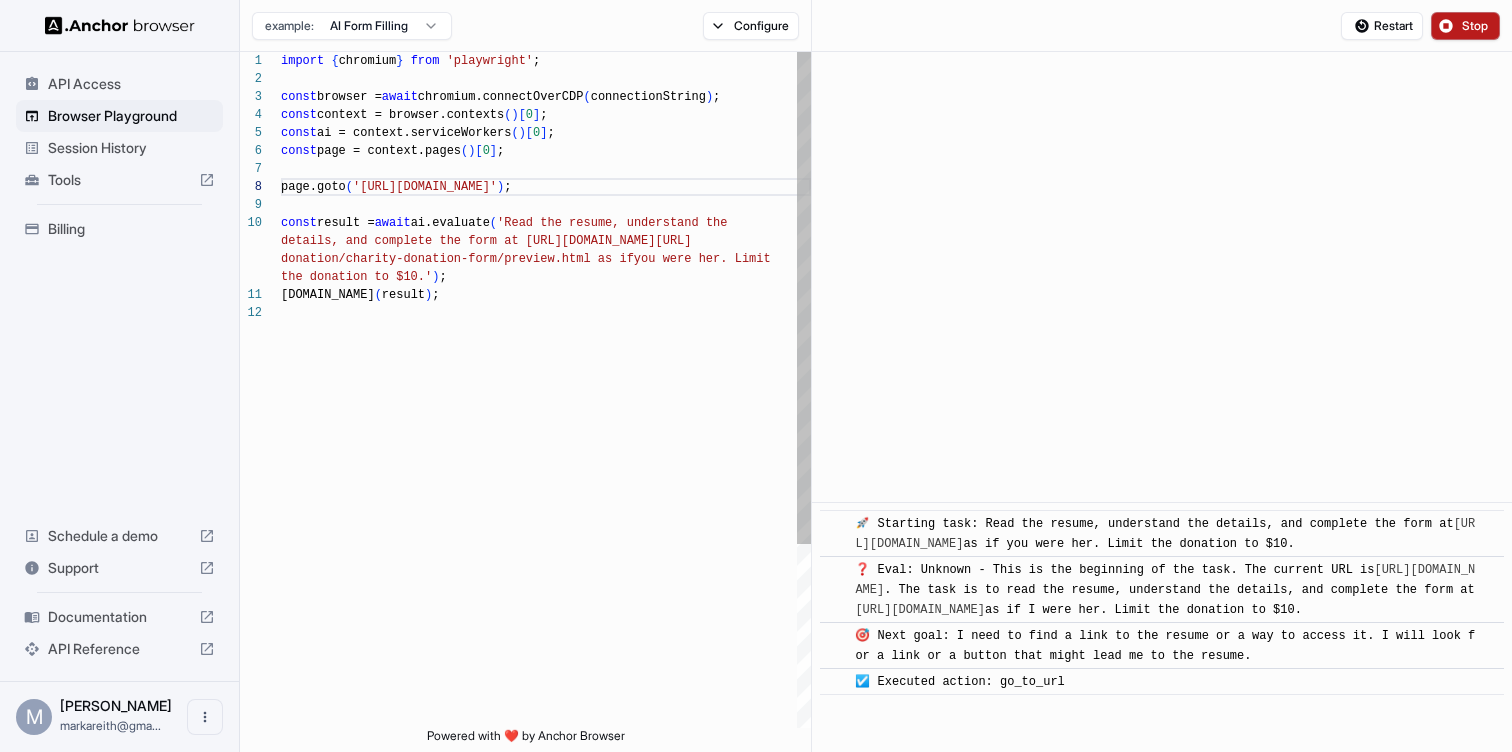 scroll, scrollTop: 162, scrollLeft: 0, axis: vertical 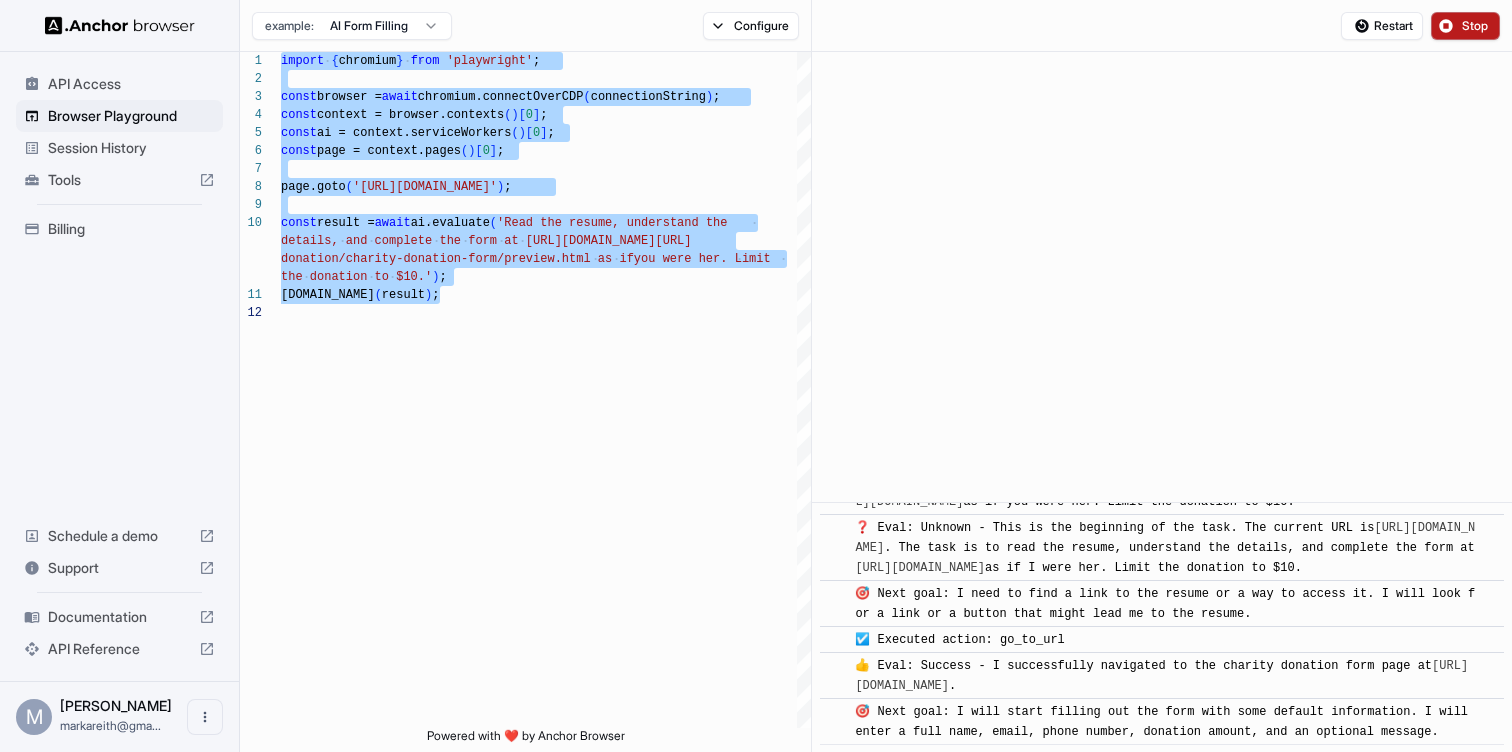 click on "Stop" at bounding box center [1476, 26] 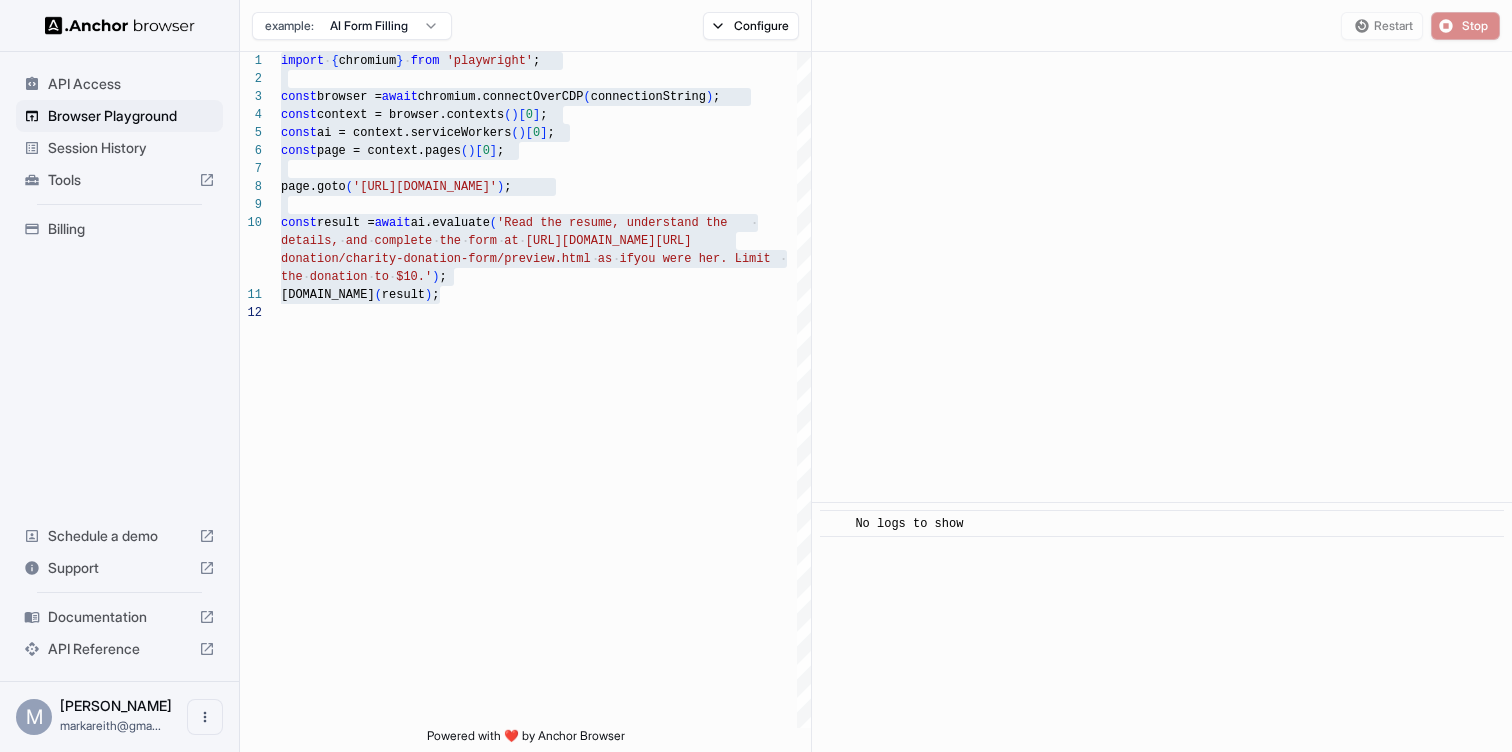scroll, scrollTop: 0, scrollLeft: 0, axis: both 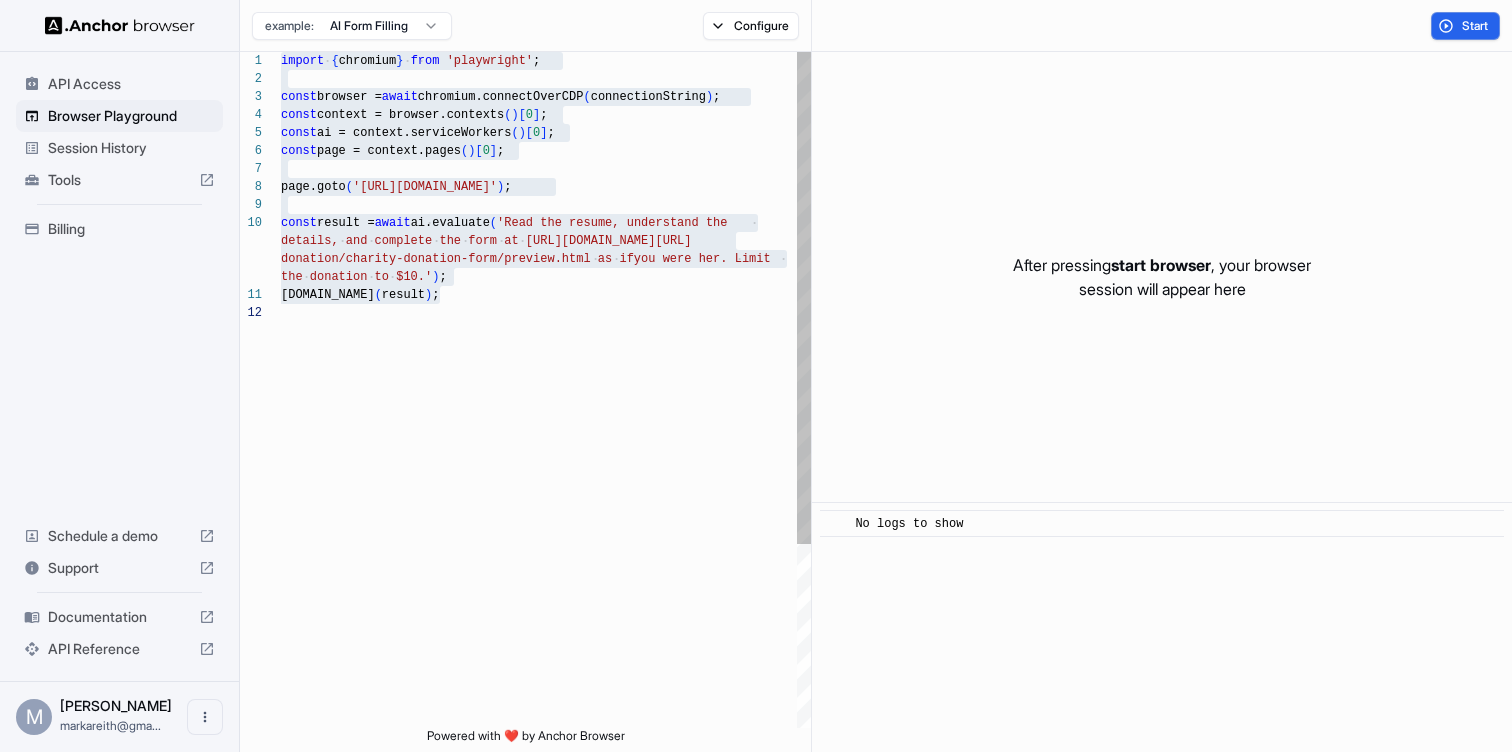 click on "import   {  chromium  }   from   'playwright' ; const  browser =  await  chromium.connectOverCDP ( connectionString ) ; const  context = browser.contexts ( ) [ 0 ] ; const  ai = context.serviceWorkers ( ) [ 0 ] ; const  page = context.pages ( ) [ 0 ] ; page.goto ( 'https://www.chatbot.com' ) ; const  result =  await  ai.evaluate ( 'Read the resume, understand the  details, and complete the form at https://formspre e.io/library/ donation/charity-donation-form/preview.html as if  you were her. Limit  the donation to $10.' ) ; console.info ( result ) ;" at bounding box center [546, 516] 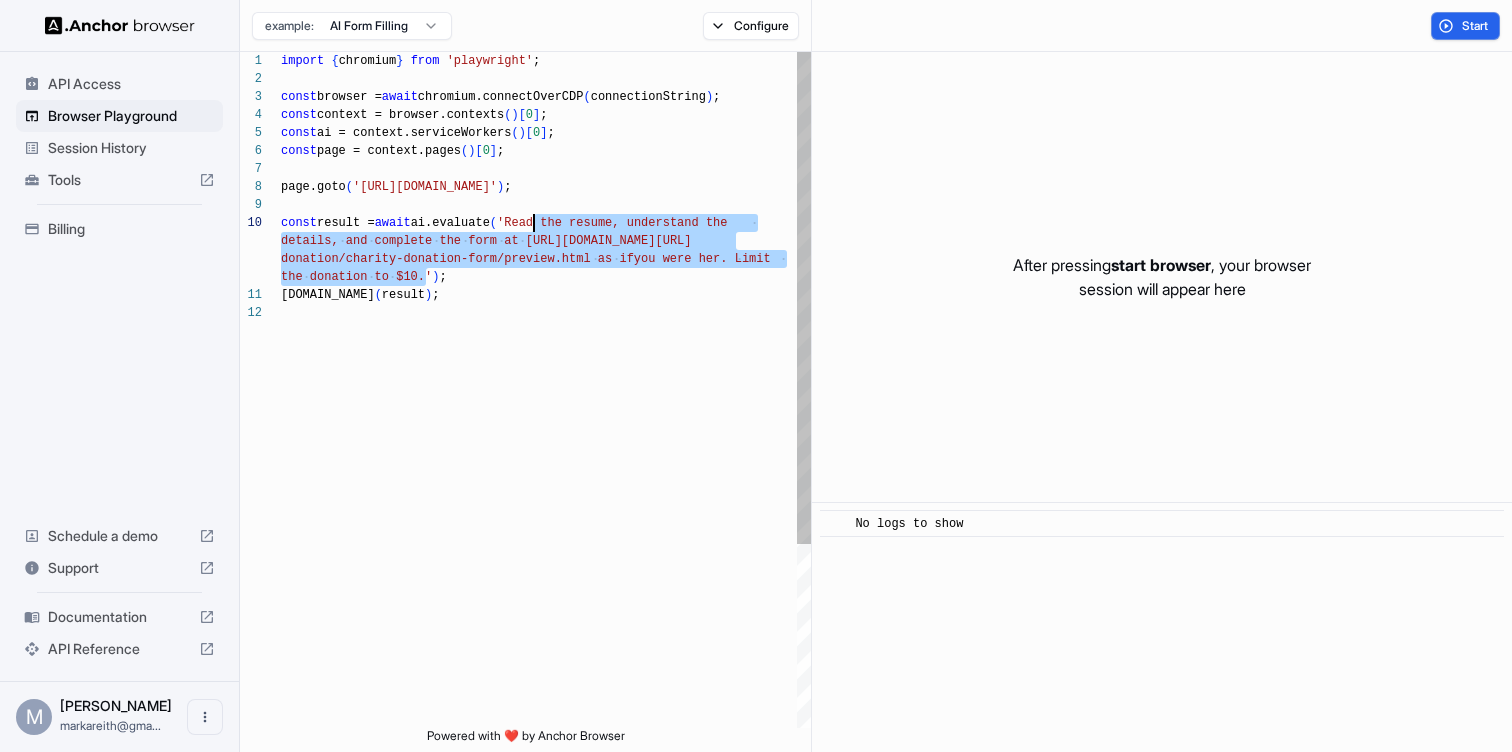 scroll, scrollTop: 162, scrollLeft: 0, axis: vertical 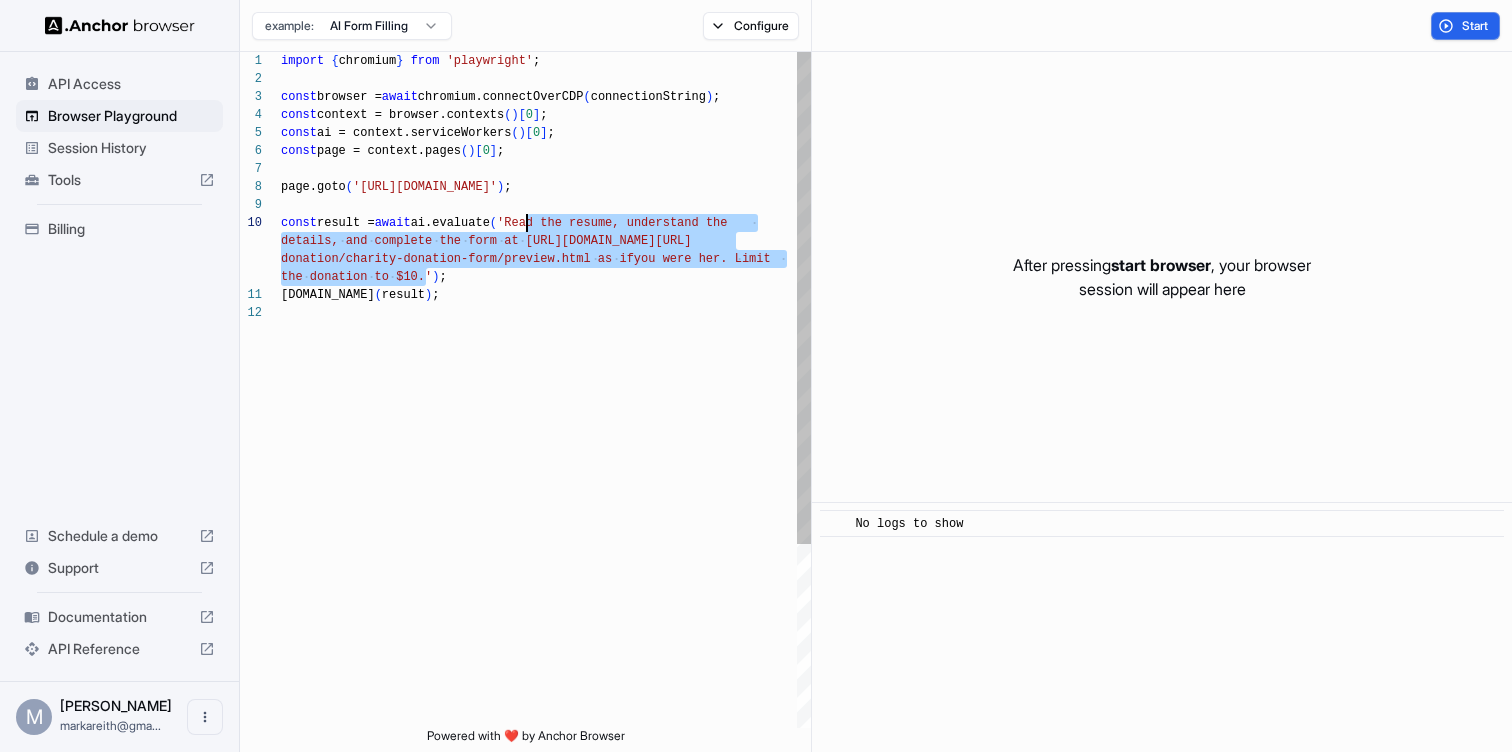 drag, startPoint x: 428, startPoint y: 277, endPoint x: 529, endPoint y: 219, distance: 116.46888 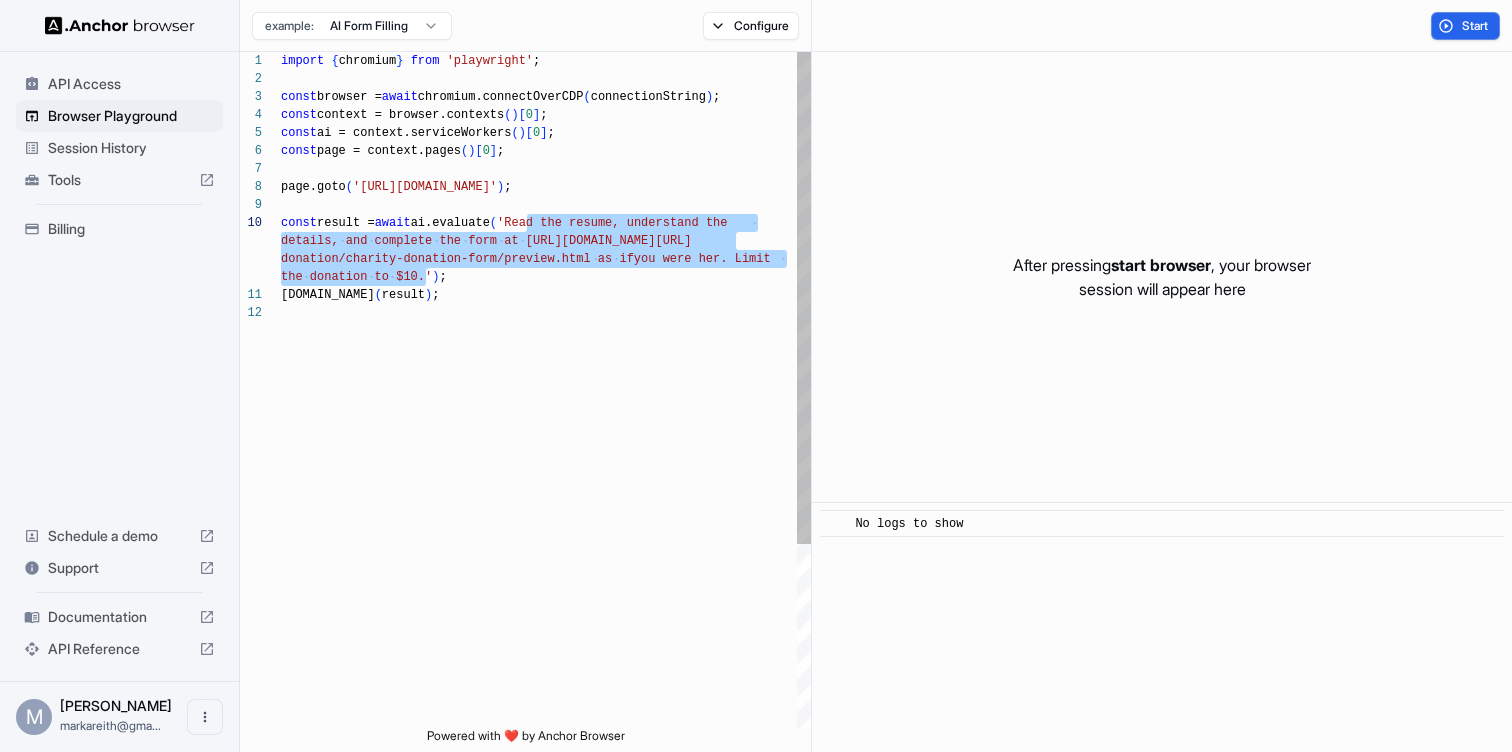 scroll, scrollTop: 18, scrollLeft: 0, axis: vertical 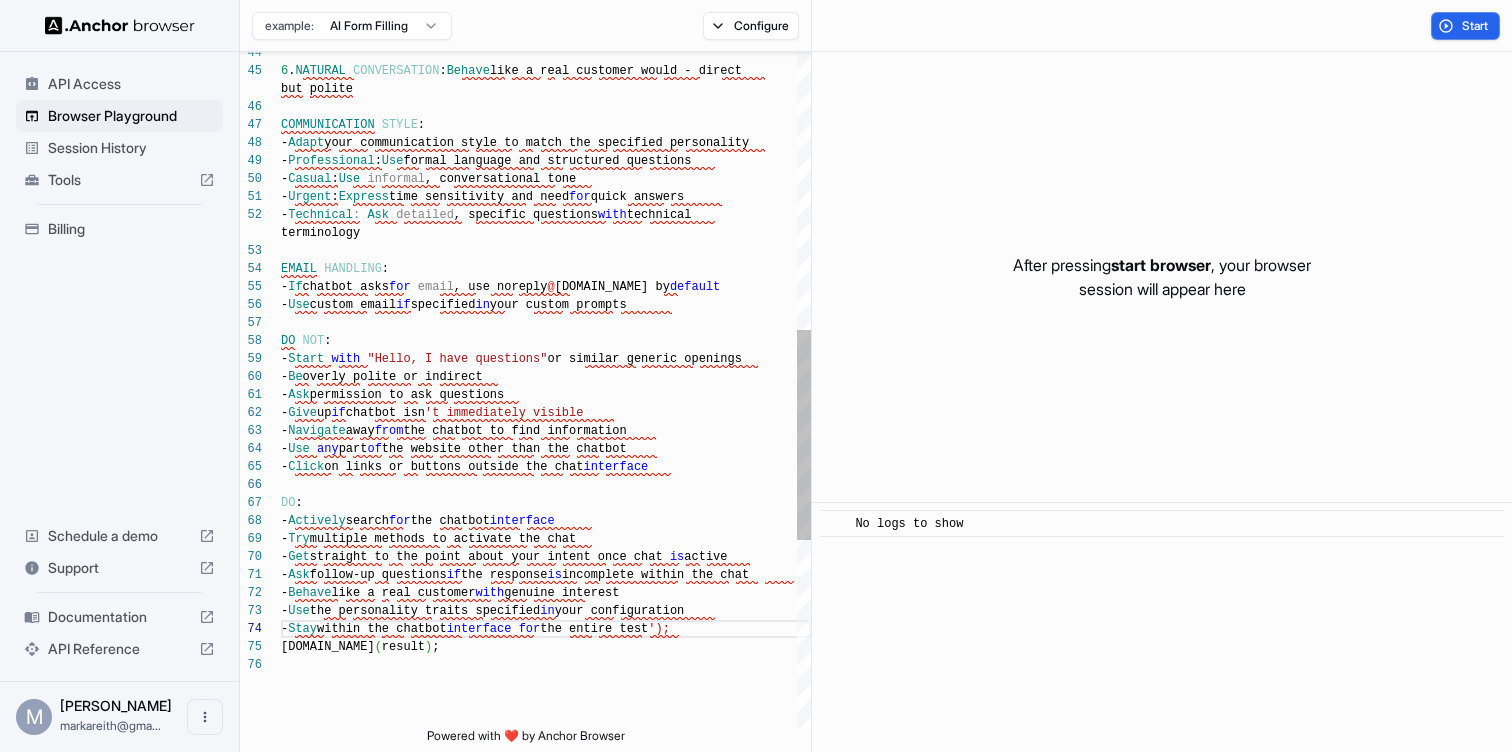 click on "6 .  NATURAL   CONVERSATION :  Behave  like a real customer would - direct  but polite COMMUNICATION   STYLE : -  Adapt  your communication style to match the specified p ersonality -  Professional :  Use  formal language and structured questions -  Casual :  Use   informal , conversational tone -  Urgent :  Express  time sensitivity and need  for  quick answers -  Technical :   Ask   detailed , specific questions  with  technical  terminology EMAIL   HANDLING : -  If  chatbot asks  for   email , use noreply @ pathsim.com by  default -  Use  custom email  if  specified  in  your custom prompts DO   NOT : -  Start   with   "Hello, I have questions"  or similar generic openings -  Be  overly polite or indirect -  Ask  permission to ask questions -  Give  up  if  chatbot isn 't immediately visible -  Navigate  away  from  the chatbot to find information -  Use   any  part  of -  Click interface DO : -" at bounding box center [546, 247] 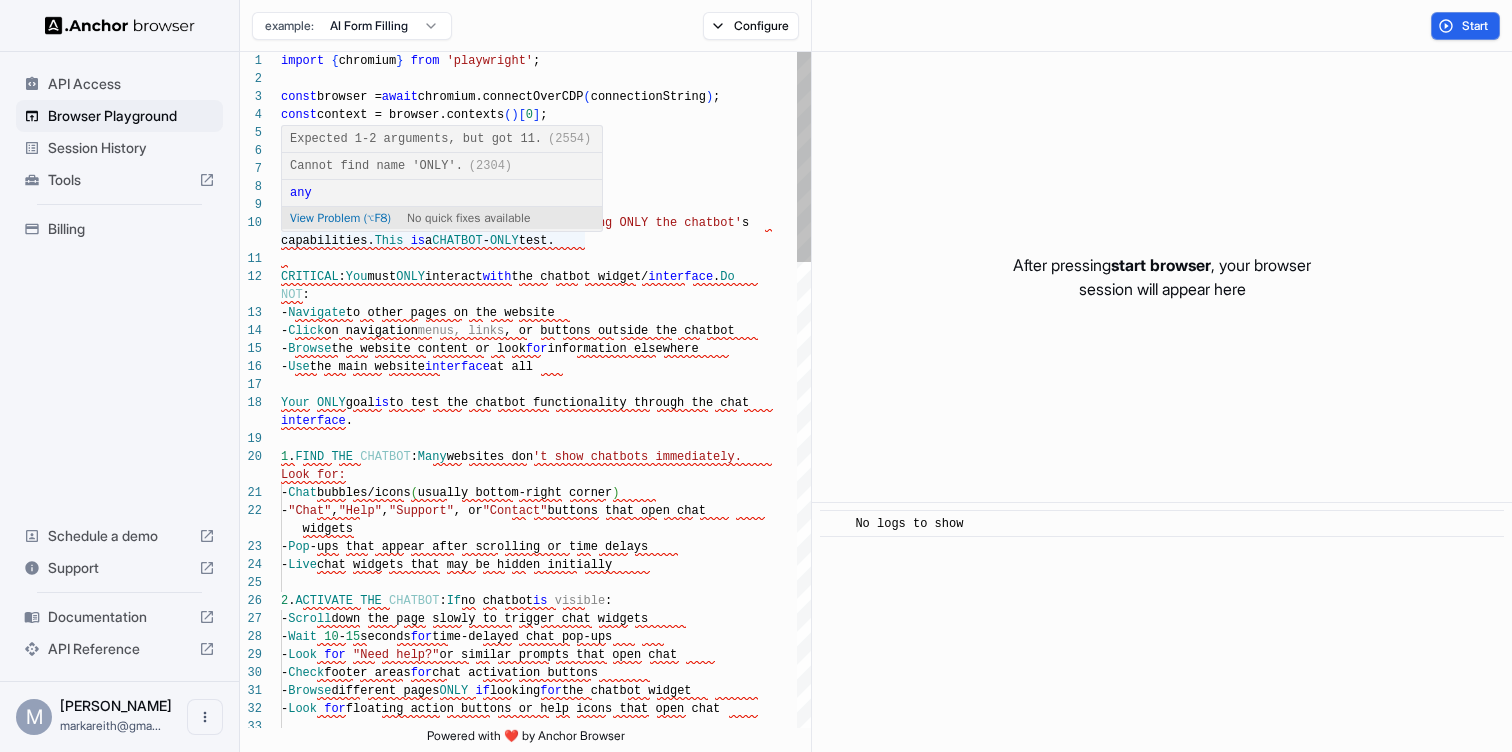 scroll, scrollTop: 162, scrollLeft: 0, axis: vertical 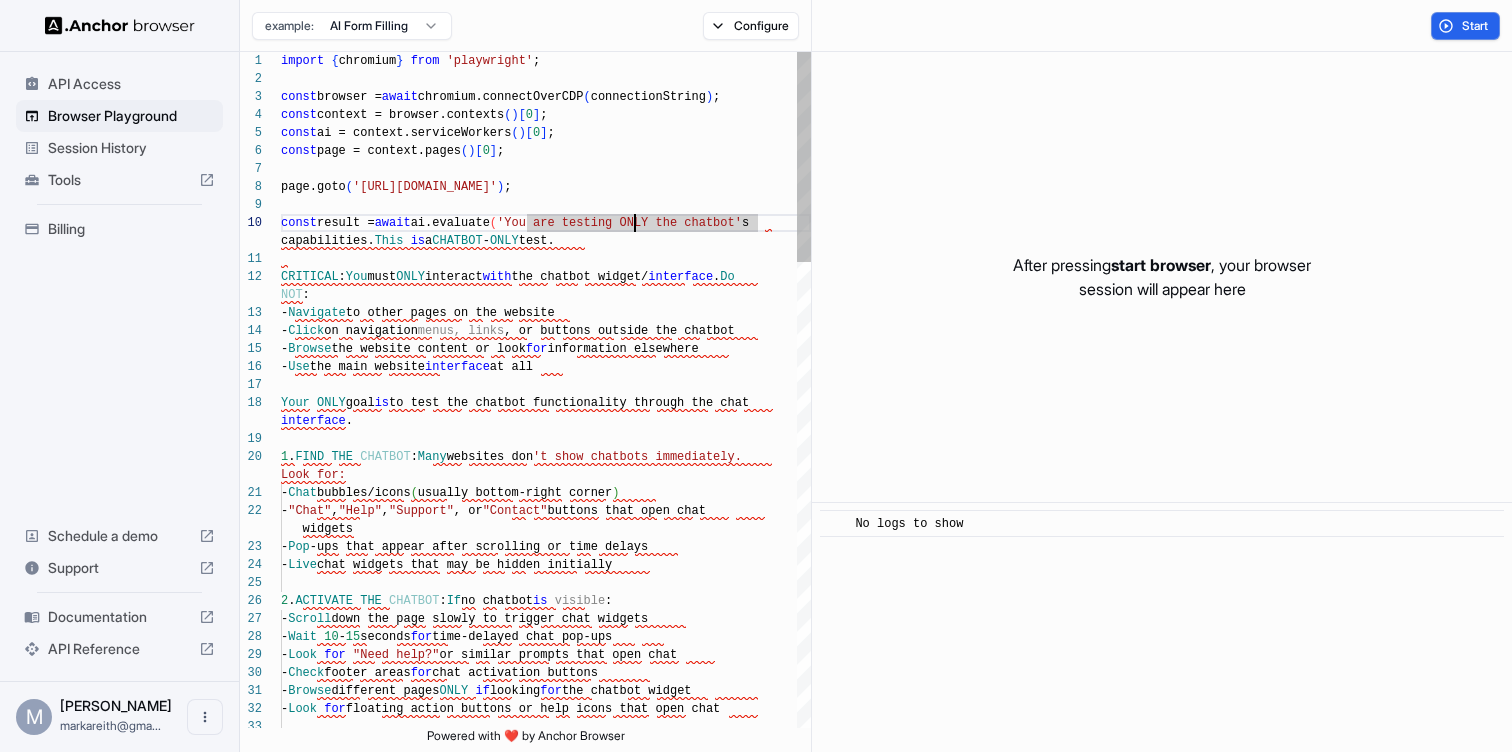 click on "-  Look   for  floating action buttons or help icons that open c hat    -  Browse  different pages  ONLY   if  looking  for  the chatbot widget    -  Check  footer areas  for  chat activation buttons    -  Look   for   "Need help?"  or similar prompts that open chat    -  Wait   10 - 15  seconds  for  time-delayed chat pop-ups    -  Scroll  down the page slowly to trigger chat widgets 2 .  ACTIVATE   THE   CHATBOT :  If  no chatbot  is   visible :        -  Live  chat widgets that may be hidden initially    -  Pop -ups that appear after scrolling or time delays     widgets    -  "Chat" ,  "Help" ,  "Support" , or  "Contact"  buttons that open chat     -  Chat  bubbles/icons  ( usually bottom-right corner ) Look for: 1 .  FIND   THE   CHATBOT :  Many  websites don 't show chatbots immediately.  interface . Your   ONLY  goal  is t  -  Use  the main website  -" at bounding box center [546, 1137] 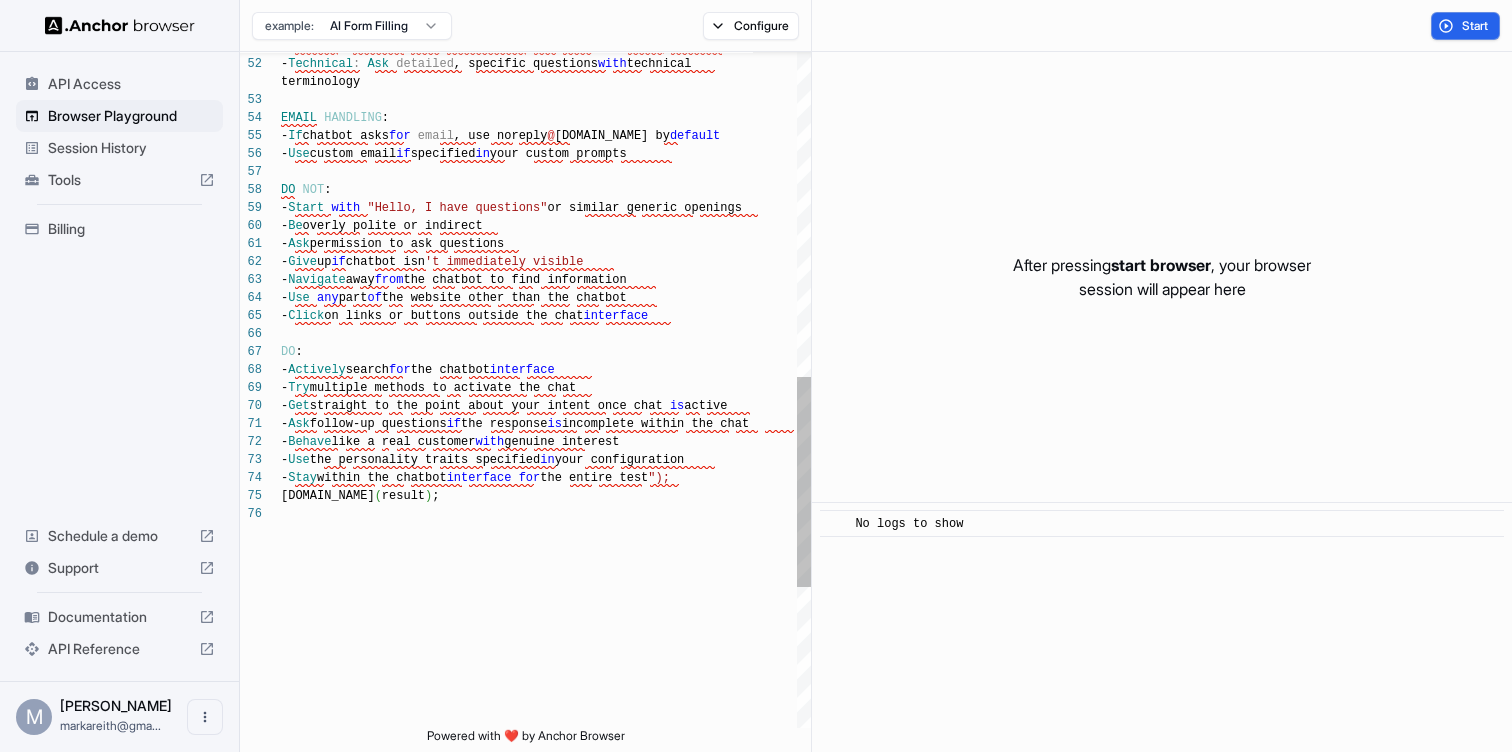 scroll, scrollTop: 18, scrollLeft: 0, axis: vertical 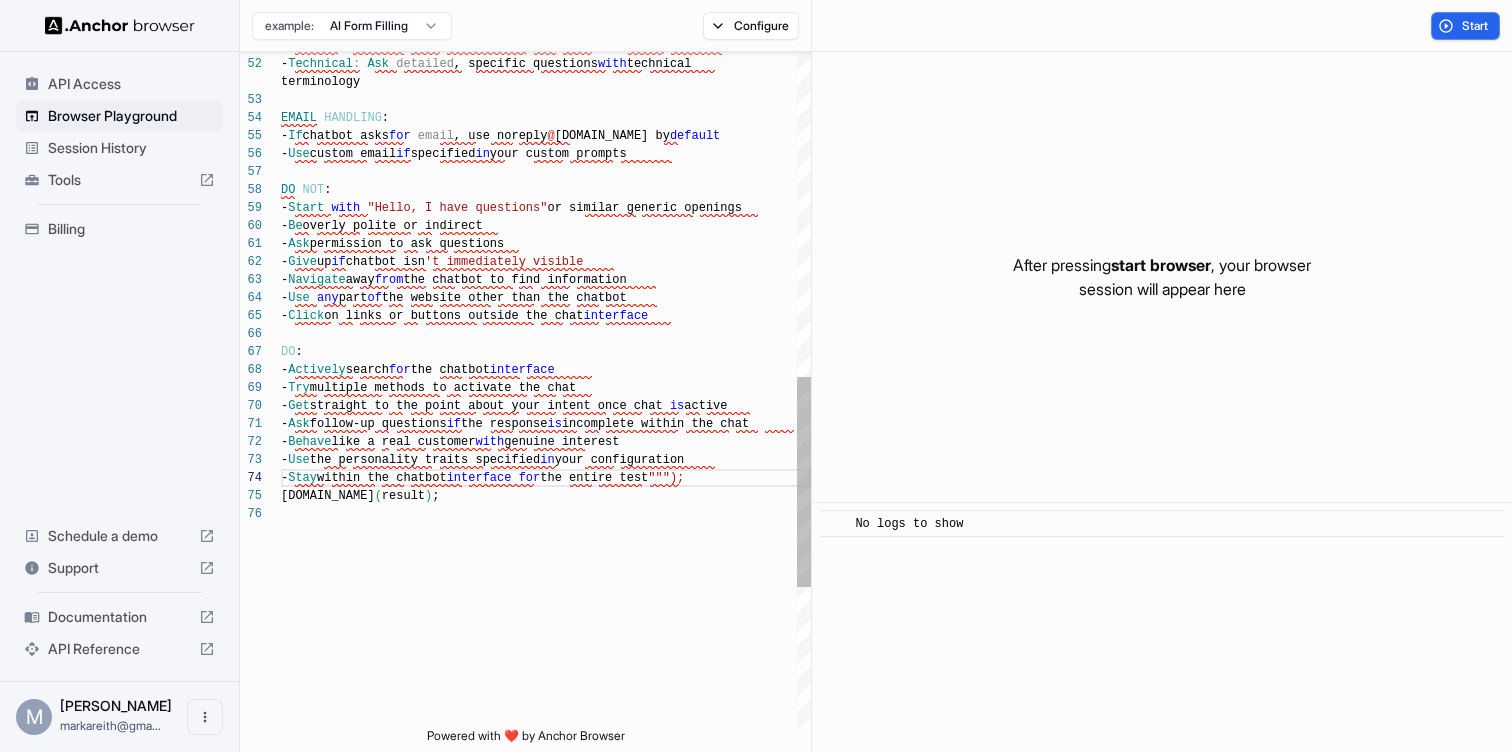 click on "-  Urgent :  Express  time sensitivity and need  for  quick answers -  Technical :   Ask   detailed , specific questions  with  technical  terminology EMAIL   HANDLING : -  If  chatbot asks  for   email , use noreply @ pathsim.com by  default -  Use  custom email  if  specified  in  your custom prompts DO   NOT : -  Start   with   "Hello, I have questions"  or similar generic openings -  Be  overly polite or indirect -  Ask  permission to ask questions -  Give  up  if  chatbot isn 't immediately visible -  Navigate  away  from  the chatbot to find information -  Use   any  part  of  the website other than the chatbot -  Click  on links or buttons outside the chat  interface DO : -  Actively  search  for  the chatbot  interface -  Try  multiple methods to activate the chat -  Get  straight to the point about your intent once chat   is  active -  Ask  follow-up questions  if  the response" at bounding box center (546, 96) 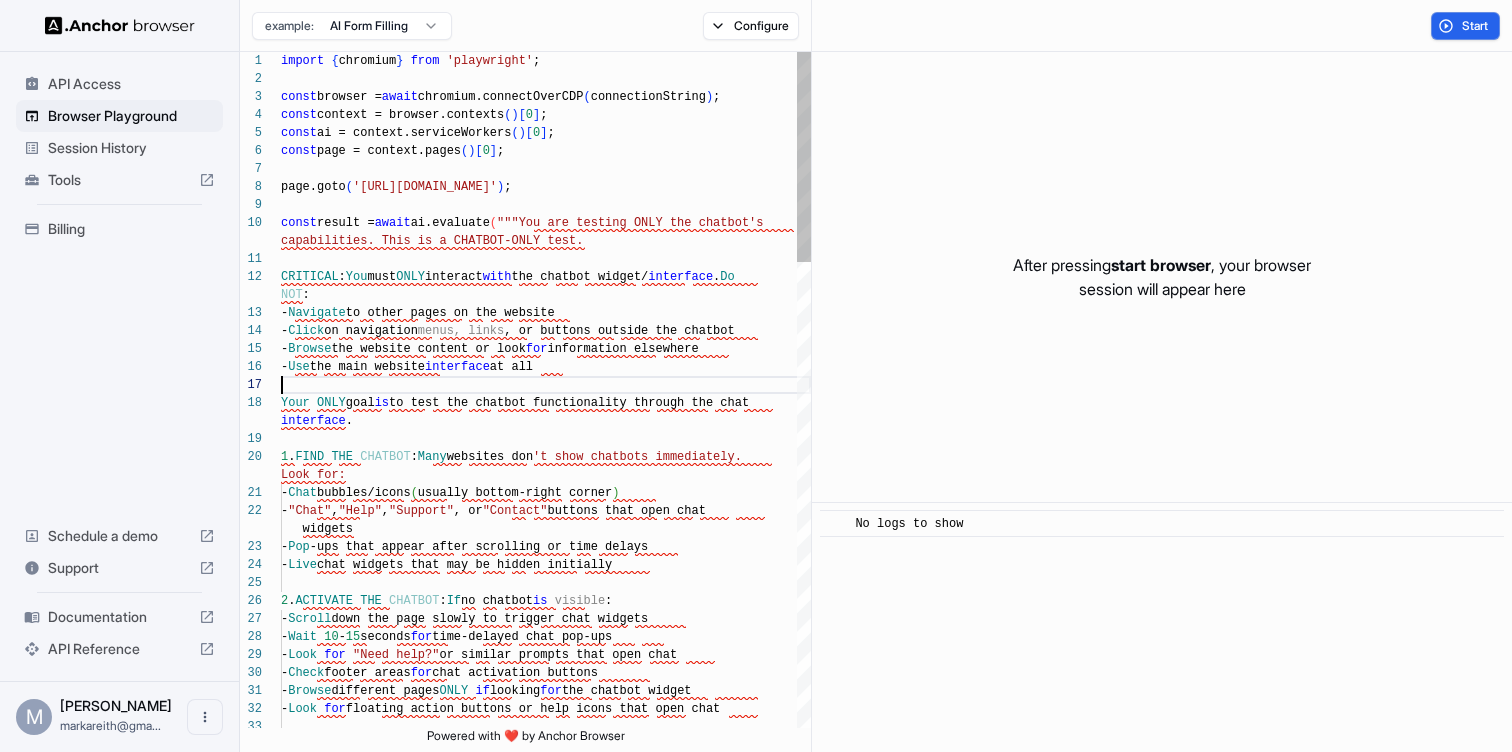 scroll, scrollTop: 144, scrollLeft: 0, axis: vertical 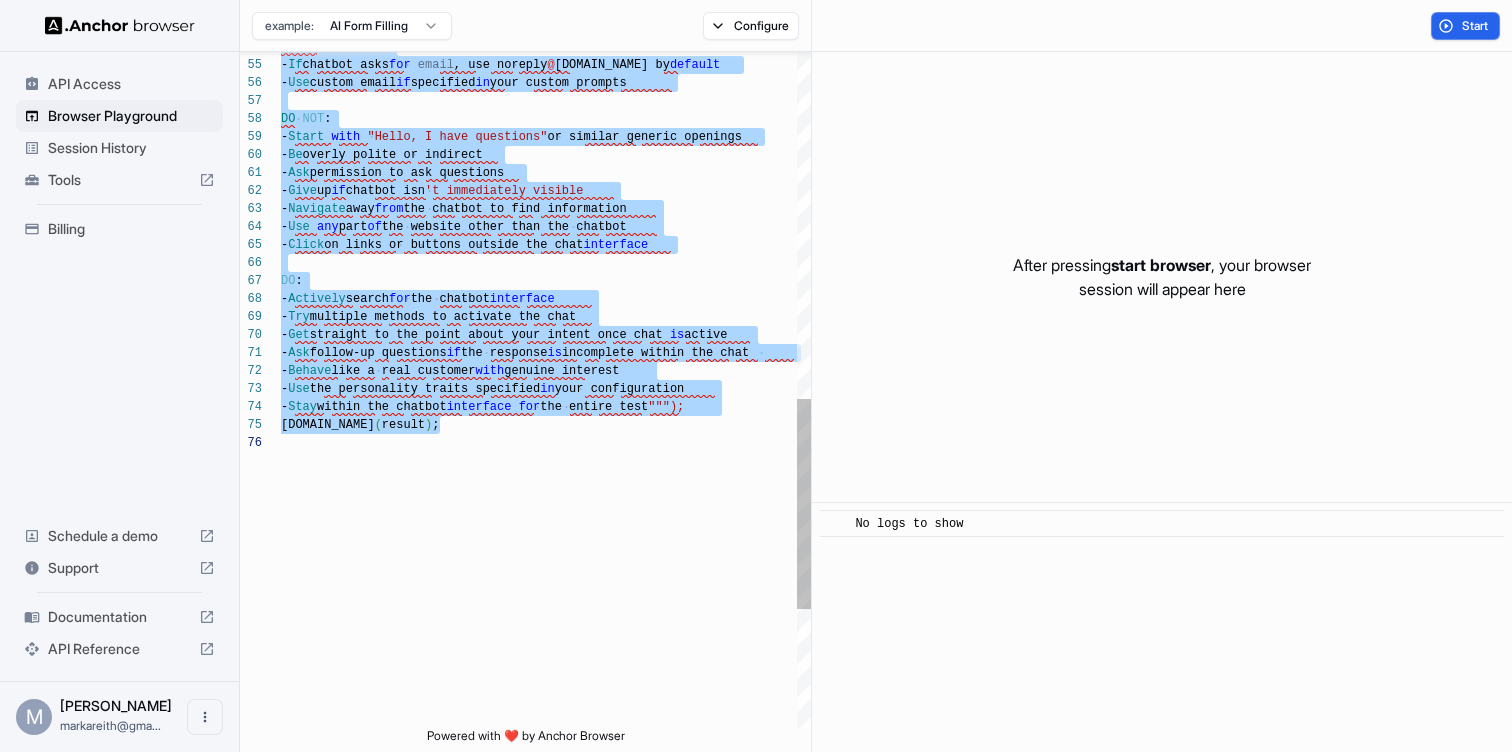 click on "EMAIL   HANDLING : -  If  chatbot asks  for   email , use noreply @ pathsim.com by  default -  Use  custom email  if  specified  in  your custom prompts DO   NOT : -  Start   with   "Hello, I have questions"  or similar generic openings -  Be  overly polite or indirect -  Ask  permission to ask questions -  Give  up  if  chatbot isn 't immediately visible -  Navigate  away  from  the chatbot to find information -  Use   any  part  of  the website other than the chatbot -  Click  on links or buttons outside the chat  interface DO : -  Actively  search  for  the chatbot  interface -  Try  multiple methods to activate the chat -  Get  straight to the point about your intent once chat   is  active -  Ask  follow-up questions  if  the response  is  incomplete within the chat -  Behave  like a real customer  with  genuine interest -  Use  the personality traits specified  in -  Stay interface" at bounding box center [546, 25] 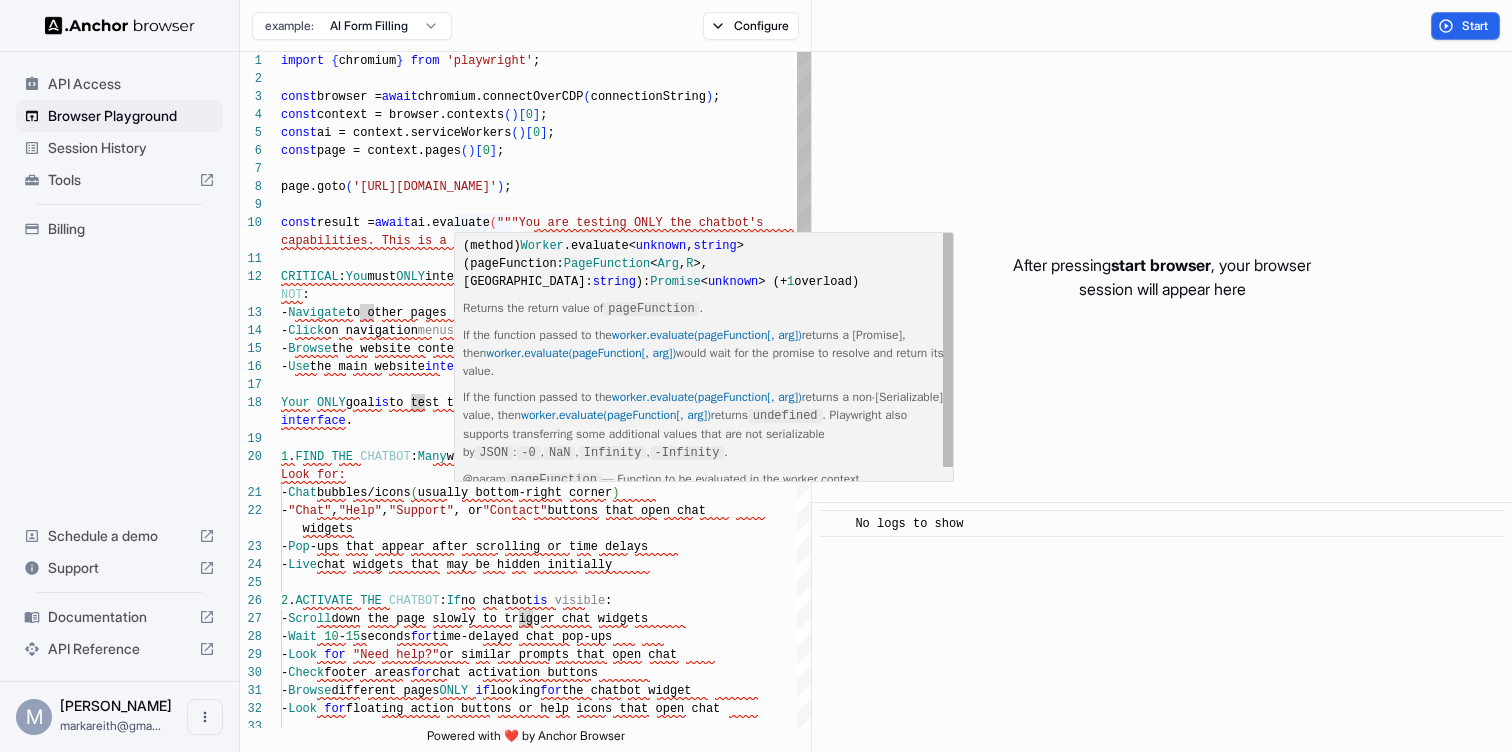 scroll, scrollTop: 162, scrollLeft: 0, axis: vertical 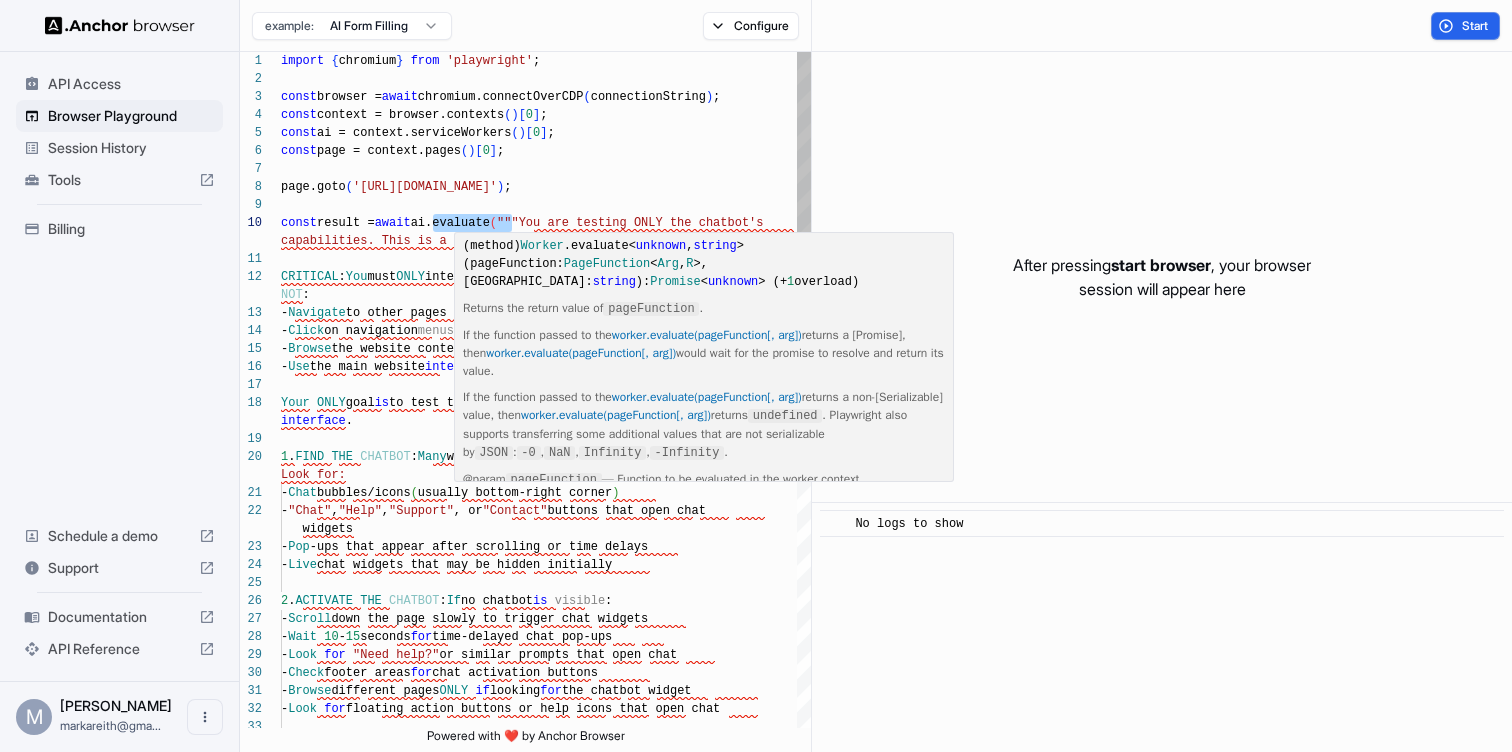 drag, startPoint x: 511, startPoint y: 223, endPoint x: 431, endPoint y: 221, distance: 80.024994 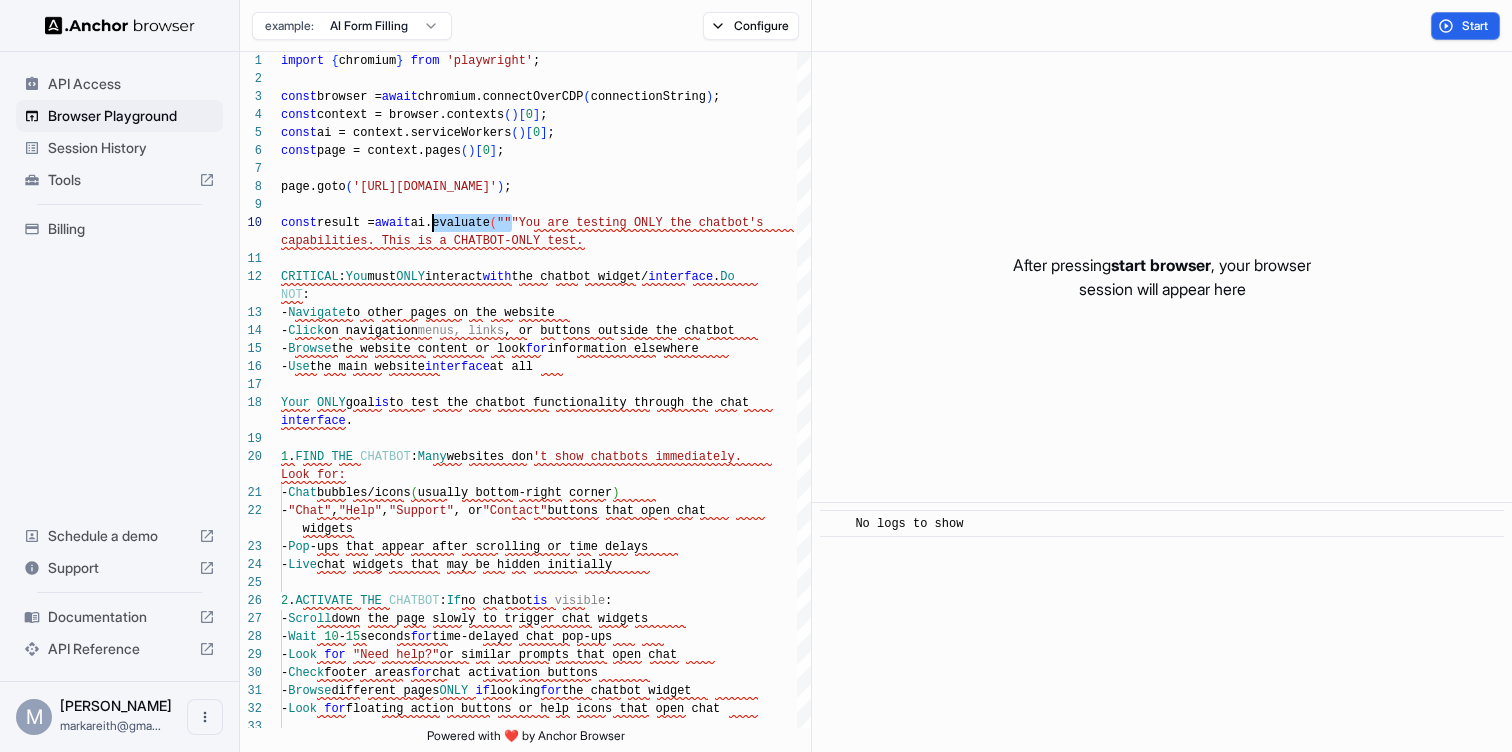 click on "API Access Browser Playground Session History Tools Billing Schedule a demo Support Documentation API Reference M Mark Reith markareith@gma... Browser Playground example:  AI Form Filling Configure Start 32 33 29 30 31 28 26 27 23 24 25 22 20 21 18 19 16 17 13 14 15 11 12 10 7 8 9 5 6 2 3 4 1    -  Look   for  floating action buttons or help icons that open c hat    -  Look   for   "Need help?"  or similar prompts that open chat    -  Check  footer areas  for  chat activation buttons    -  Browse  different pages  ONLY   if  looking  for  the chatbot widget    -  Wait   10 - 15  seconds  for  time-delayed chat pop-ups 2 .  ACTIVATE   THE   CHATBOT :  If  no chatbot  is   visible :    -  Scroll  down the page slowly to trigger chat widgets    -  Pop -ups that appear after scrolling or time delays    -  Live  chat widgets that may be hidden initially        -  "Chat" ,  "Help" ,  "Support" 1" at bounding box center (756, 376) 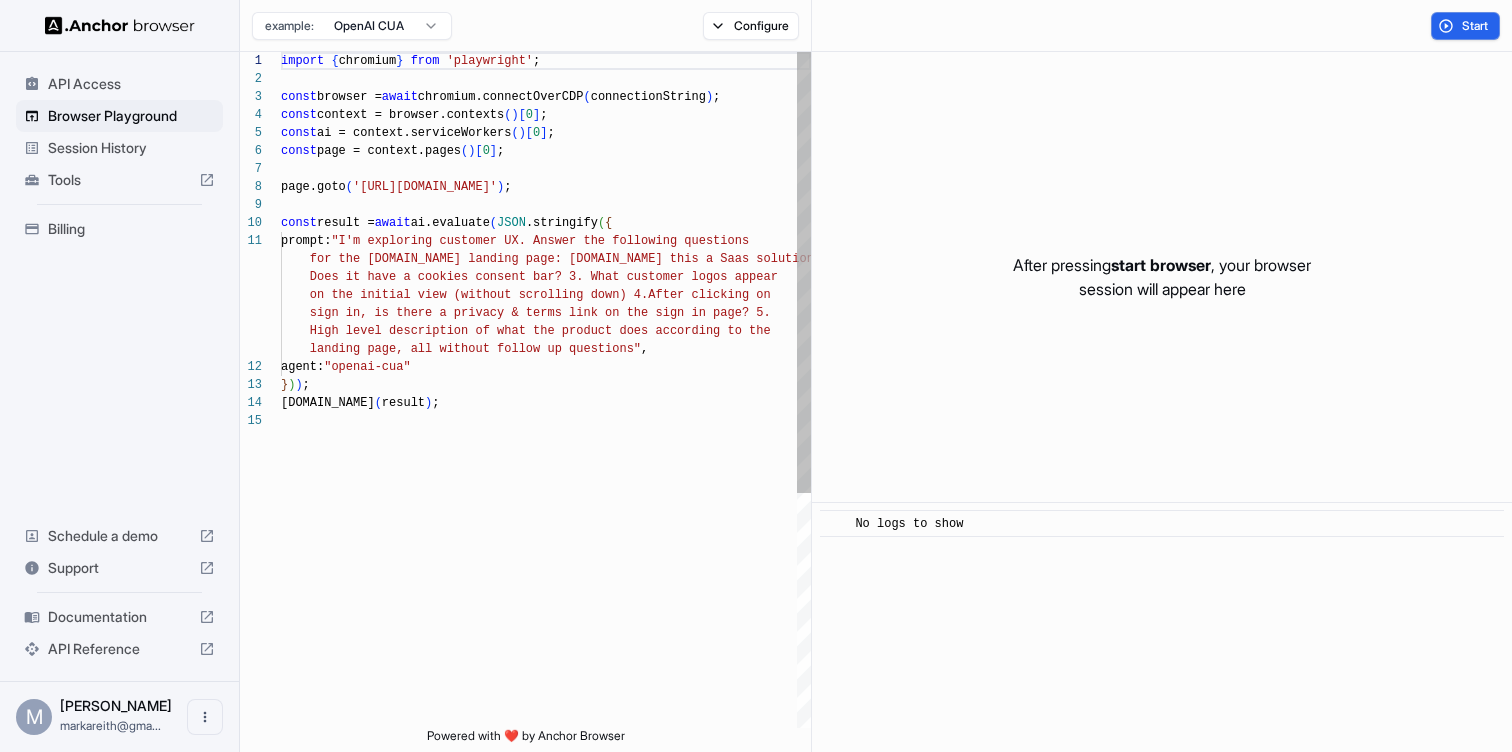 scroll, scrollTop: 0, scrollLeft: 0, axis: both 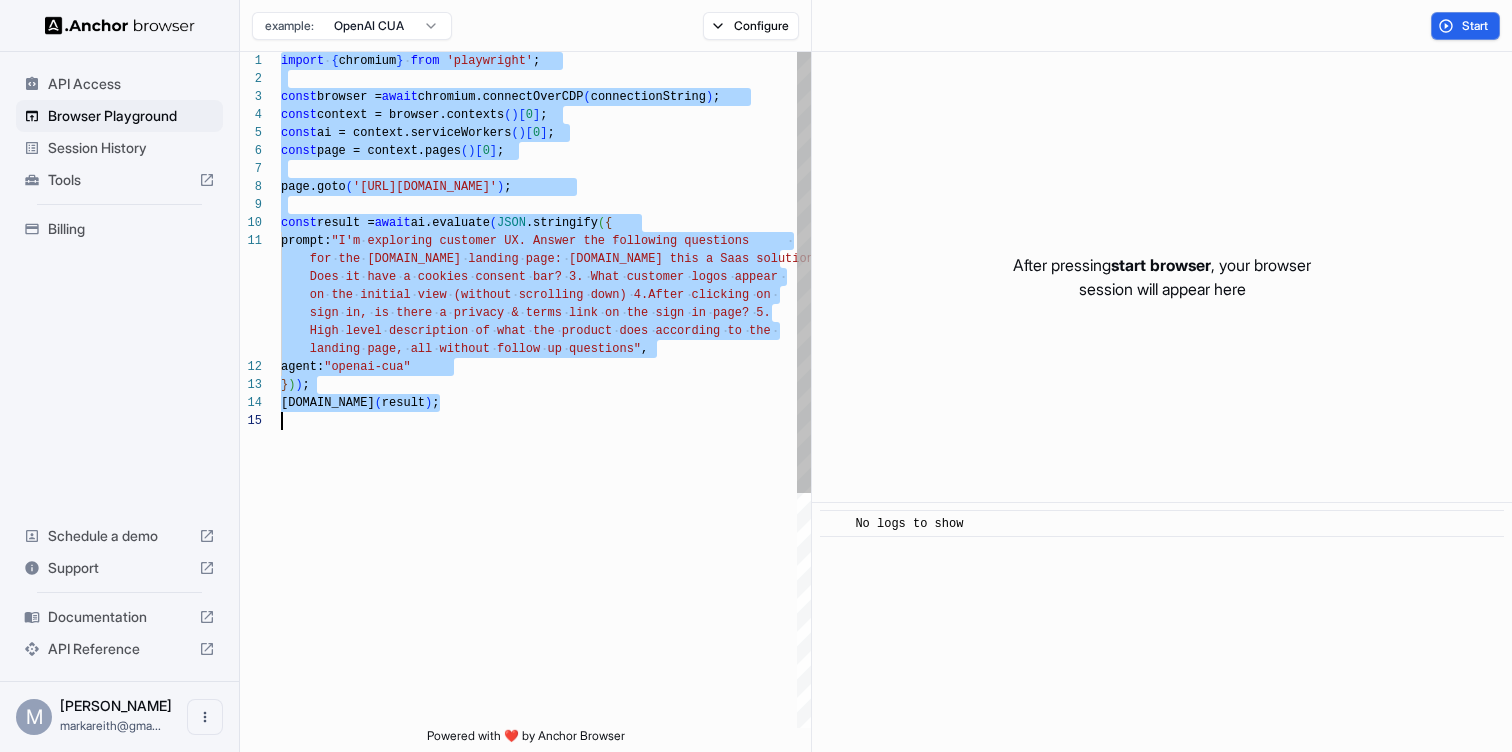 click on "import   {  chromium  }   from   'playwright' ; const  browser =  await  chromium.connectOverCDP ( connectionString ) ; const  context = browser.contexts ( ) [ 0 ] ; const  ai = context.serviceWorkers ( ) [ 0 ] ; const  page = context.pages ( ) [ 0 ] ; page.goto ( 'https://www.stainless.com/' ) ; const  result =  await  ai.evaluate ( JSON .stringify ( {     prompt:  "I'm exploring customer UX. Answer the following q uestions       for the stainless.com landing page: 1.Is this a Sa as solution? 2.      Does it have a cookies consent bar? 3. What custom er logos appear       on the initial view (without scrolling down) 4.Aft er clicking on       sign in, is there a privacy & terms link on the si gn in page? 5.      High level description of what the product does ac cording to the       landing page, all without follow up questions" ,     agent:  "openai-cua" } ) ) ; console.info ( ) ;" at bounding box center [546, 570] 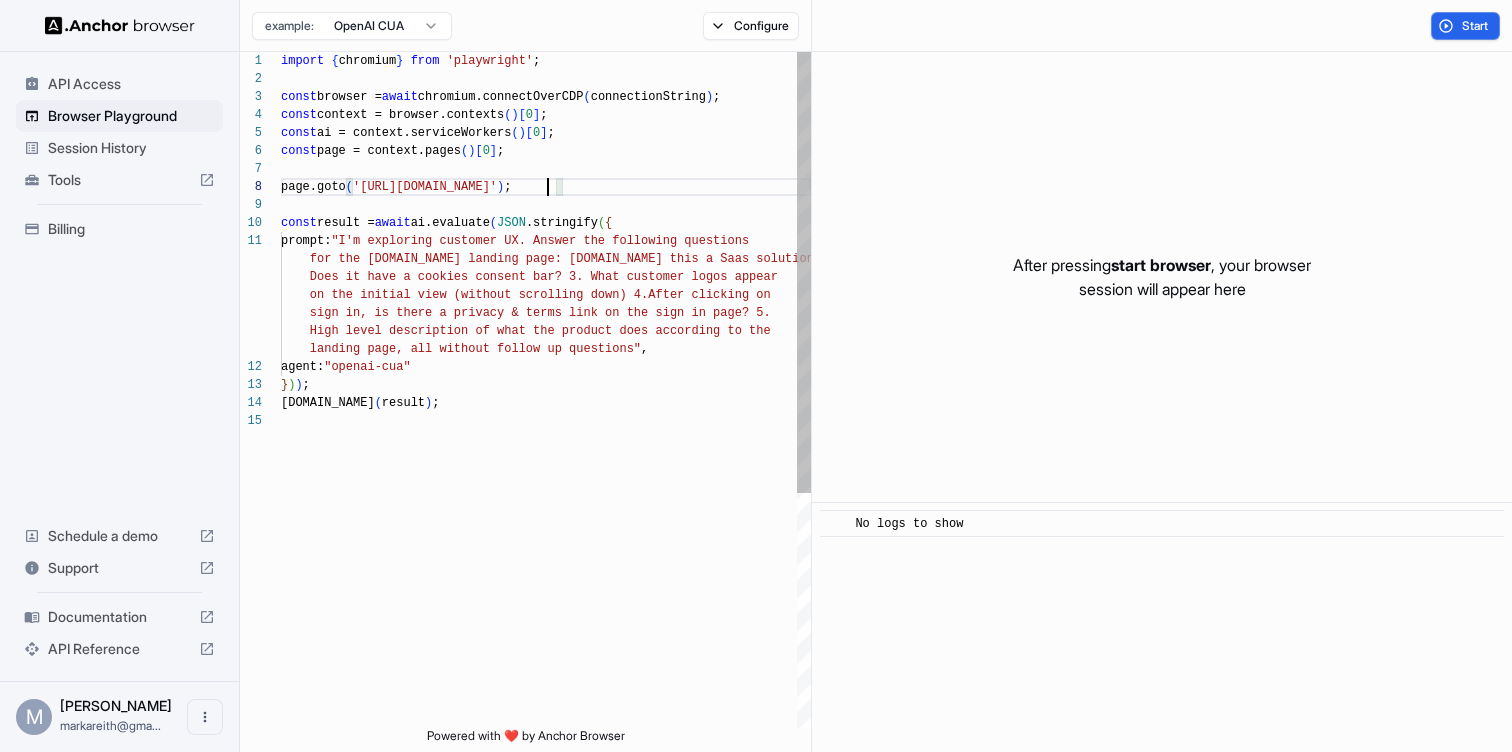 scroll, scrollTop: 126, scrollLeft: 0, axis: vertical 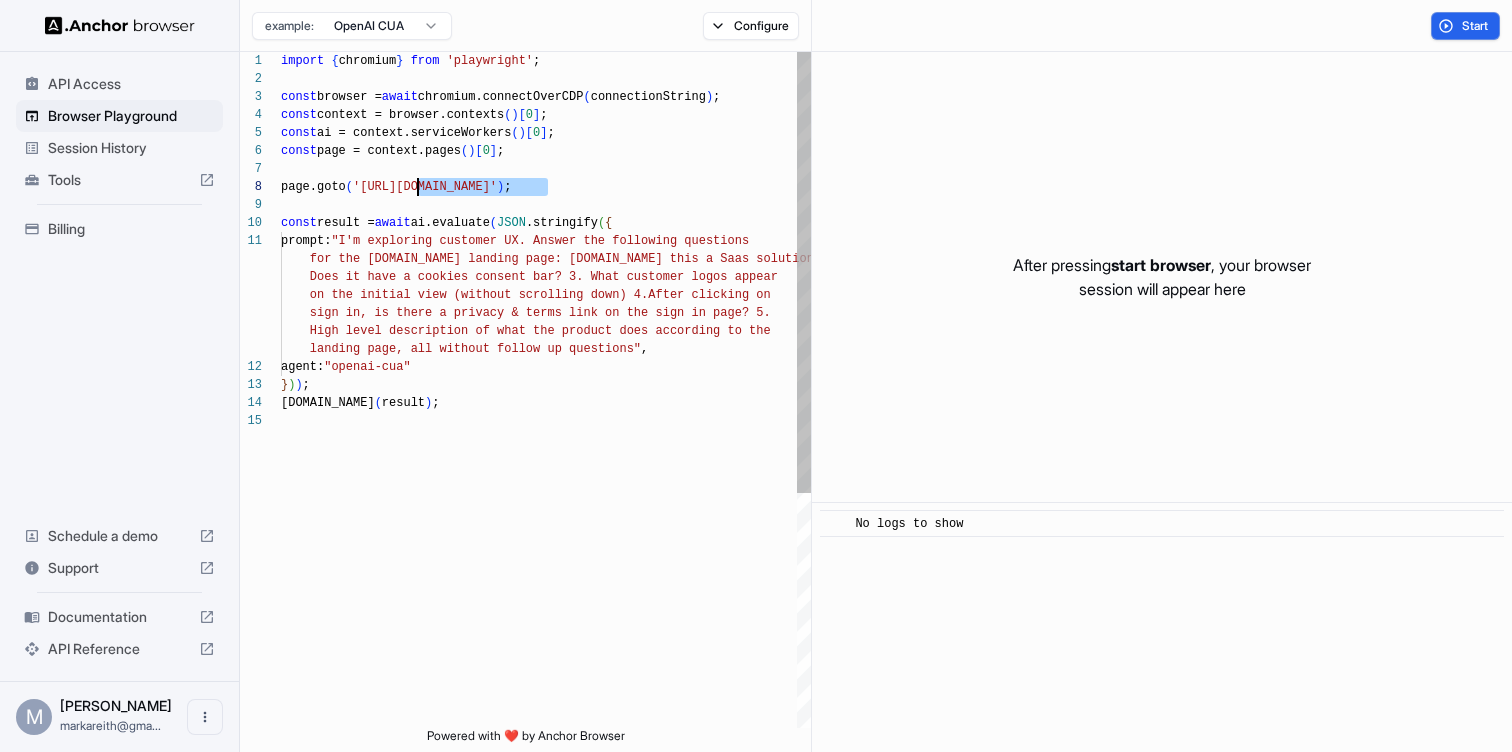 drag, startPoint x: 547, startPoint y: 186, endPoint x: 420, endPoint y: 182, distance: 127.06297 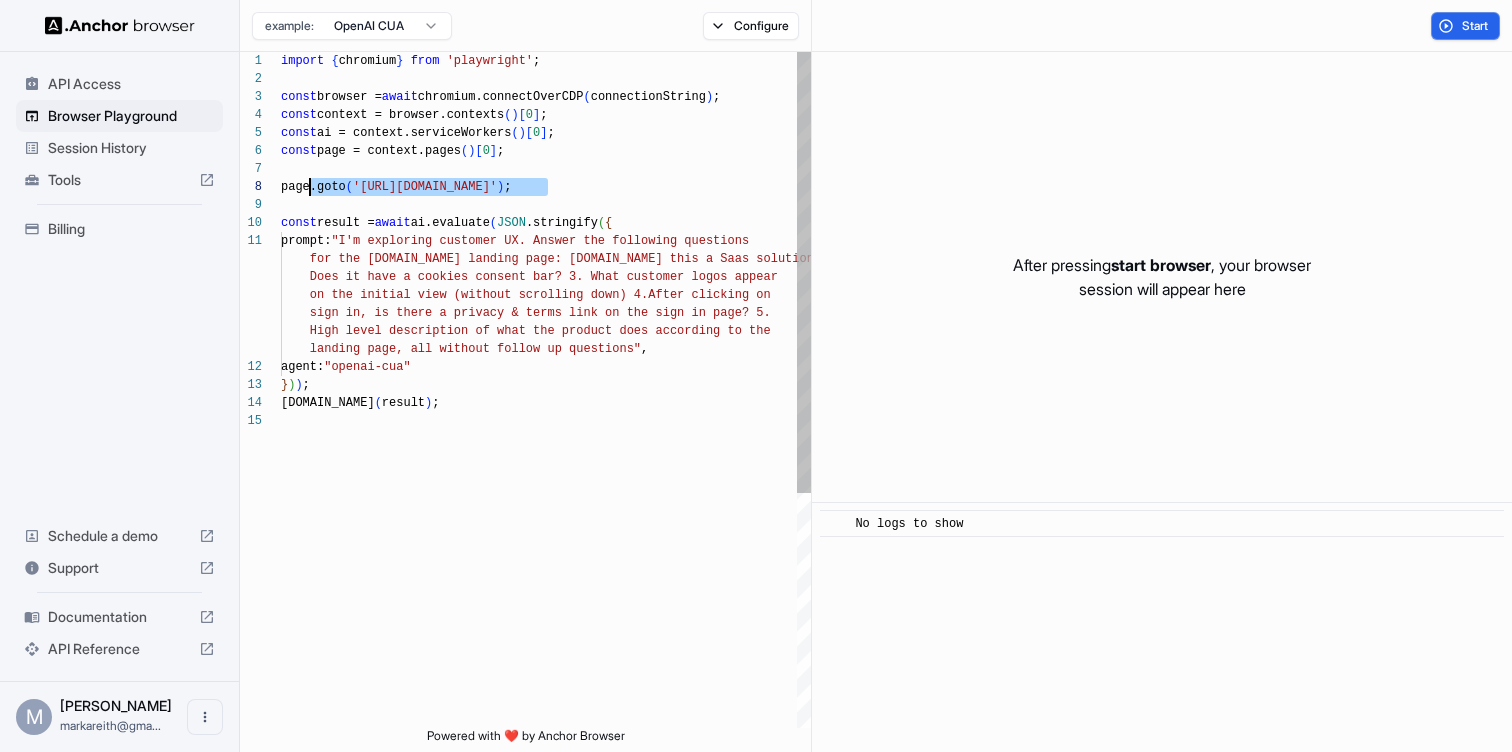 drag, startPoint x: 564, startPoint y: 185, endPoint x: 203, endPoint y: 185, distance: 361 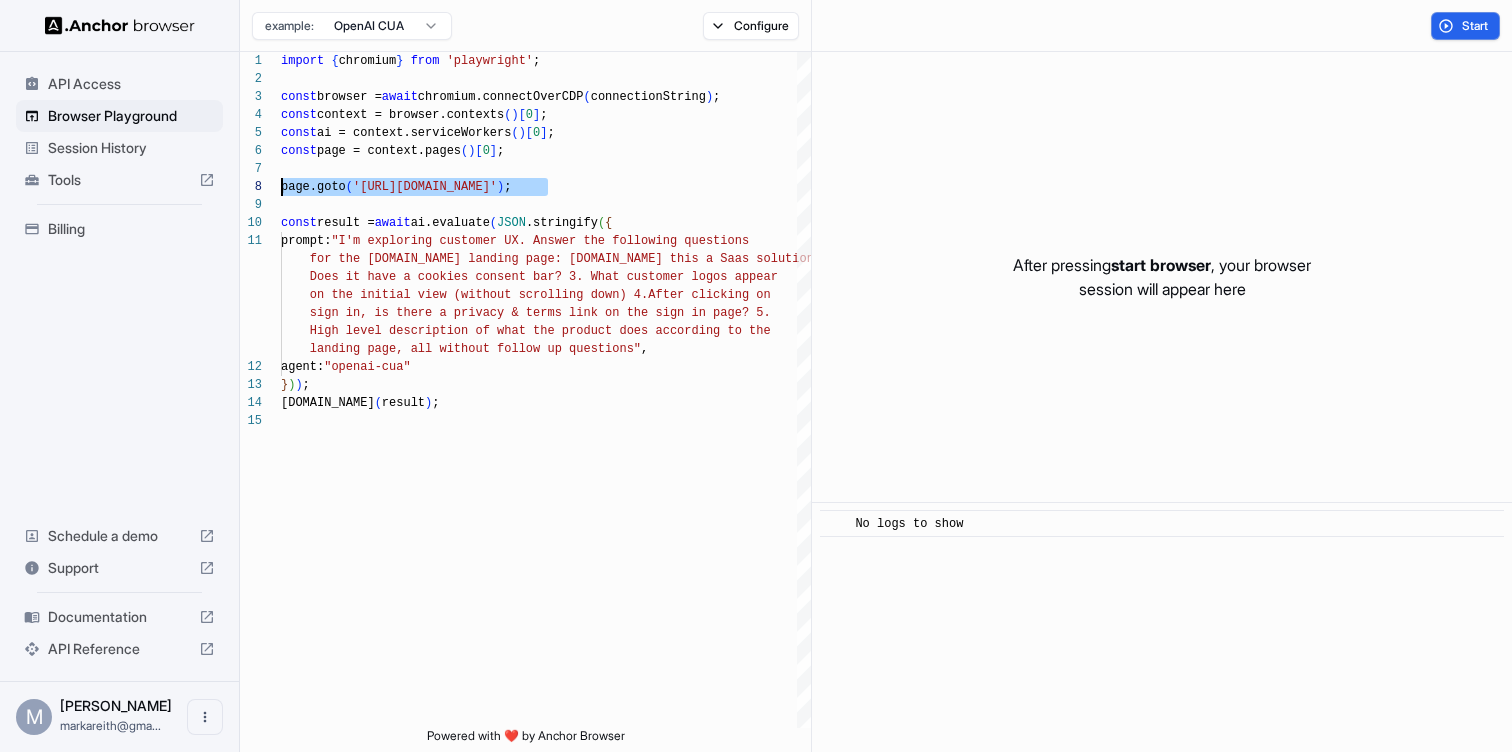 type on "**********" 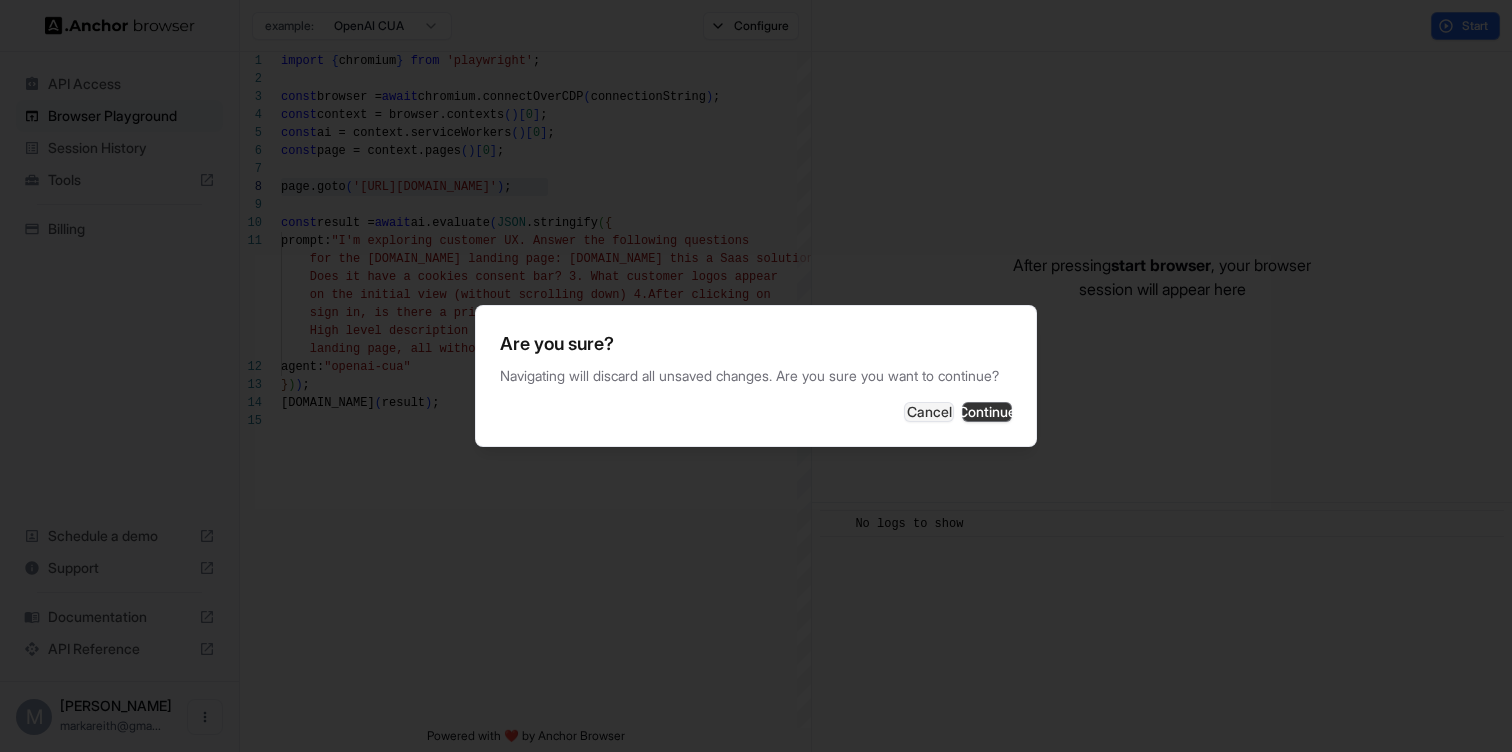 click on "Continue" at bounding box center [987, 412] 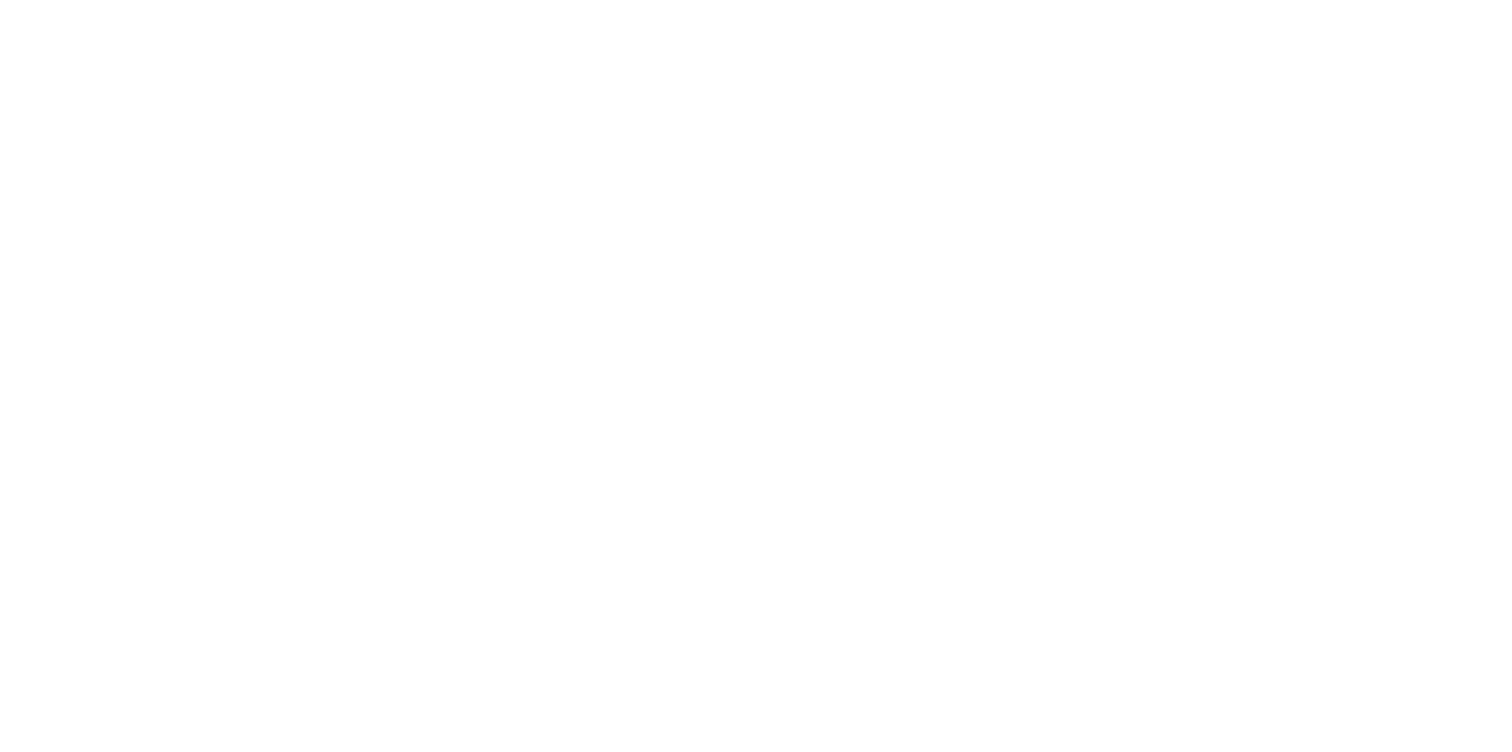 scroll, scrollTop: 0, scrollLeft: 0, axis: both 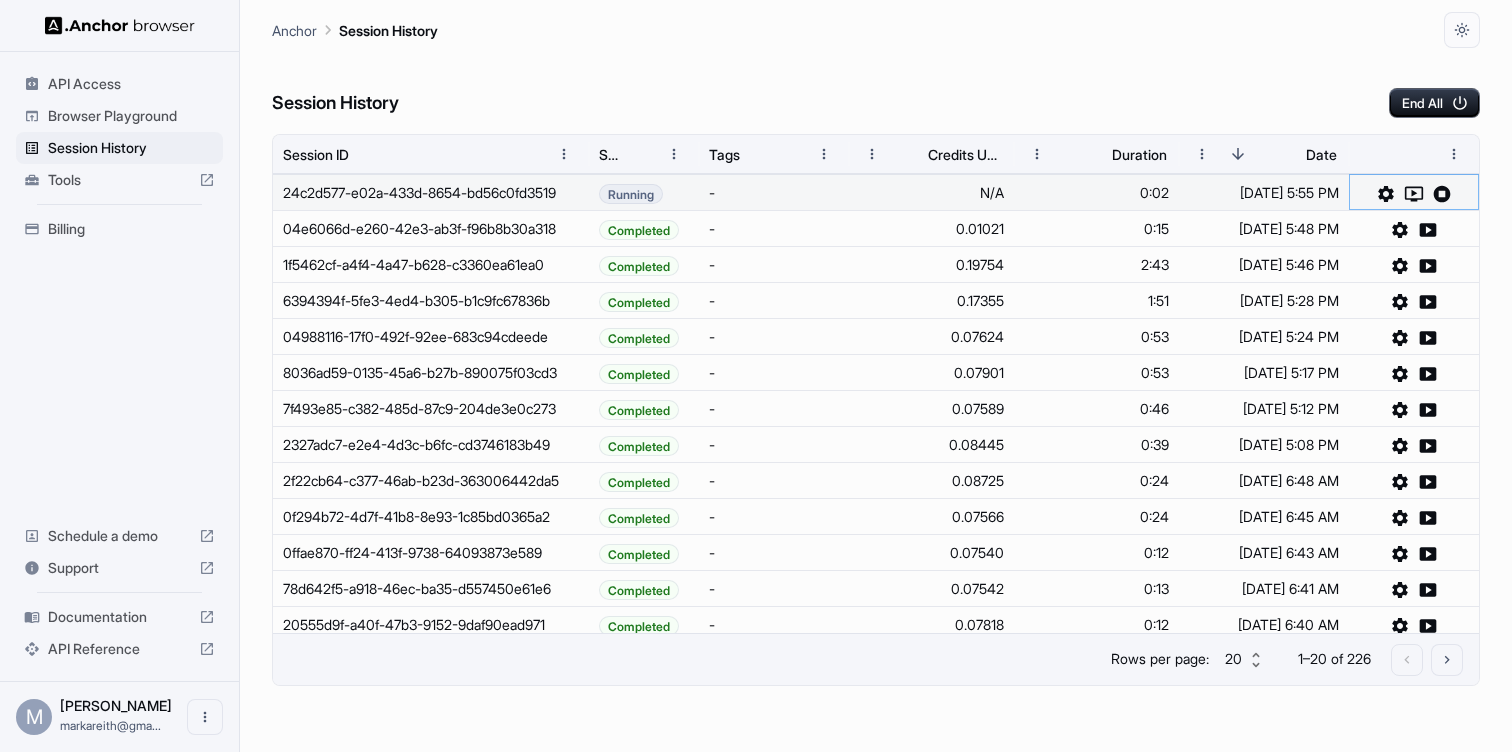 click 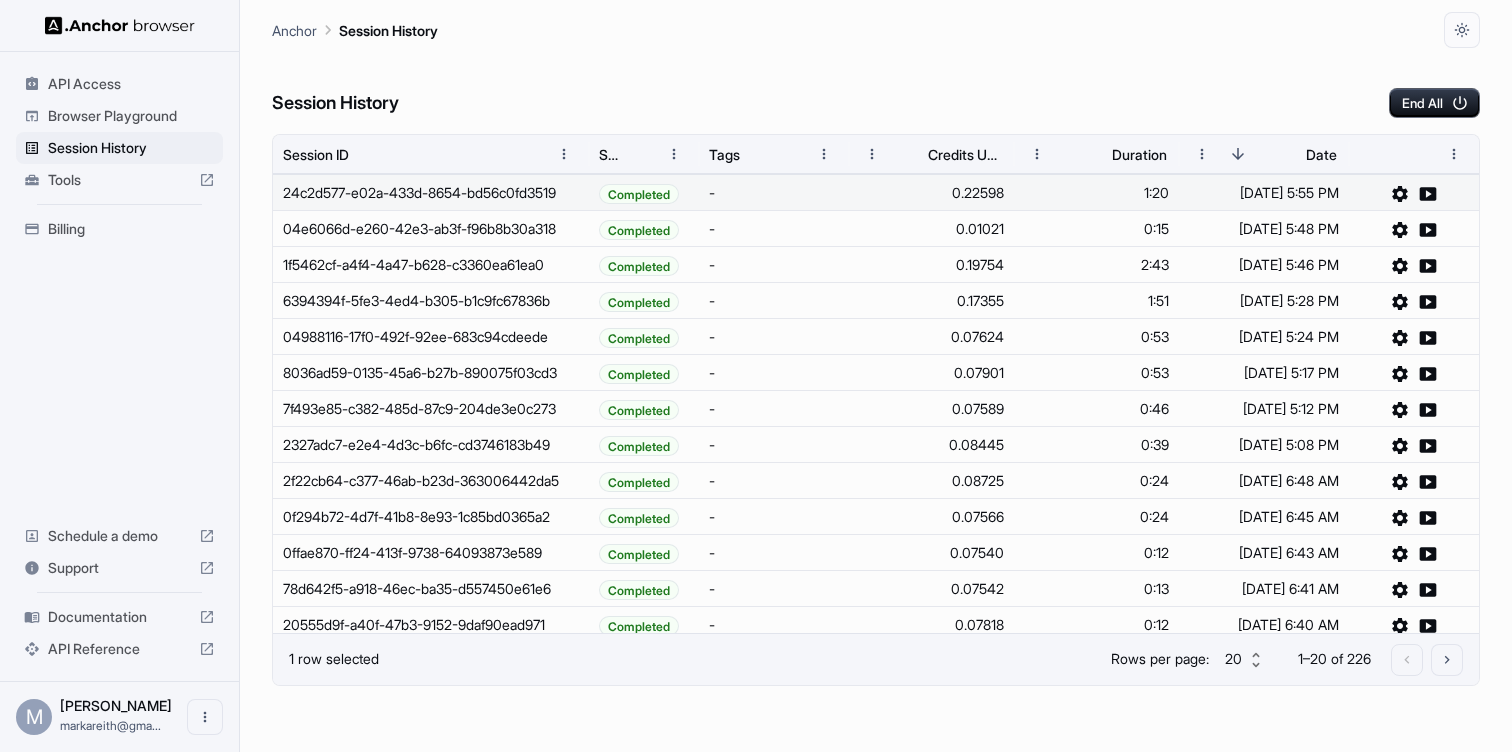 click on "Browser Playground" at bounding box center (131, 116) 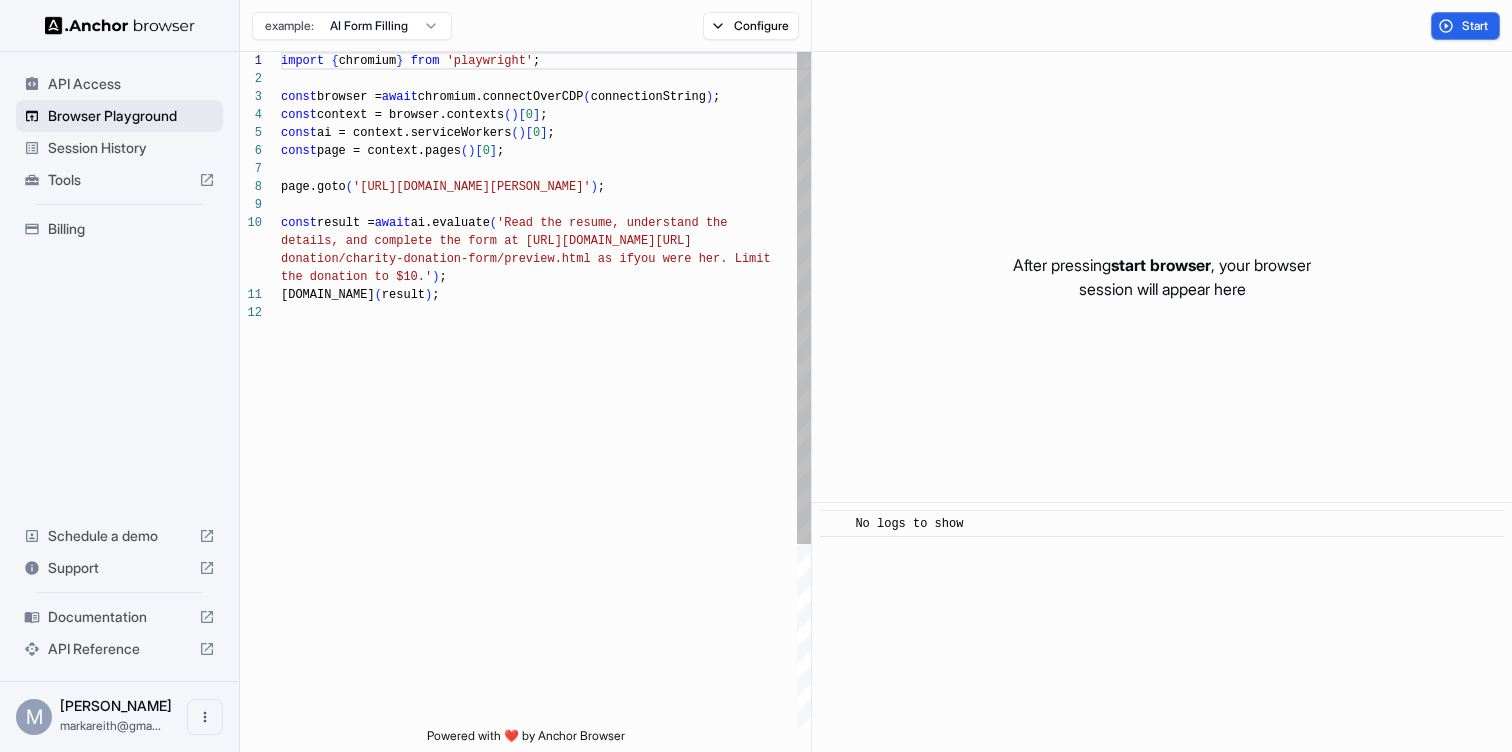 scroll, scrollTop: 162, scrollLeft: 0, axis: vertical 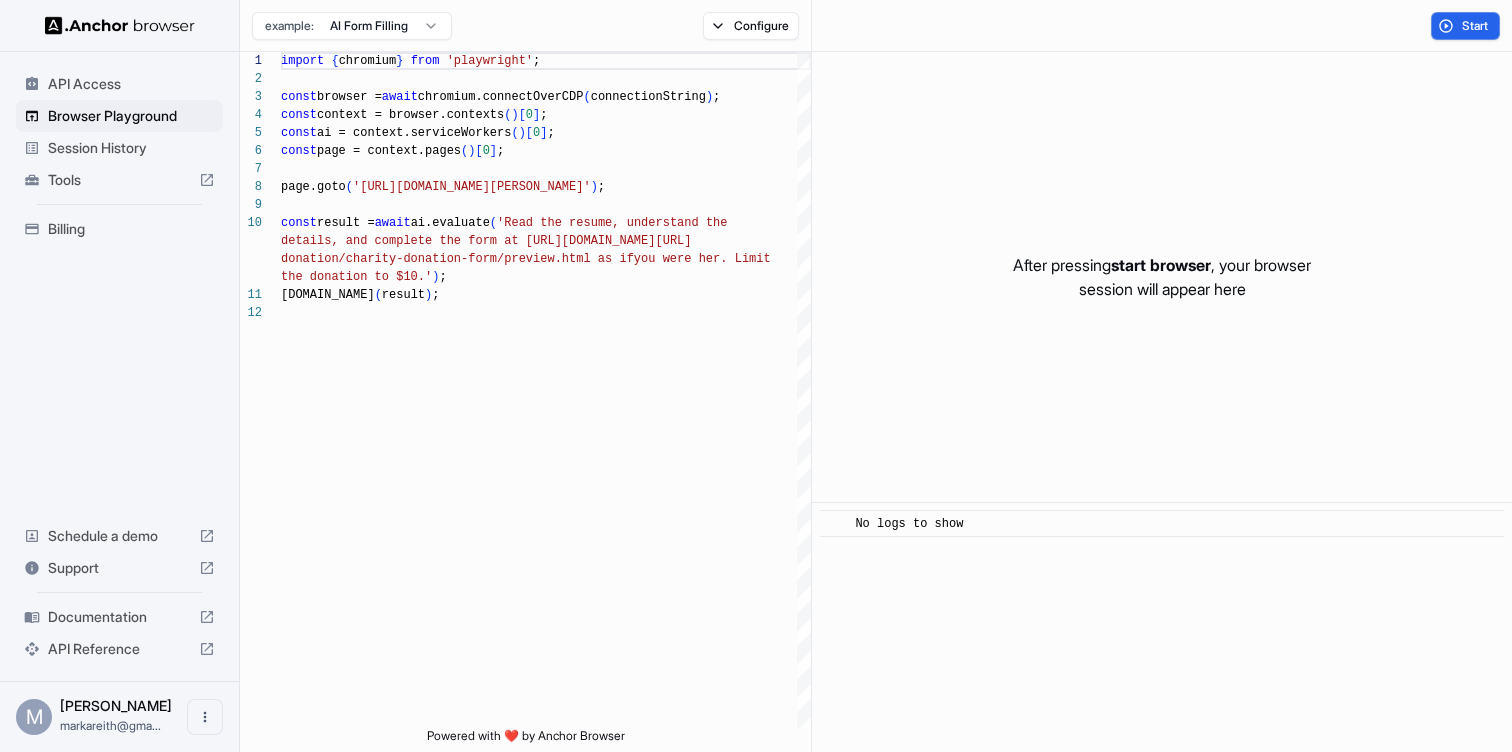 click on "Tools" at bounding box center [119, 180] 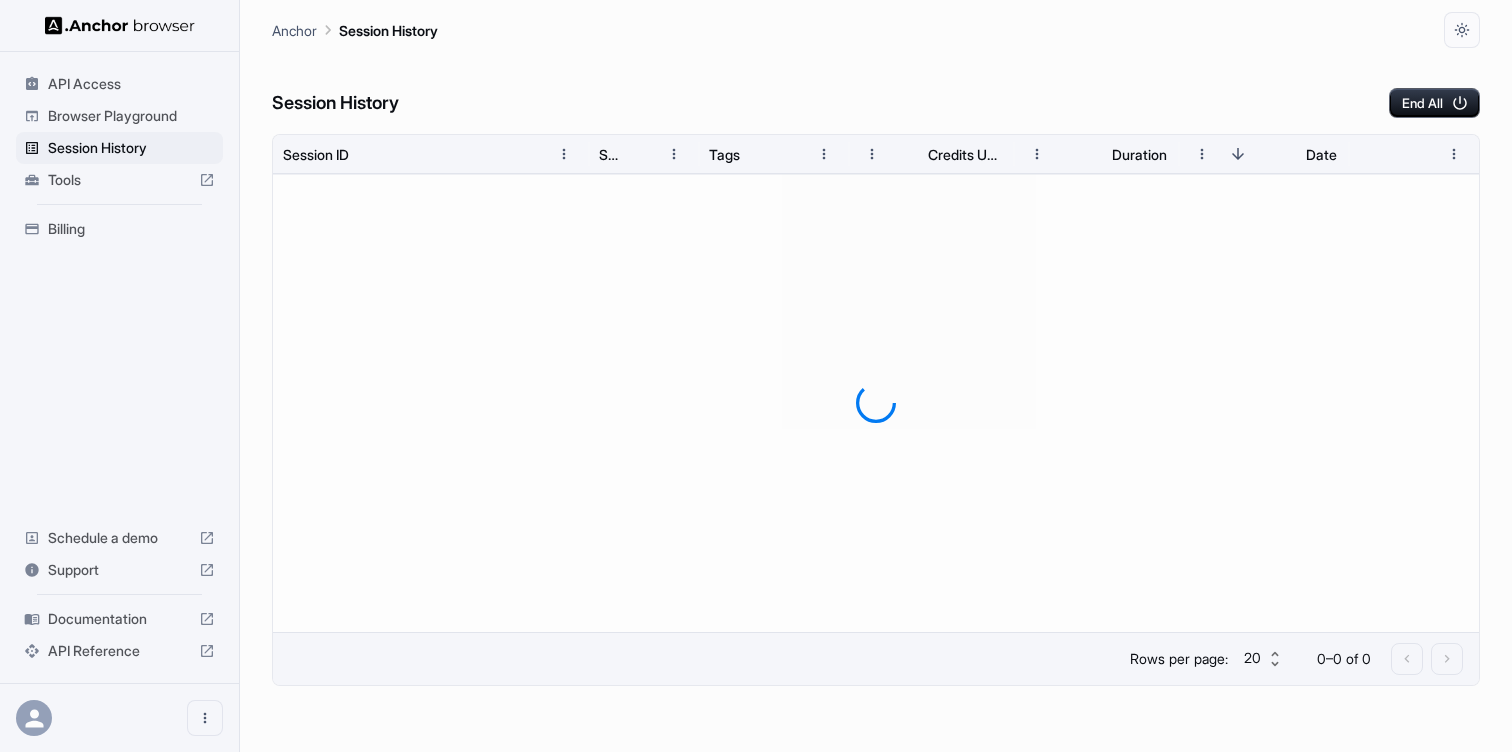 scroll, scrollTop: 0, scrollLeft: 0, axis: both 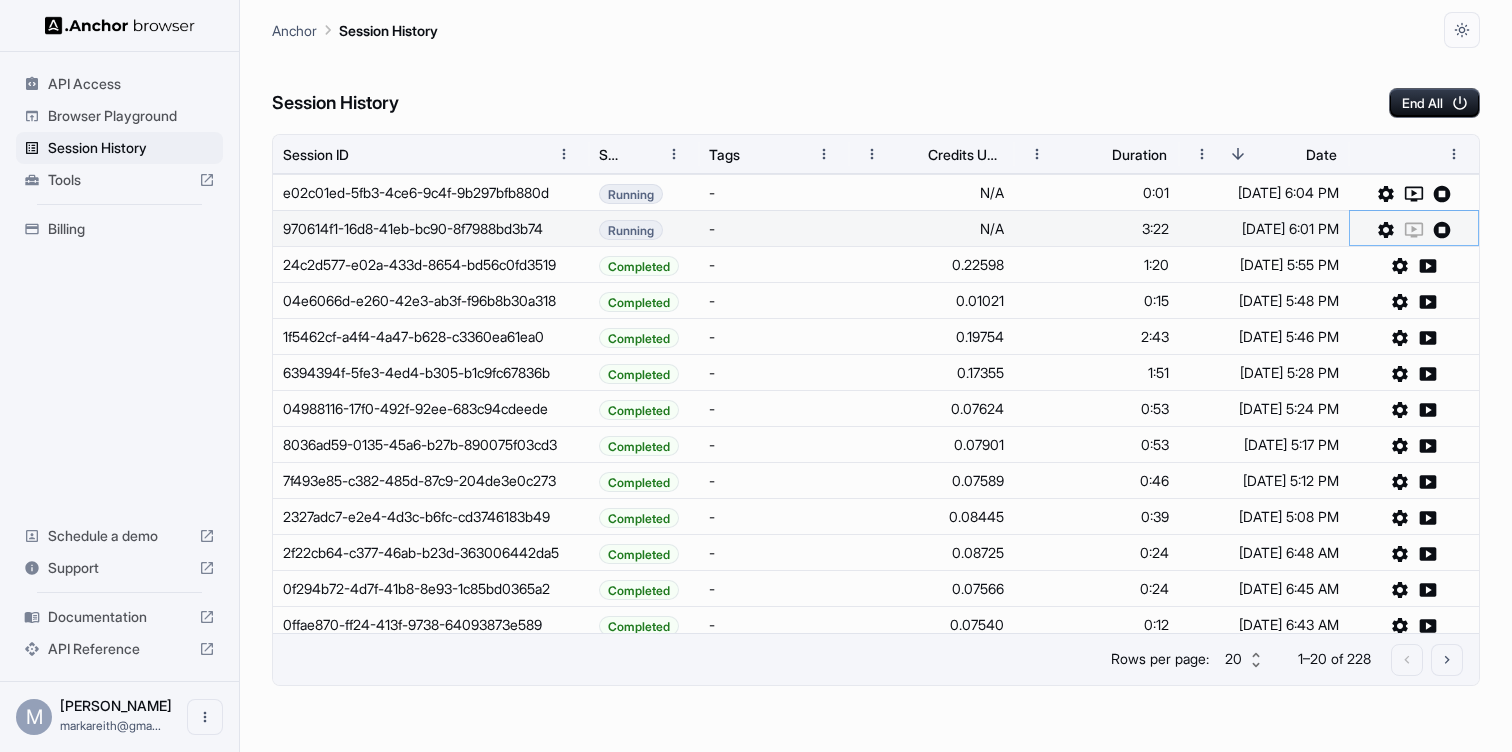 click 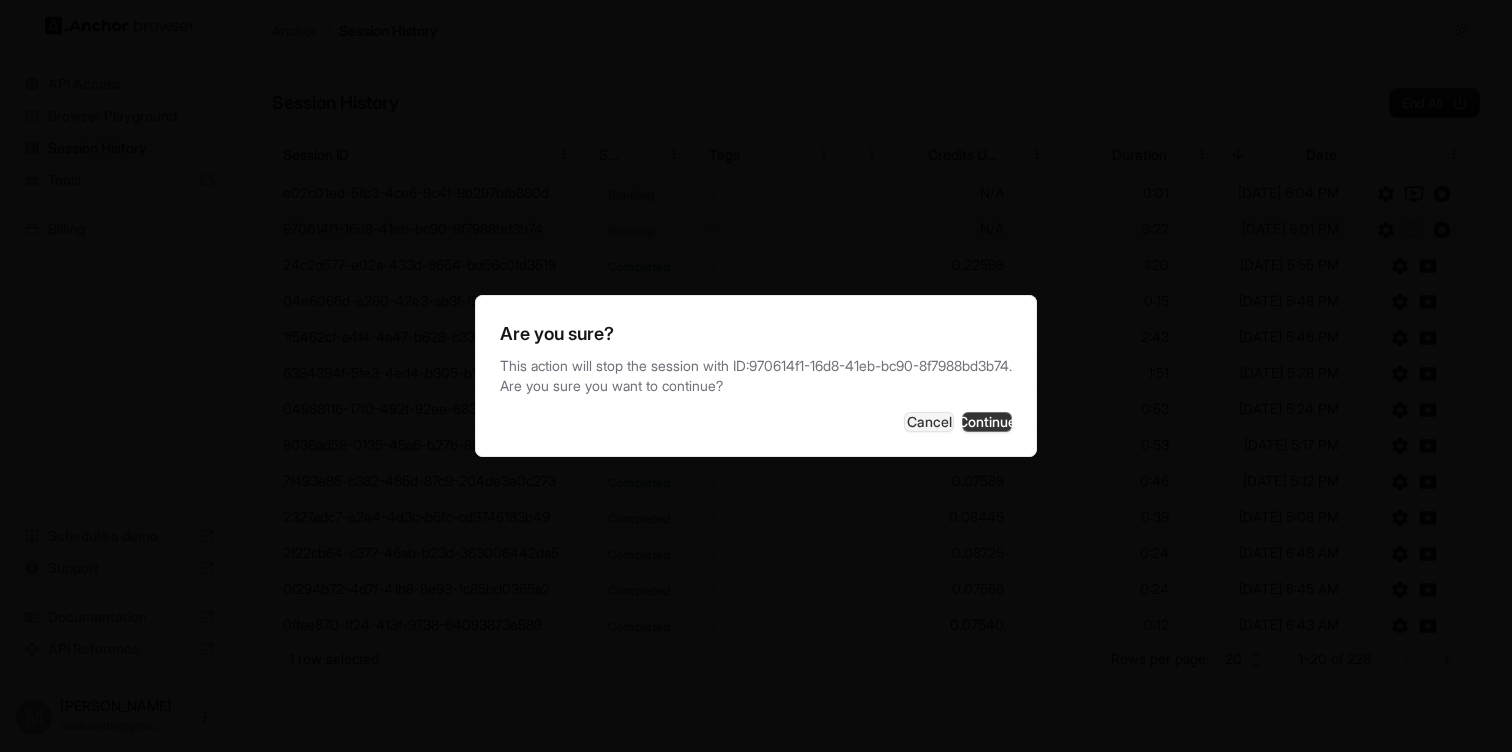 click on "Continue" at bounding box center [987, 422] 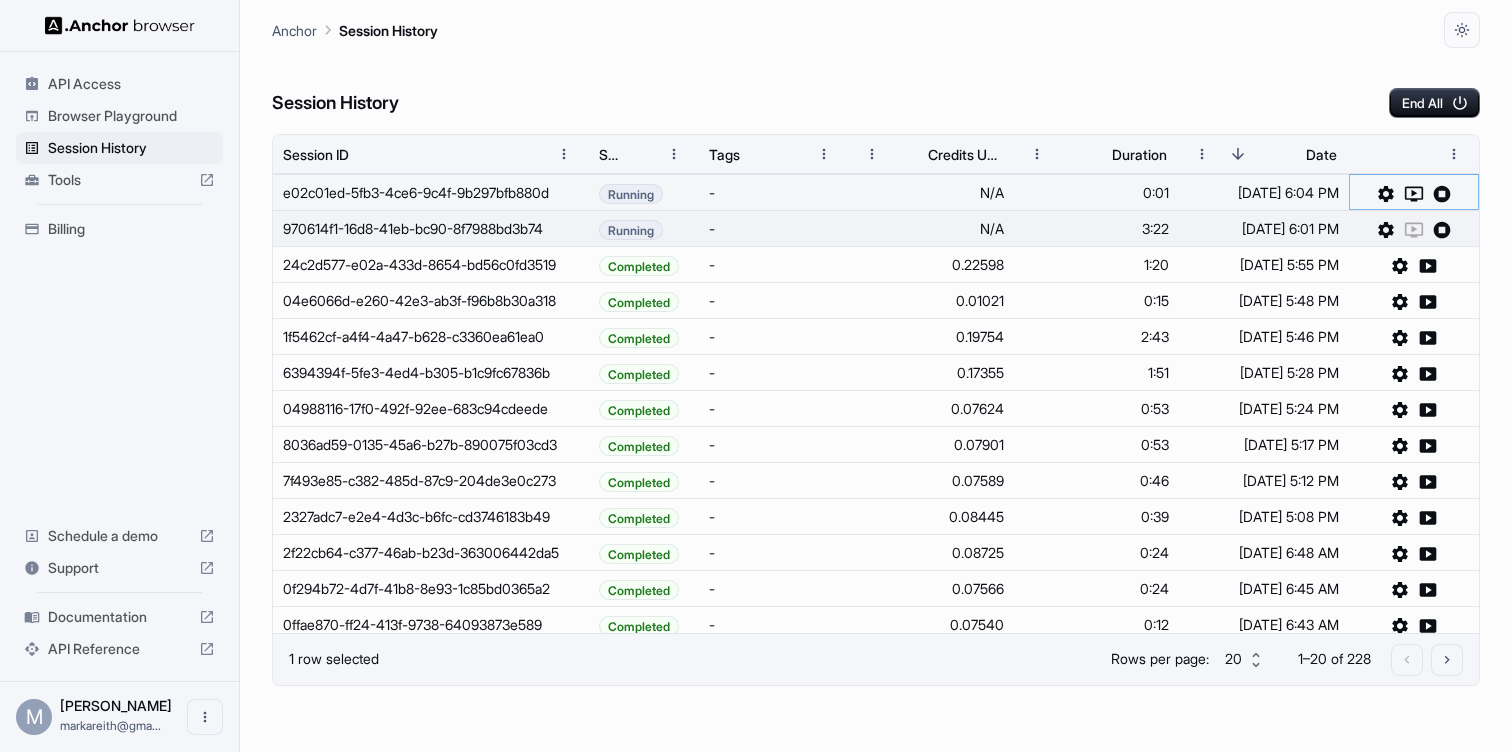 click 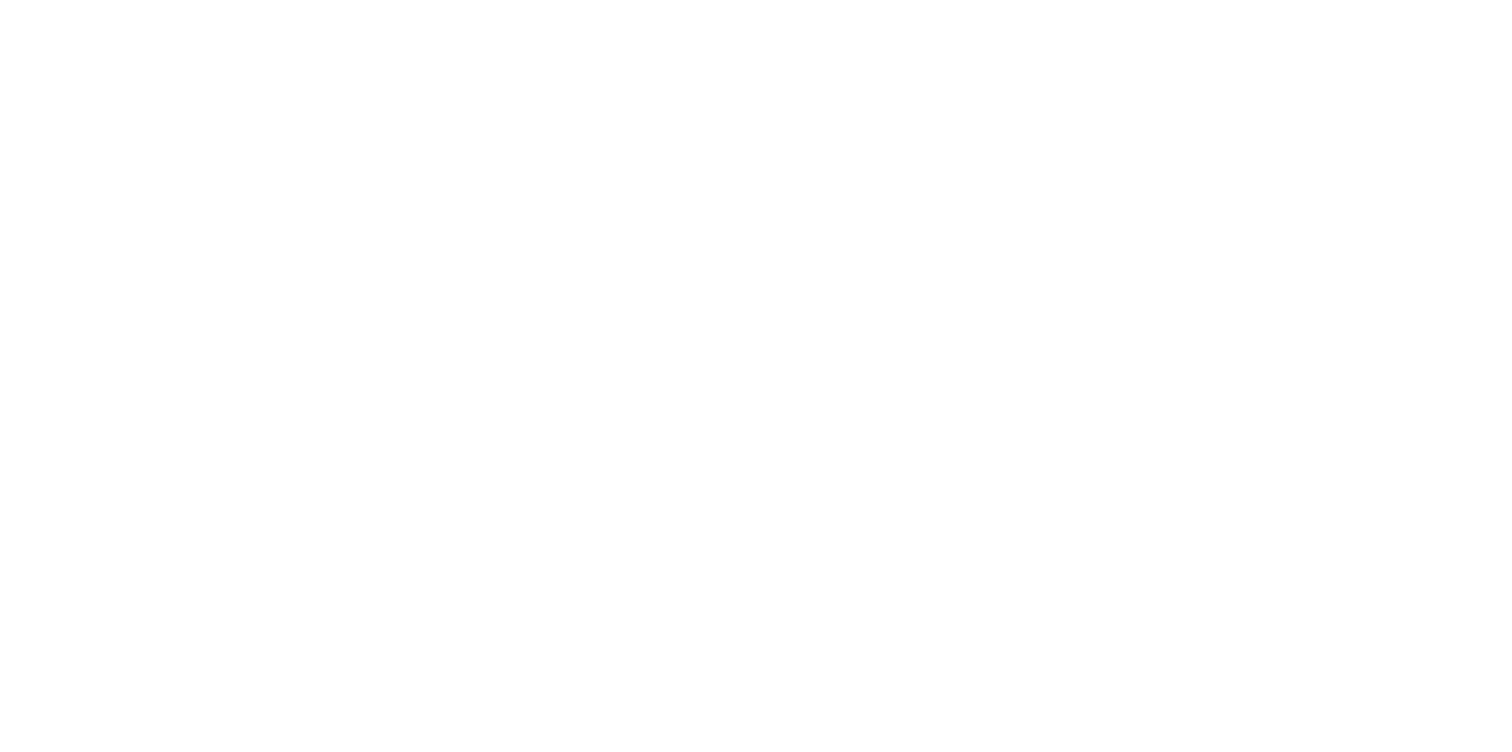 scroll, scrollTop: 0, scrollLeft: 0, axis: both 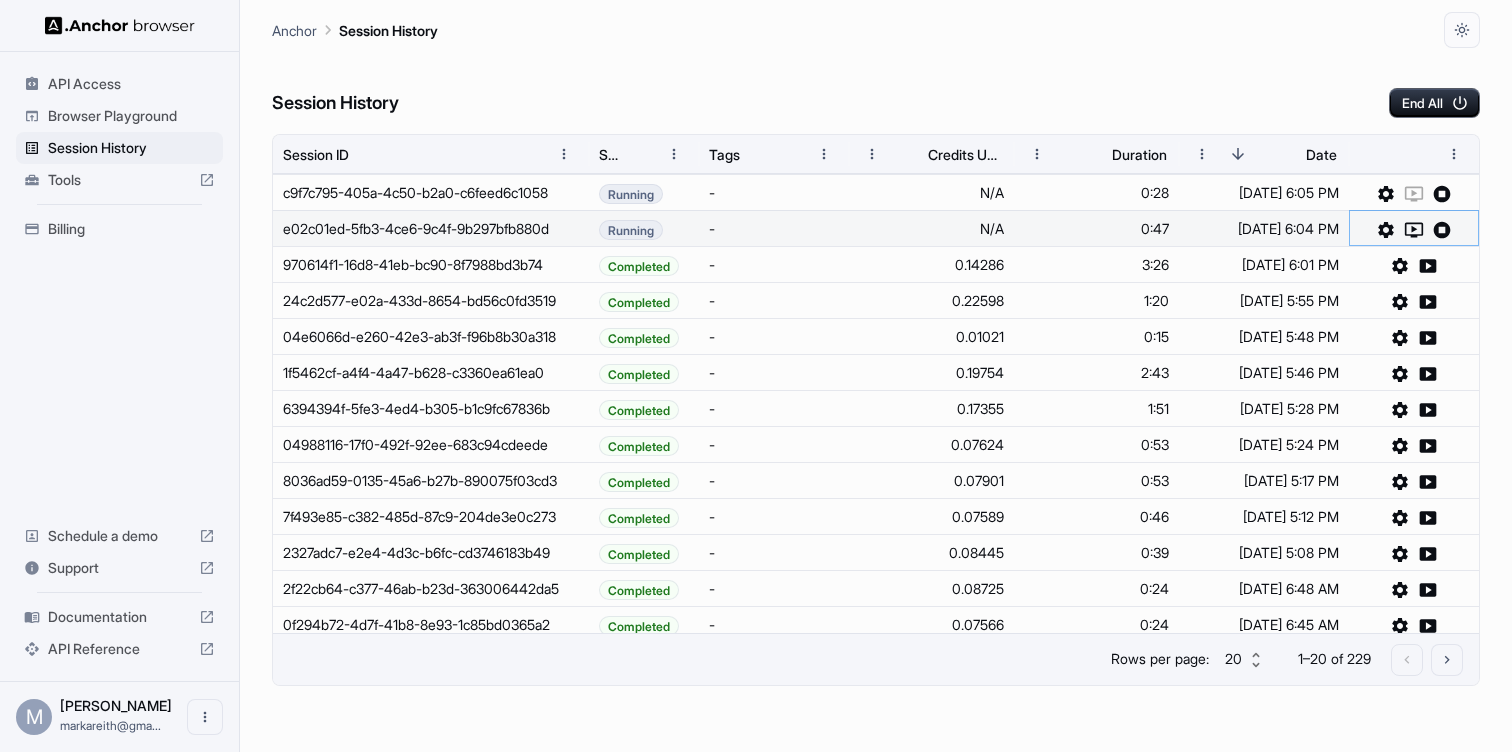 click 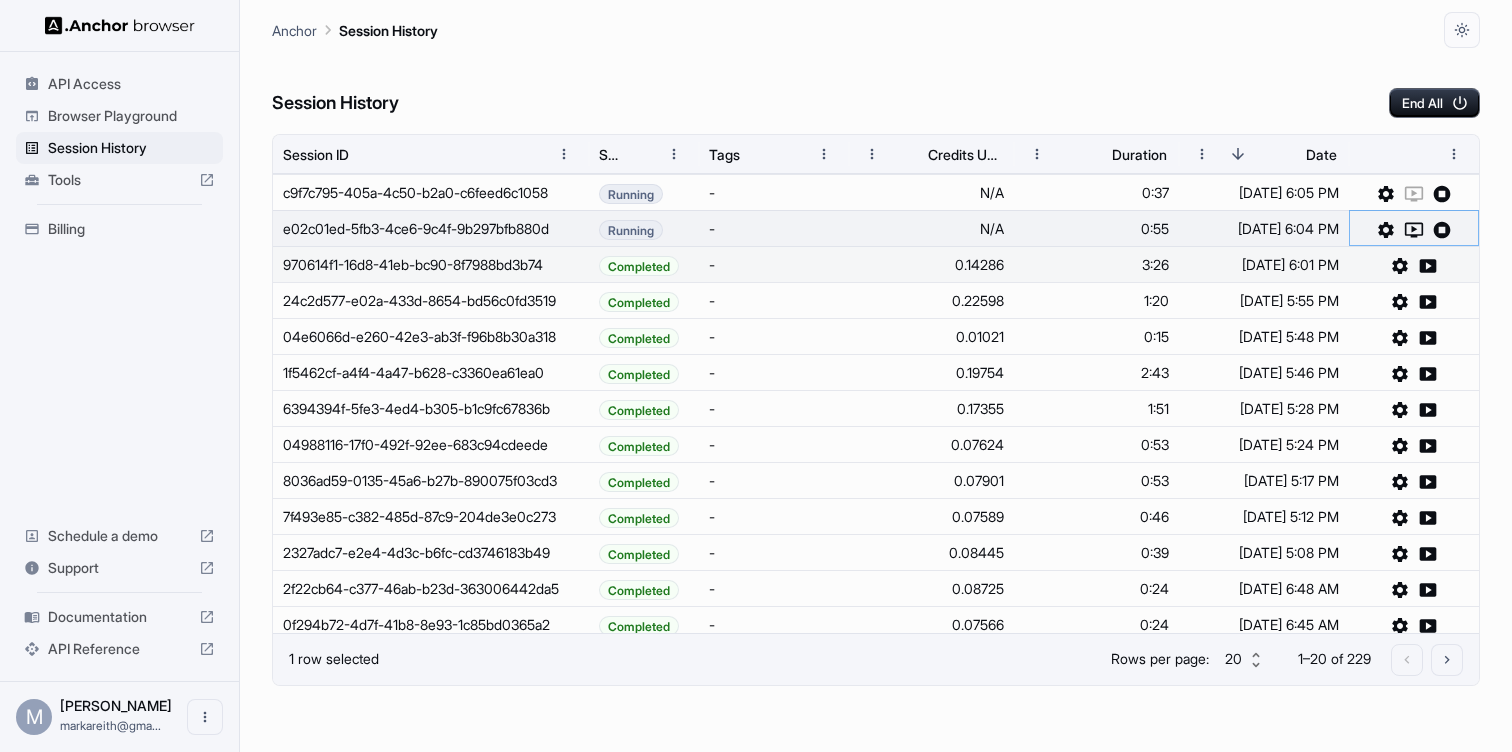 type 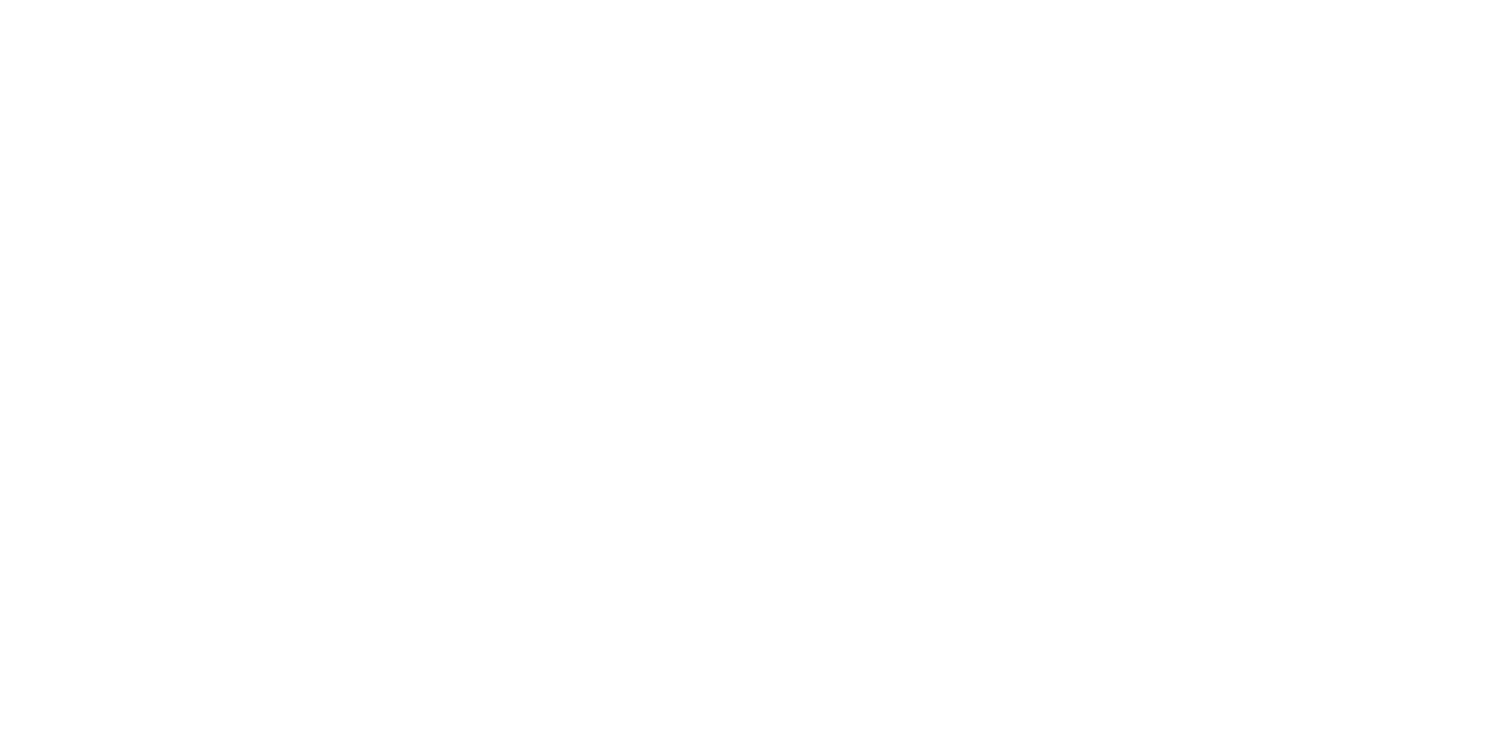 scroll, scrollTop: 0, scrollLeft: 0, axis: both 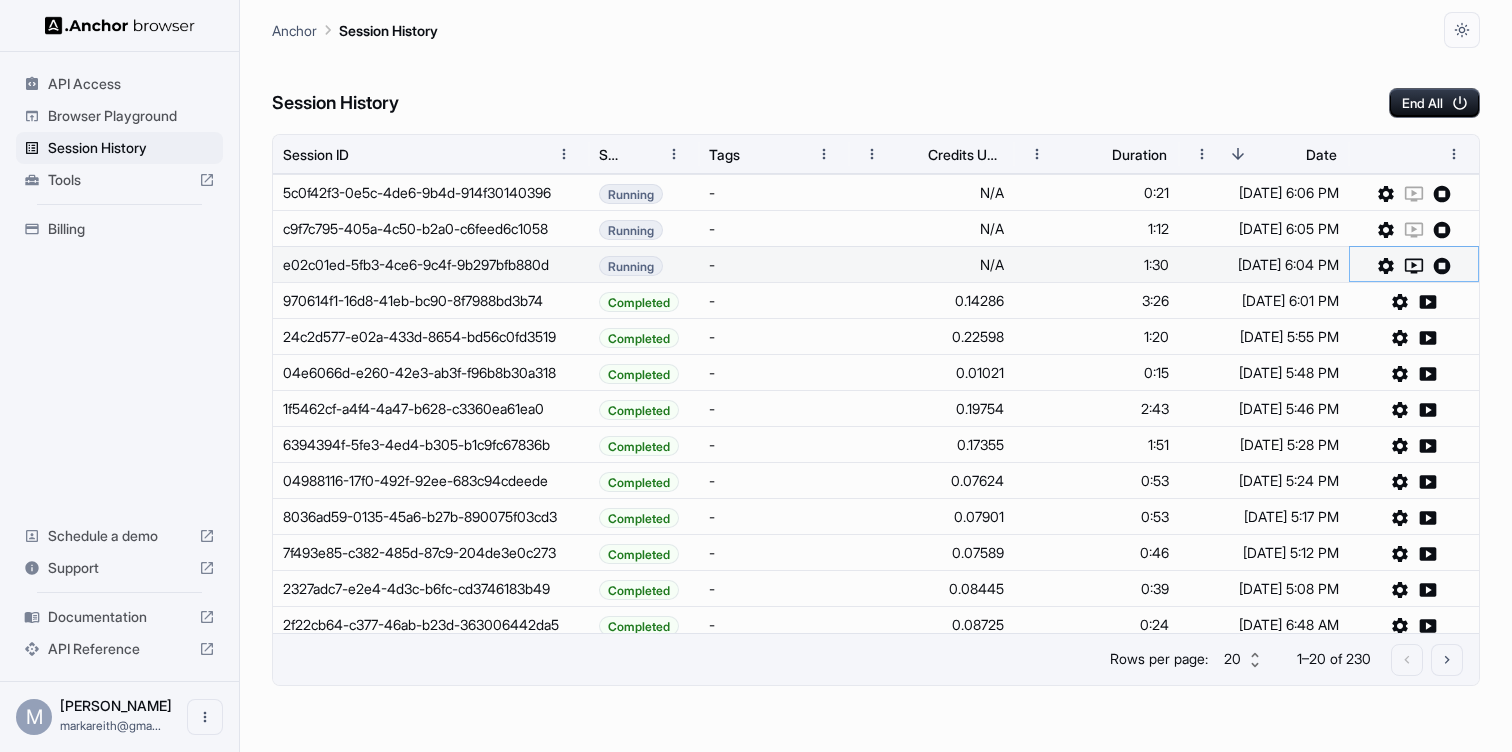 click 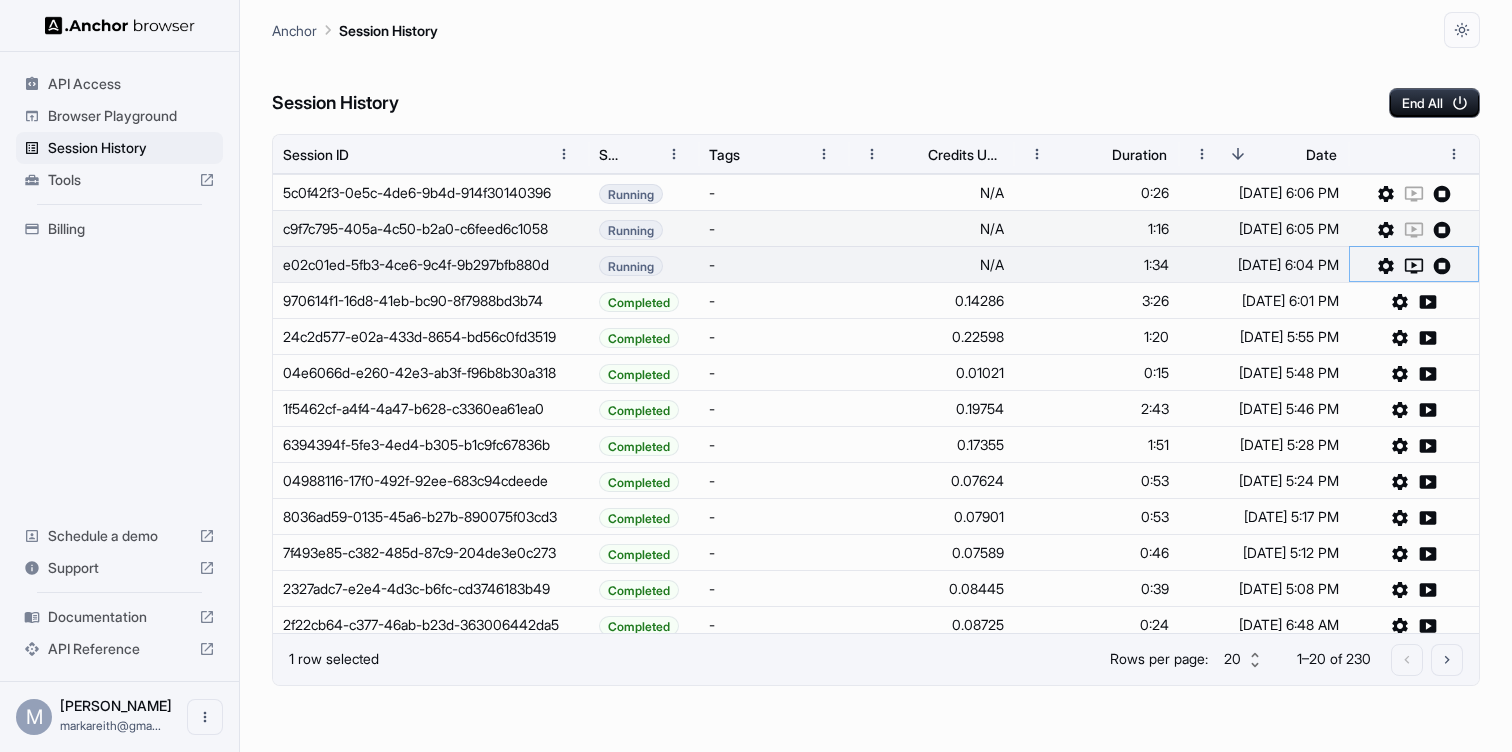 type 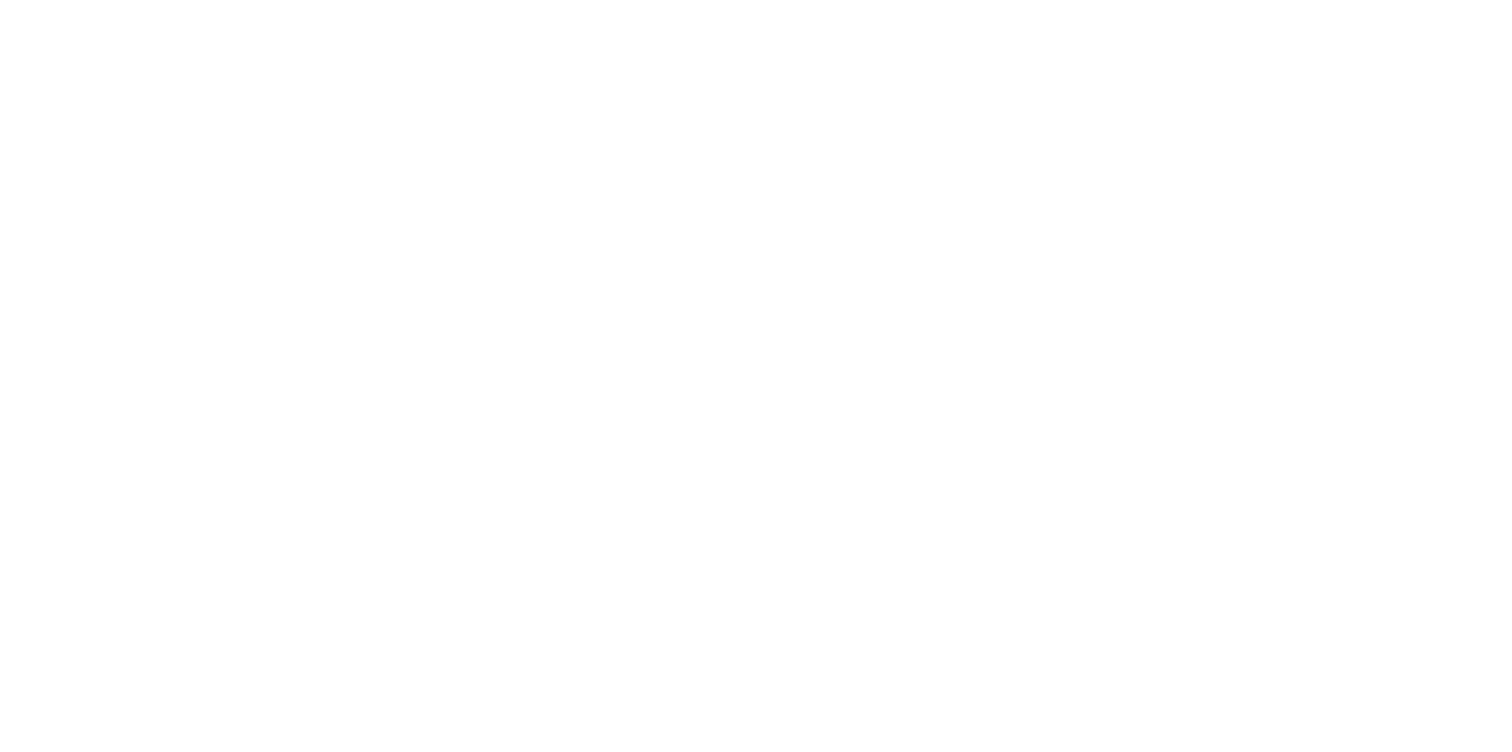 scroll, scrollTop: 0, scrollLeft: 0, axis: both 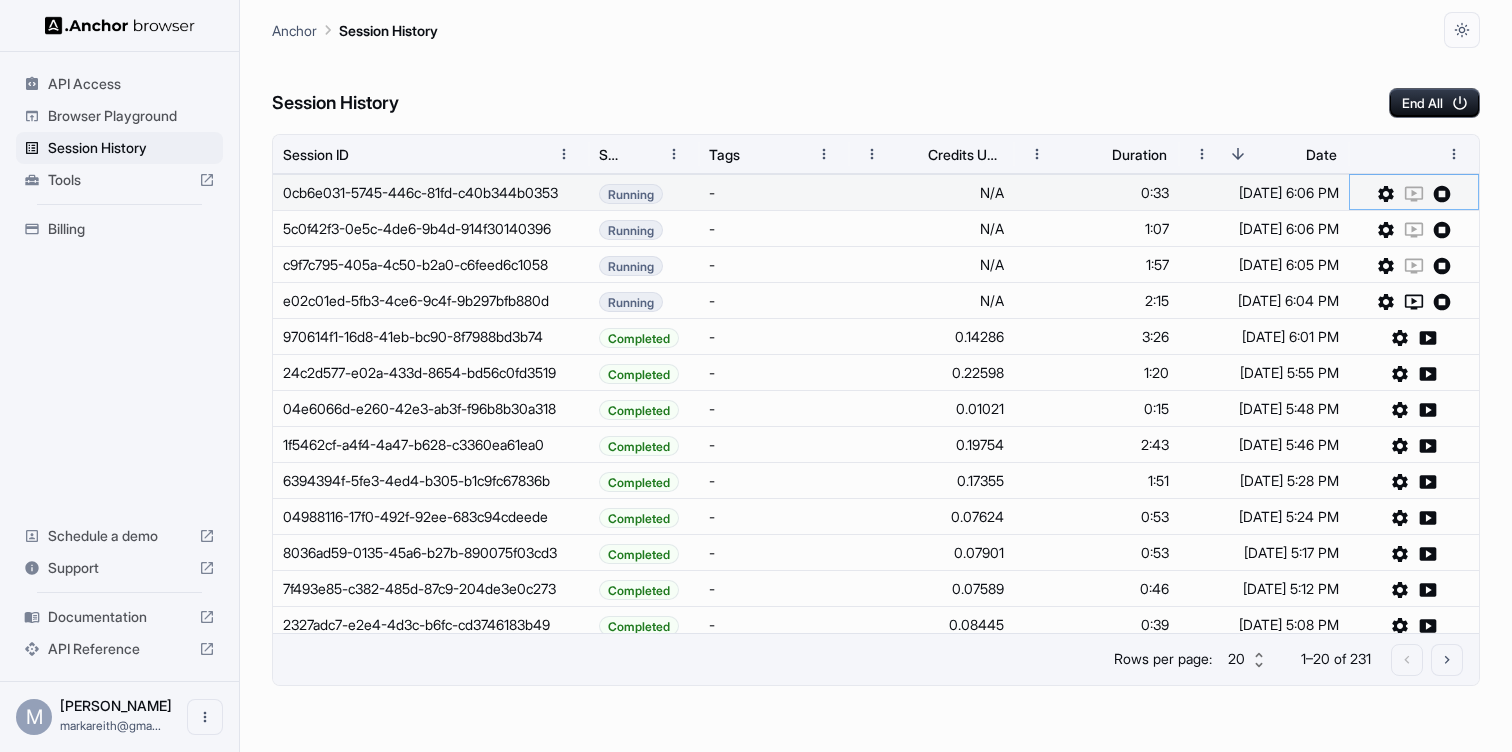 click 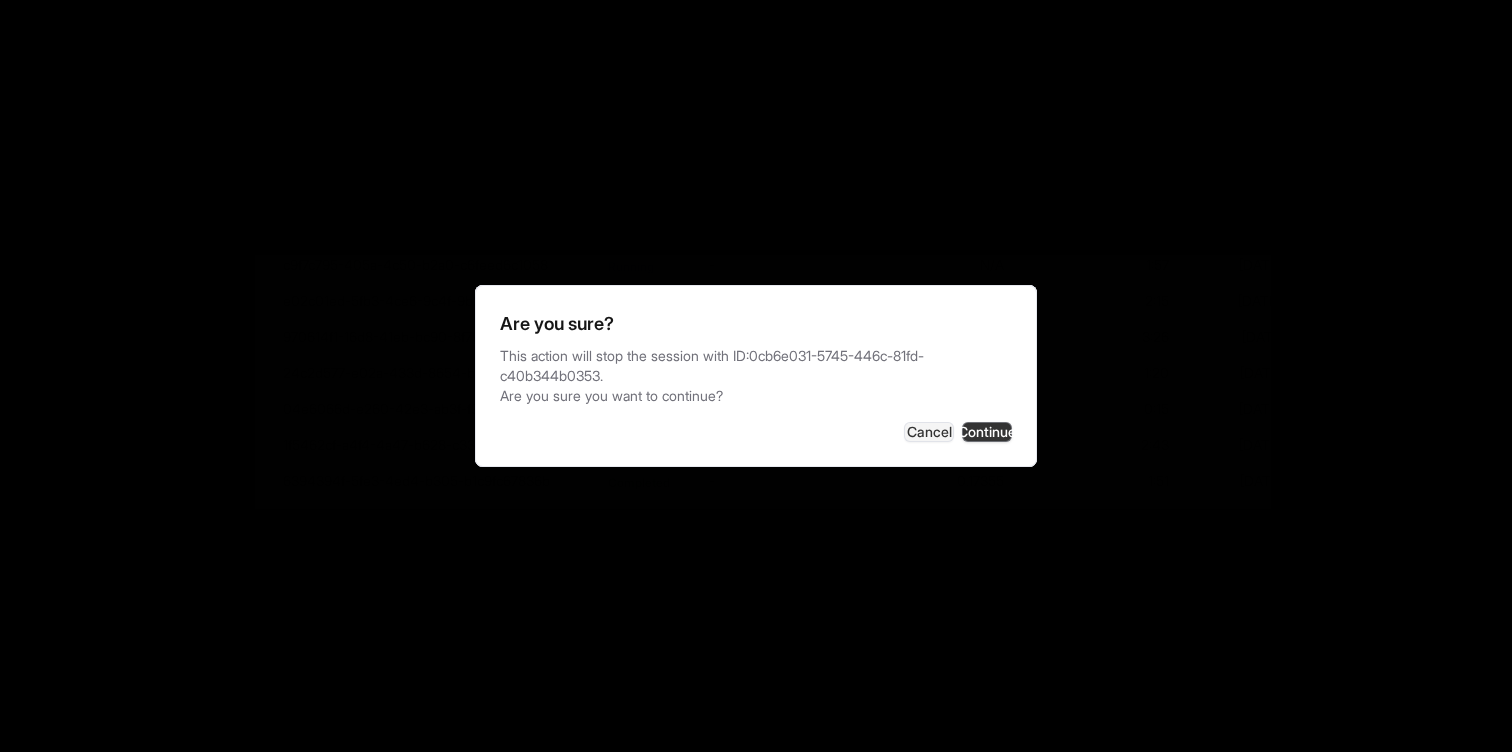 click on "Continue" at bounding box center [987, 432] 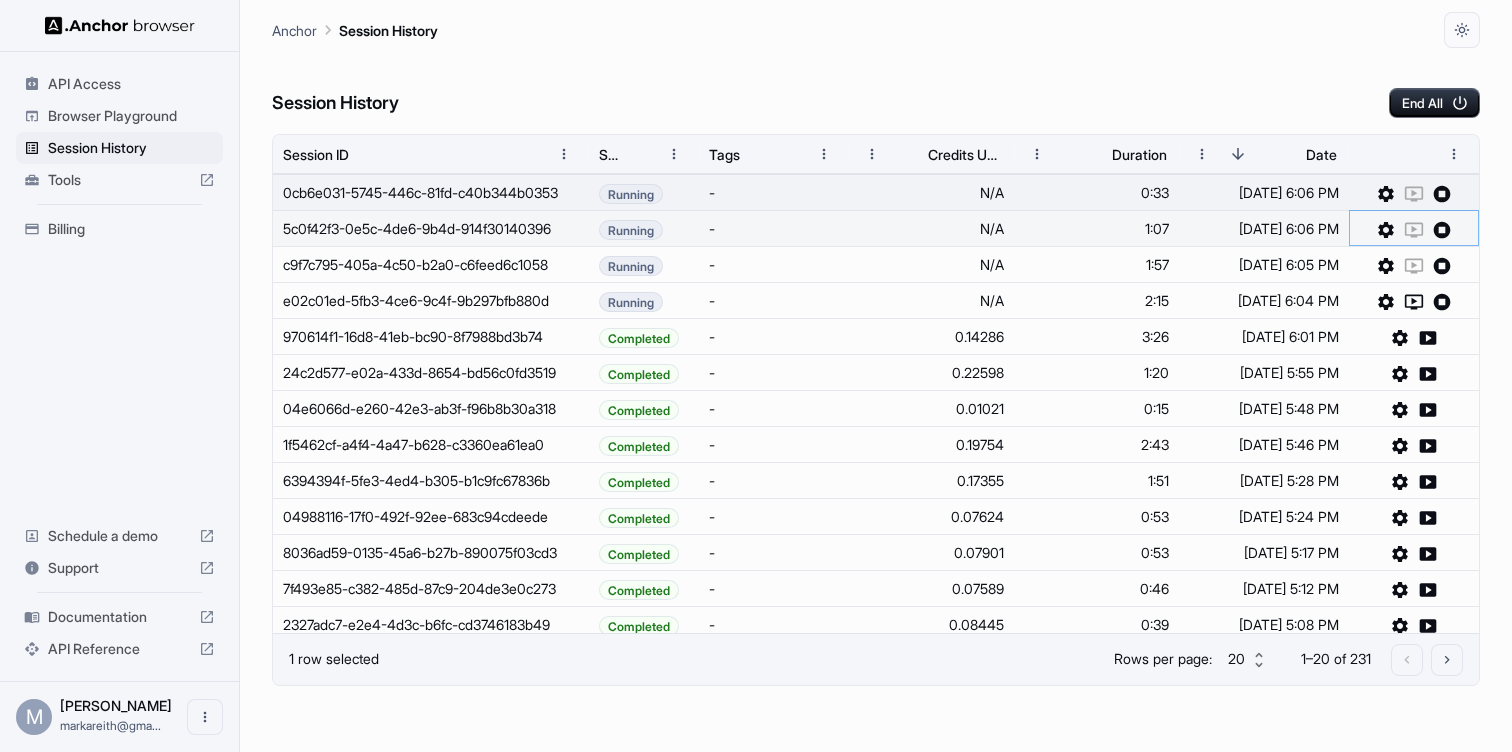 click 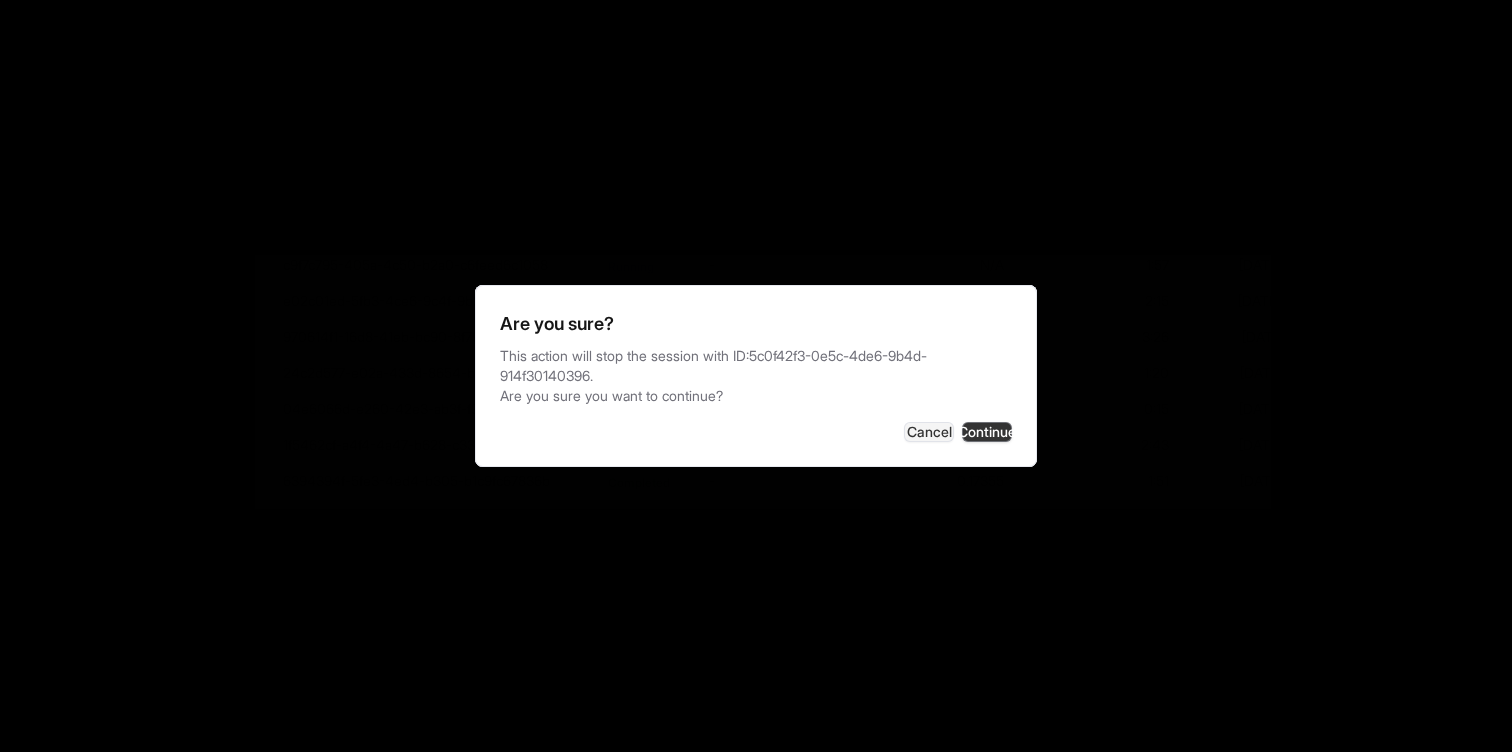 click on "Continue" at bounding box center (987, 432) 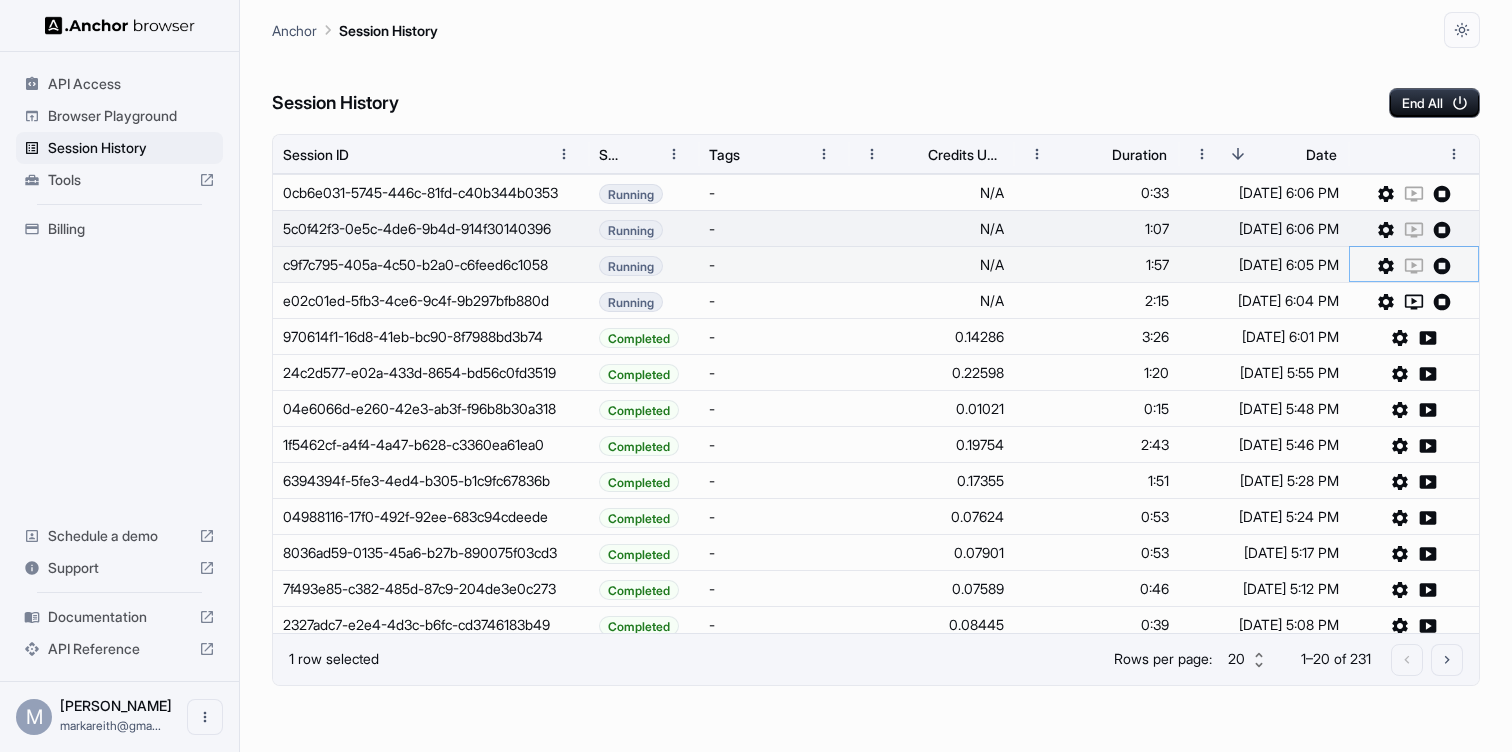 click 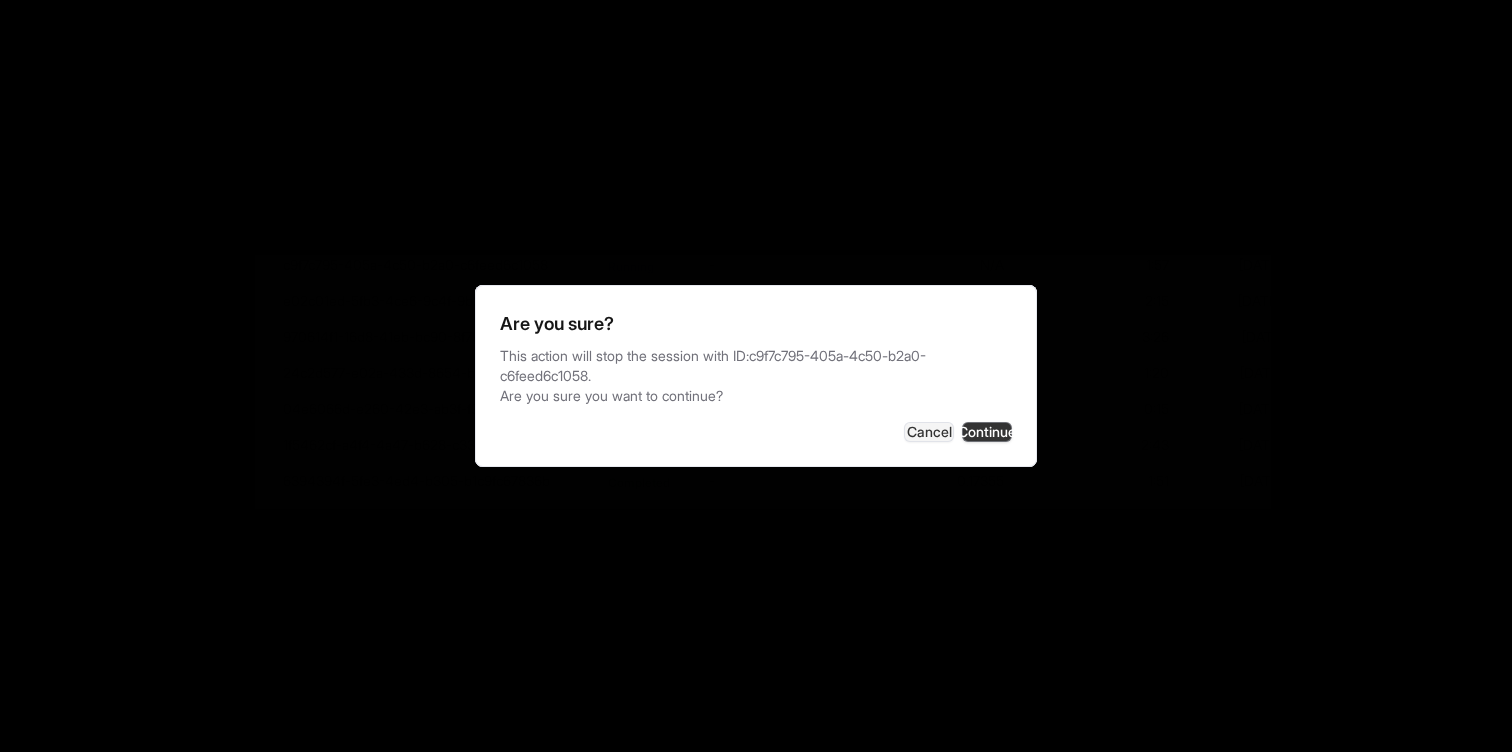 click on "Continue" at bounding box center [987, 432] 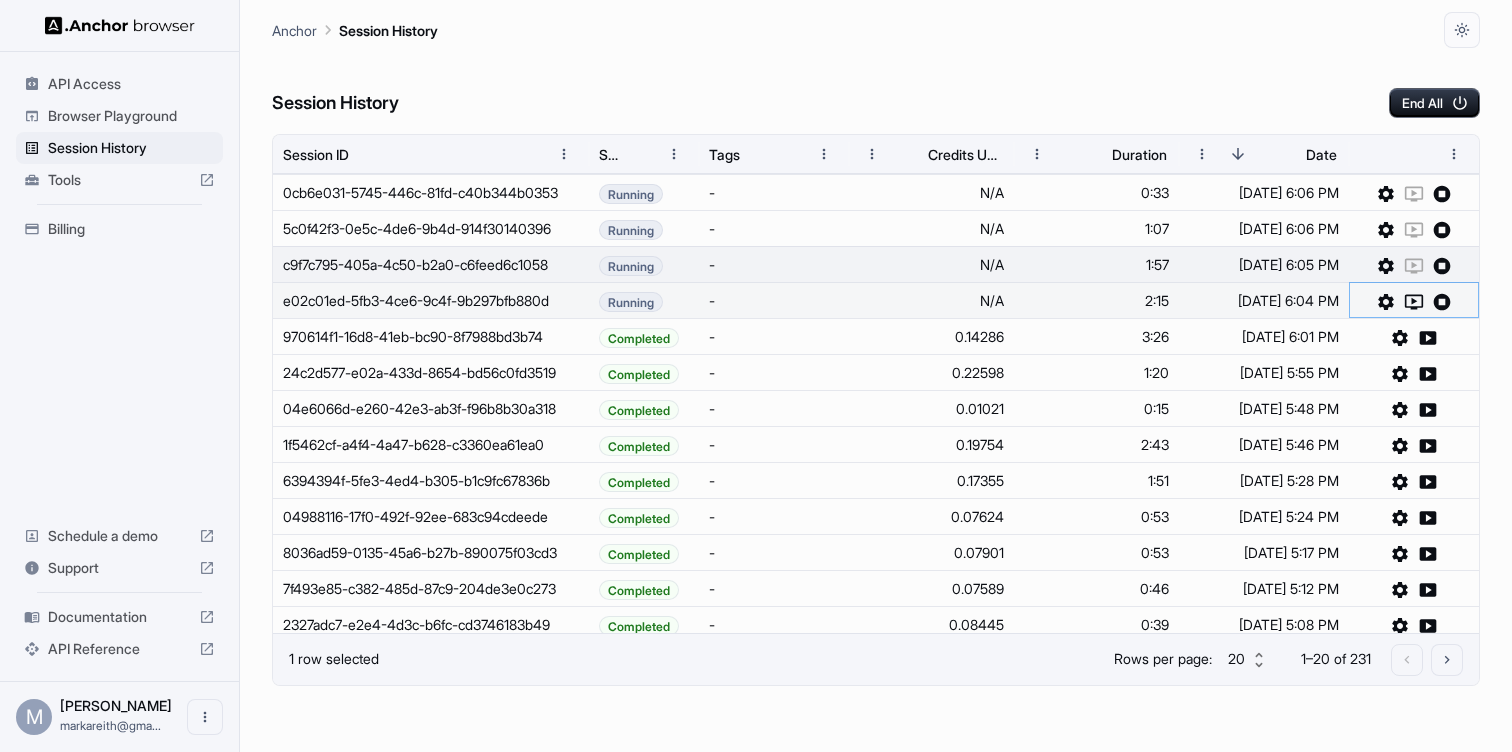 click 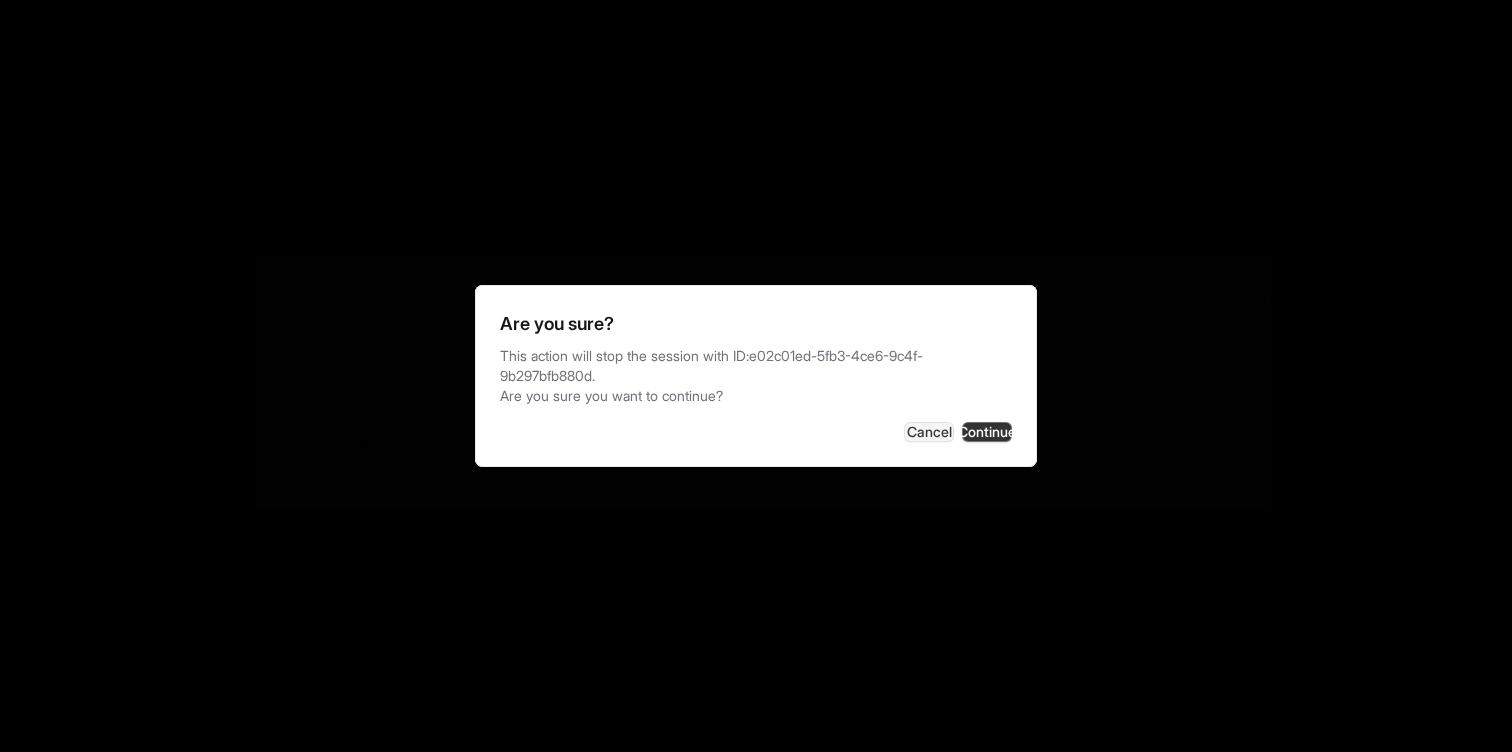 click on "Continue" at bounding box center [987, 432] 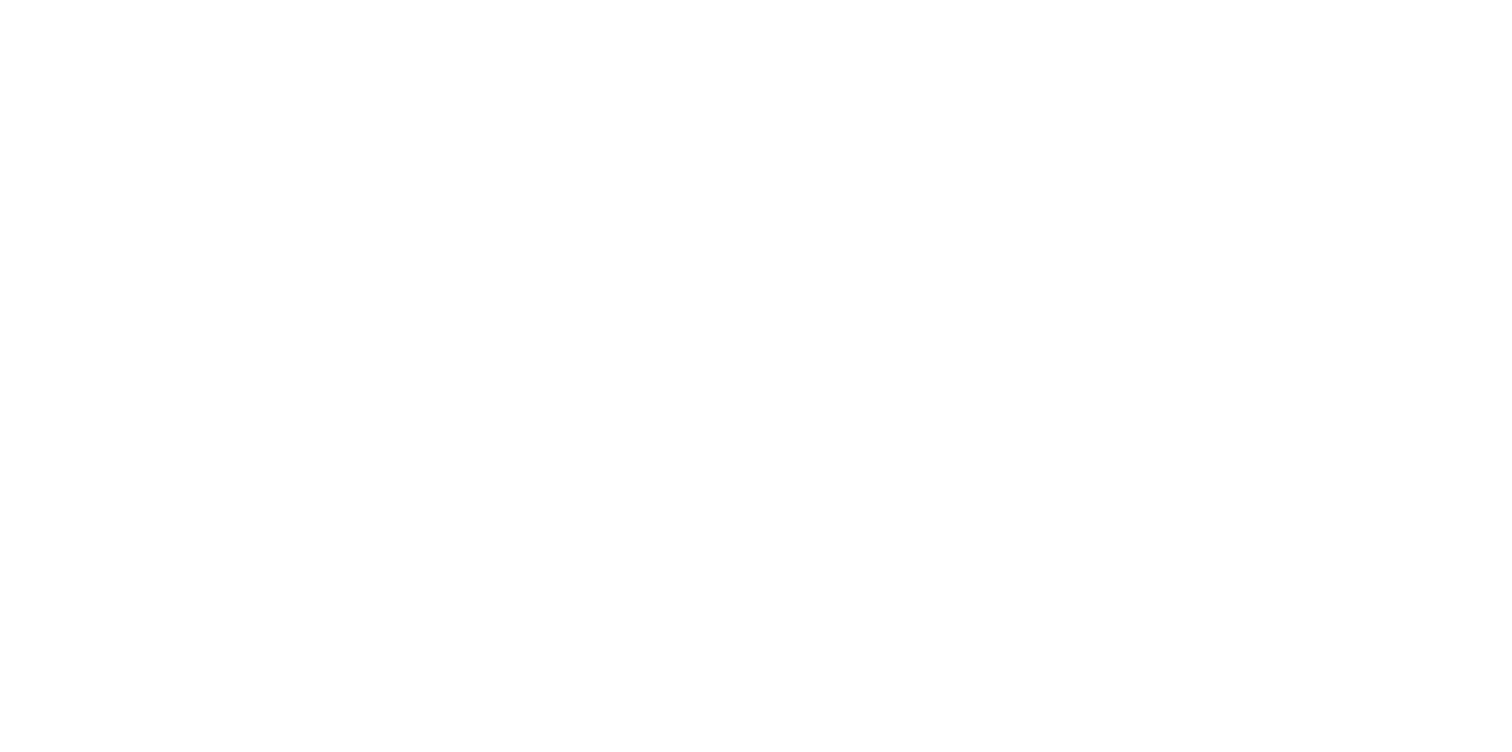 scroll, scrollTop: 0, scrollLeft: 0, axis: both 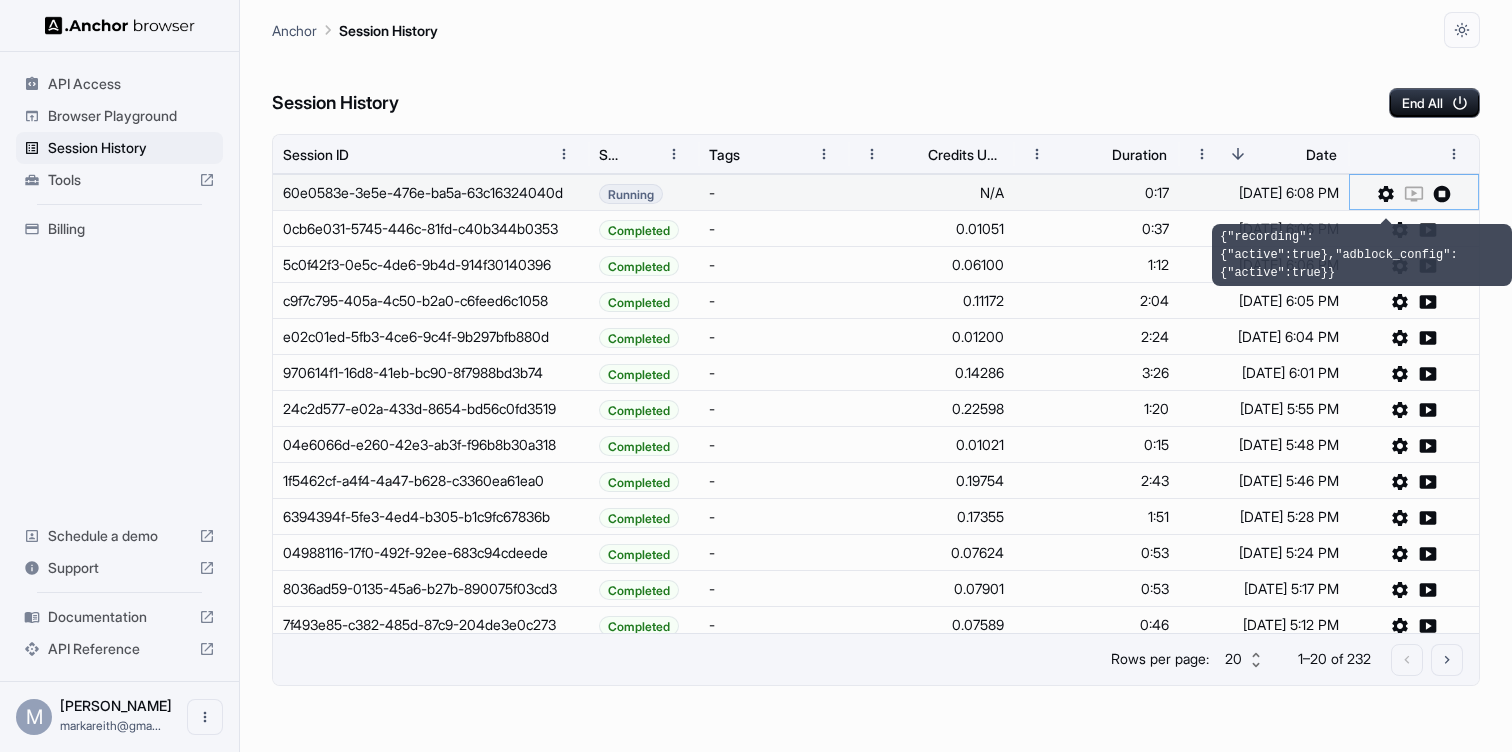 click 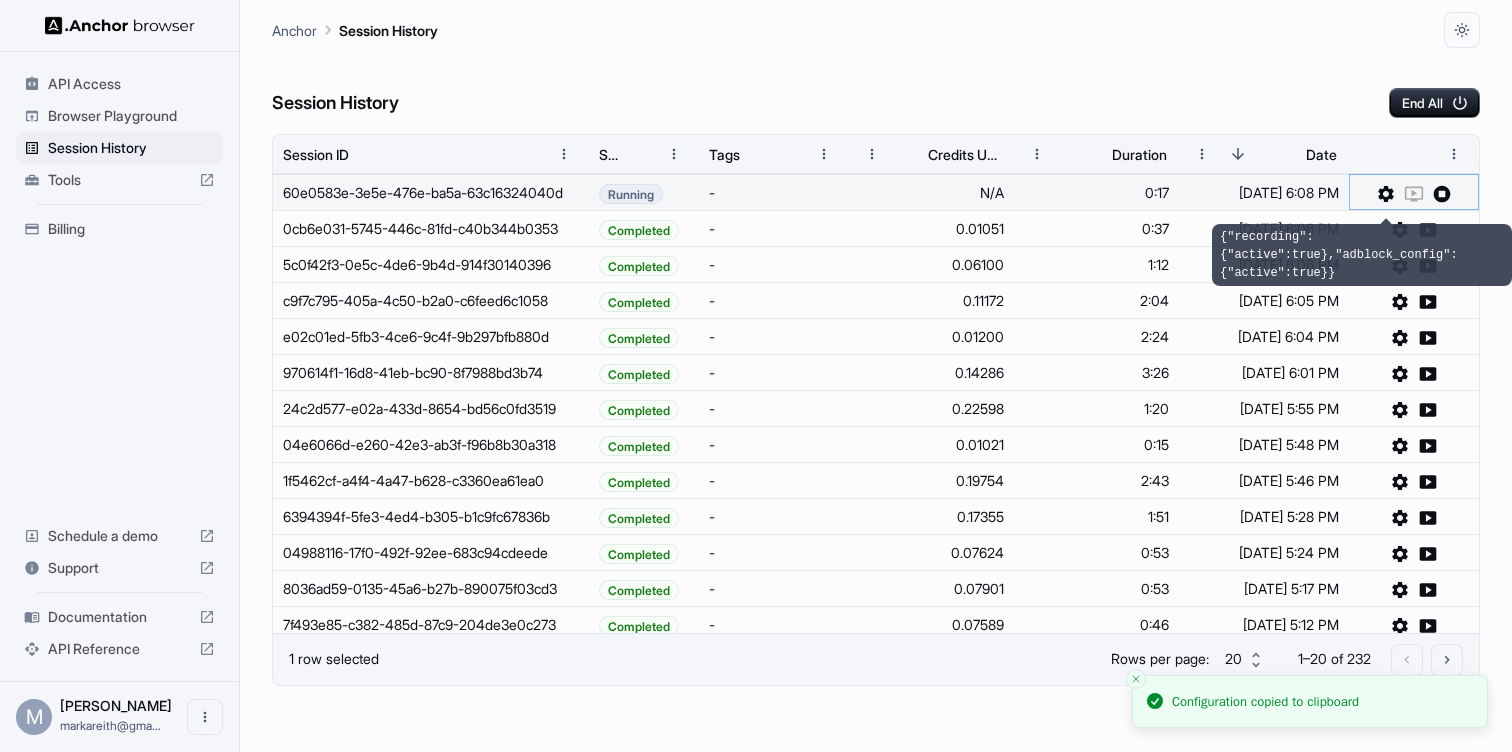 click 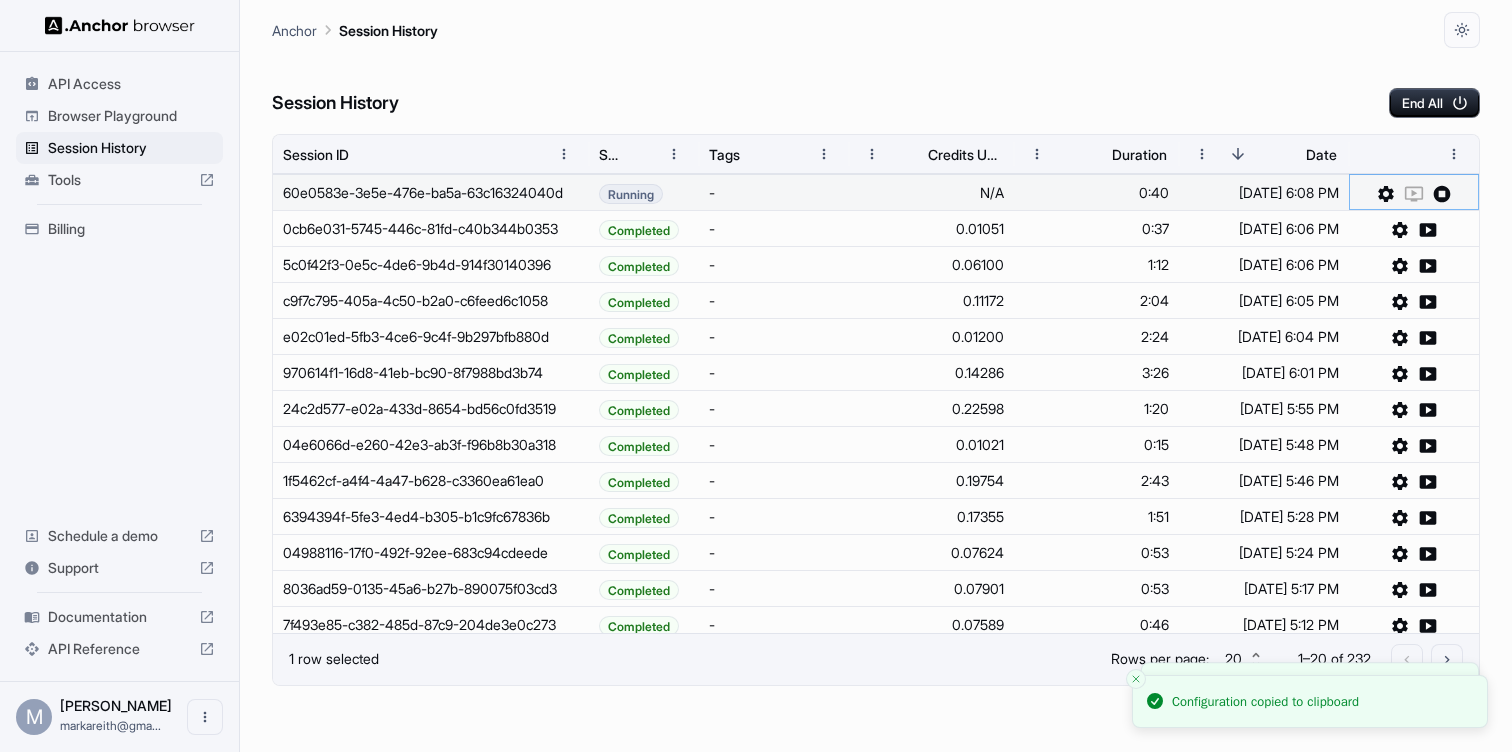 click 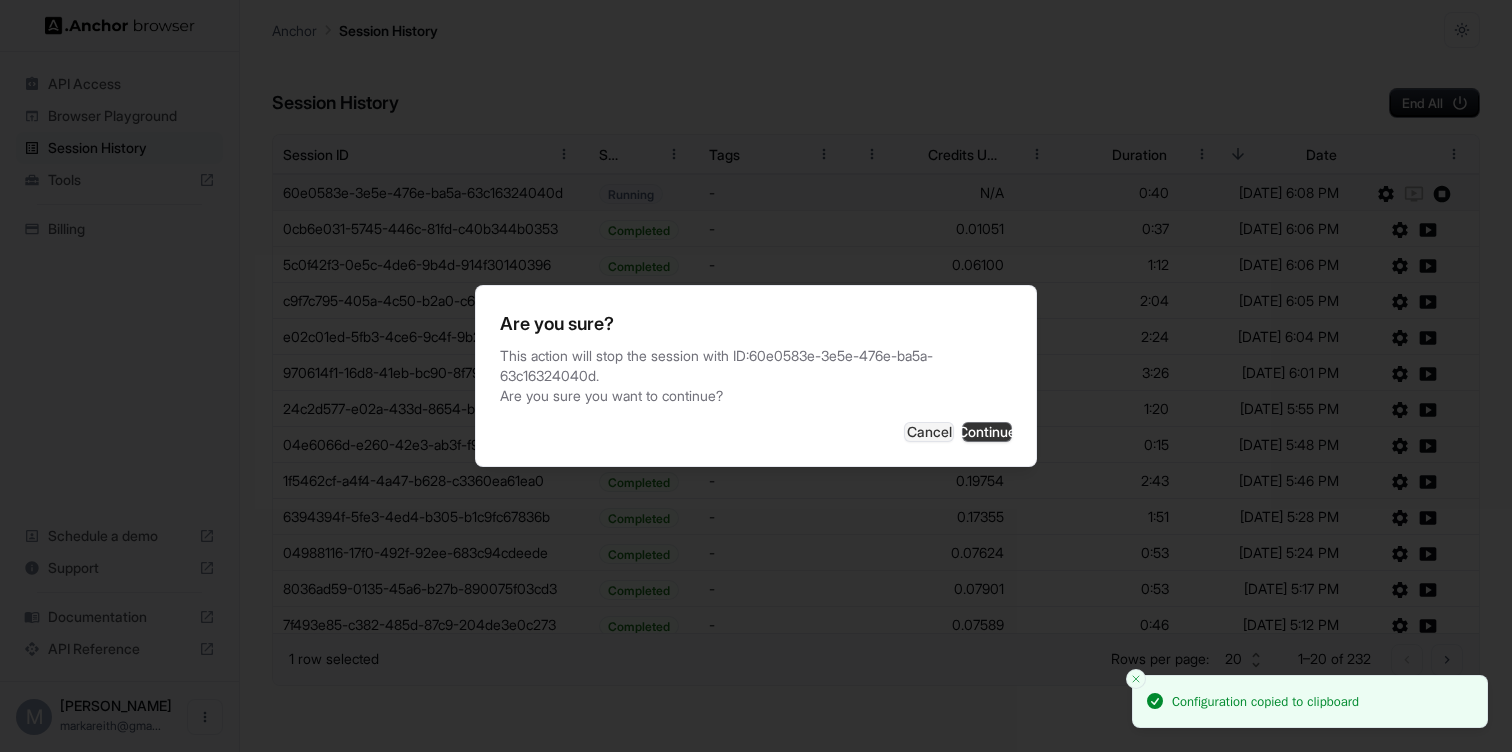 click on "Continue" at bounding box center (987, 432) 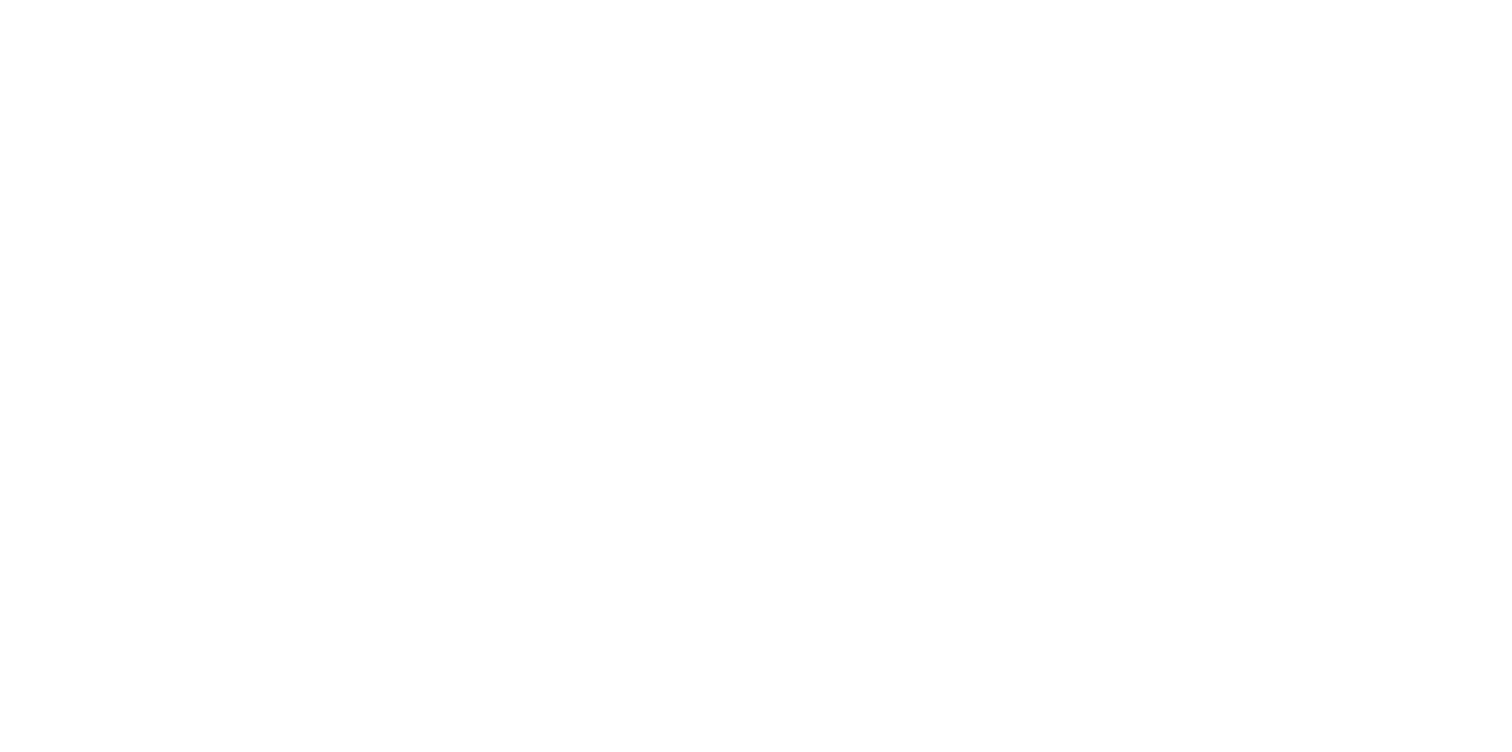 scroll, scrollTop: 0, scrollLeft: 0, axis: both 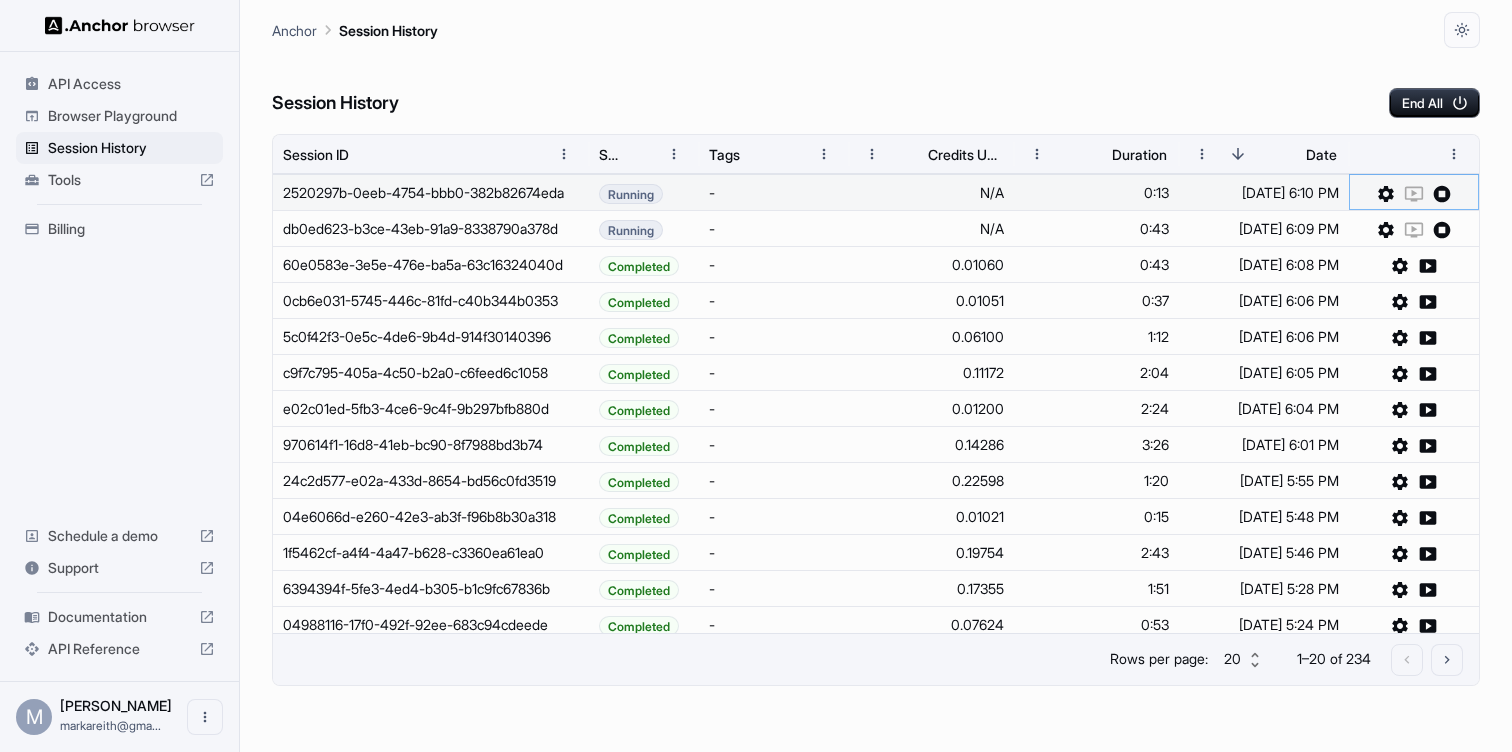 click 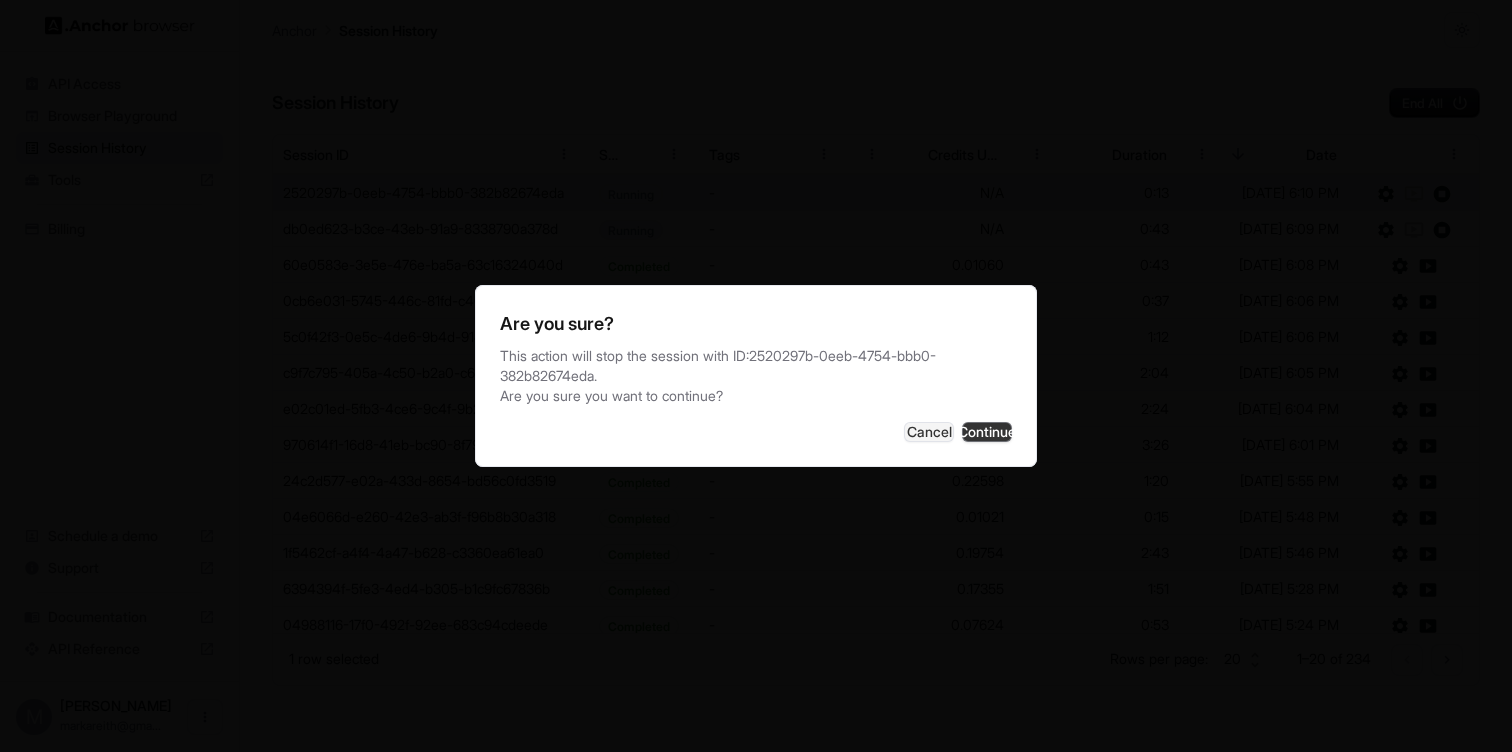 click on "Continue" at bounding box center (987, 432) 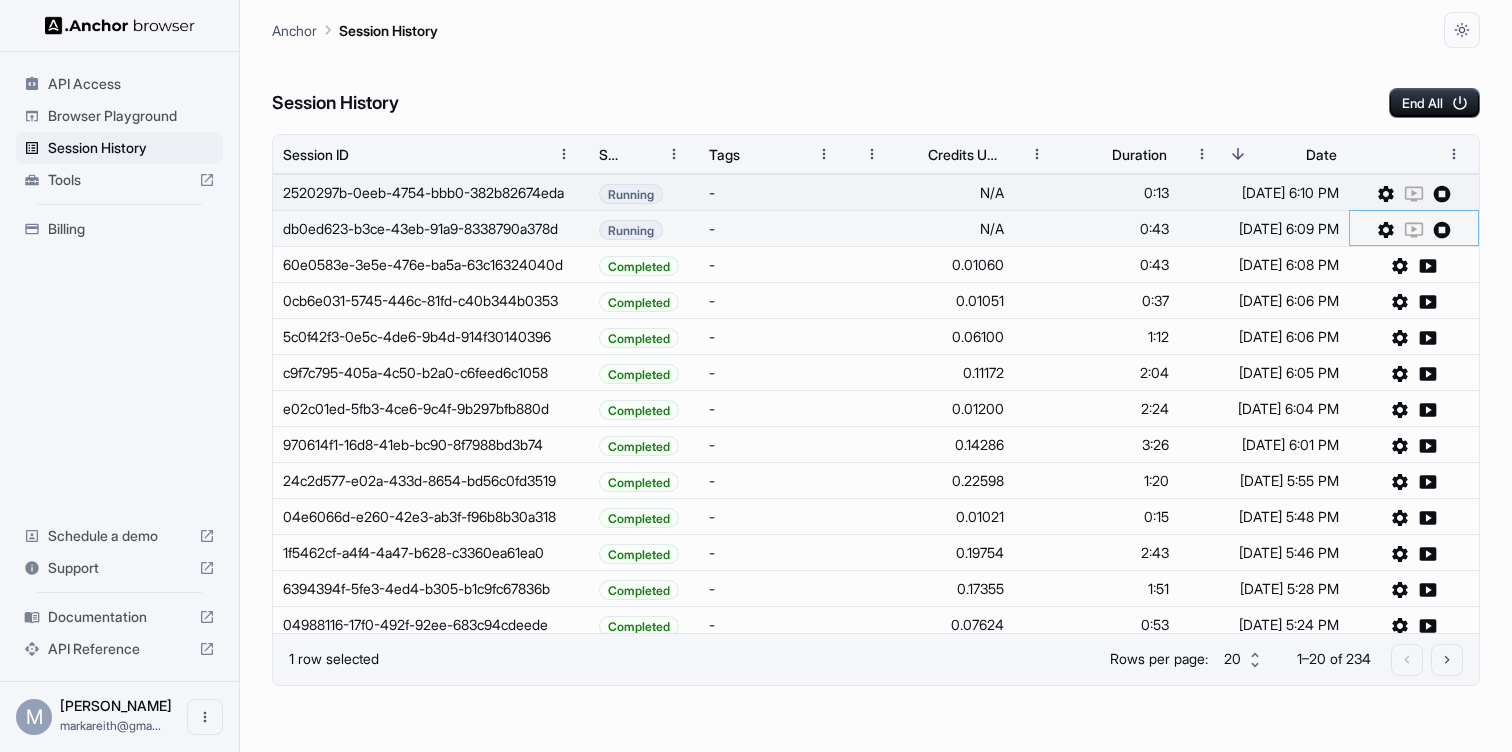 click 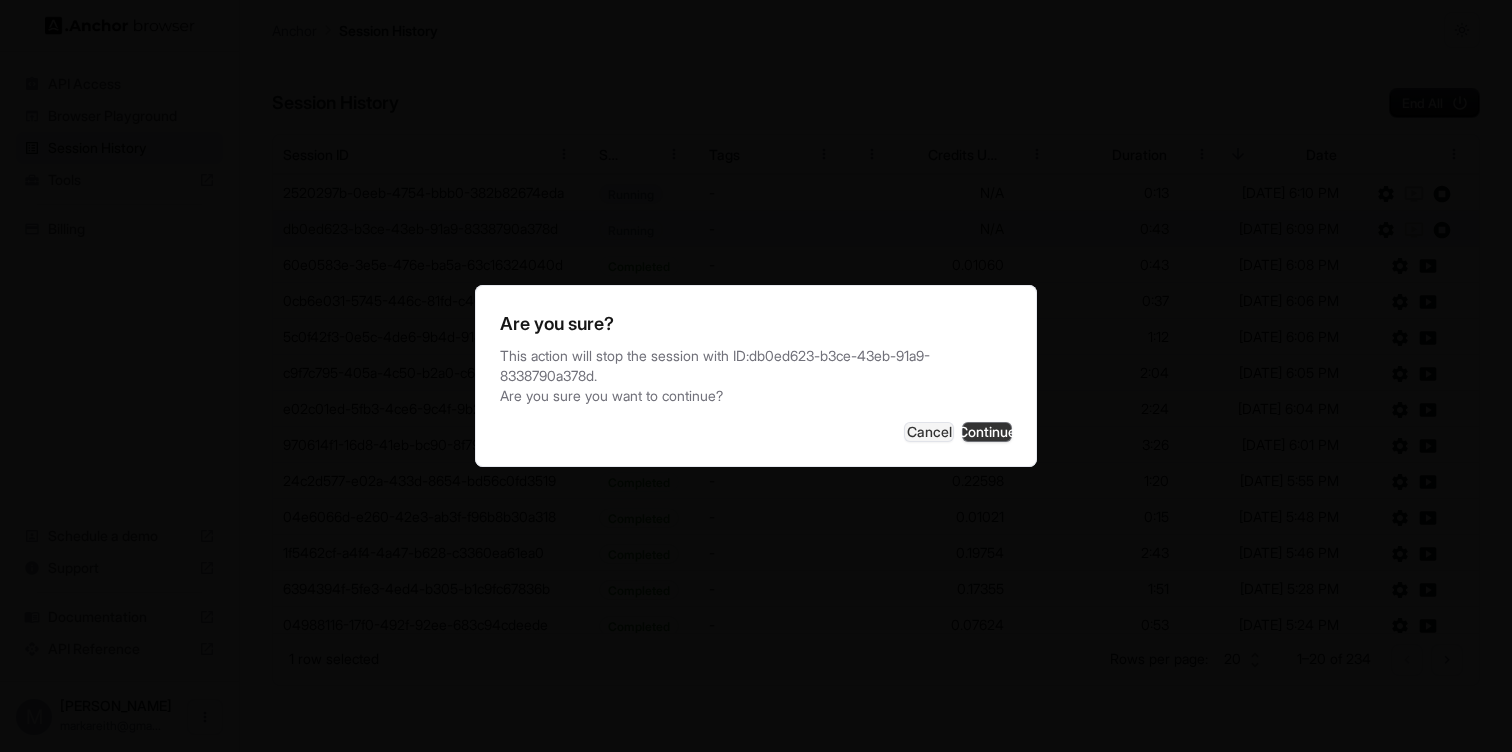 click on "Continue" at bounding box center (987, 432) 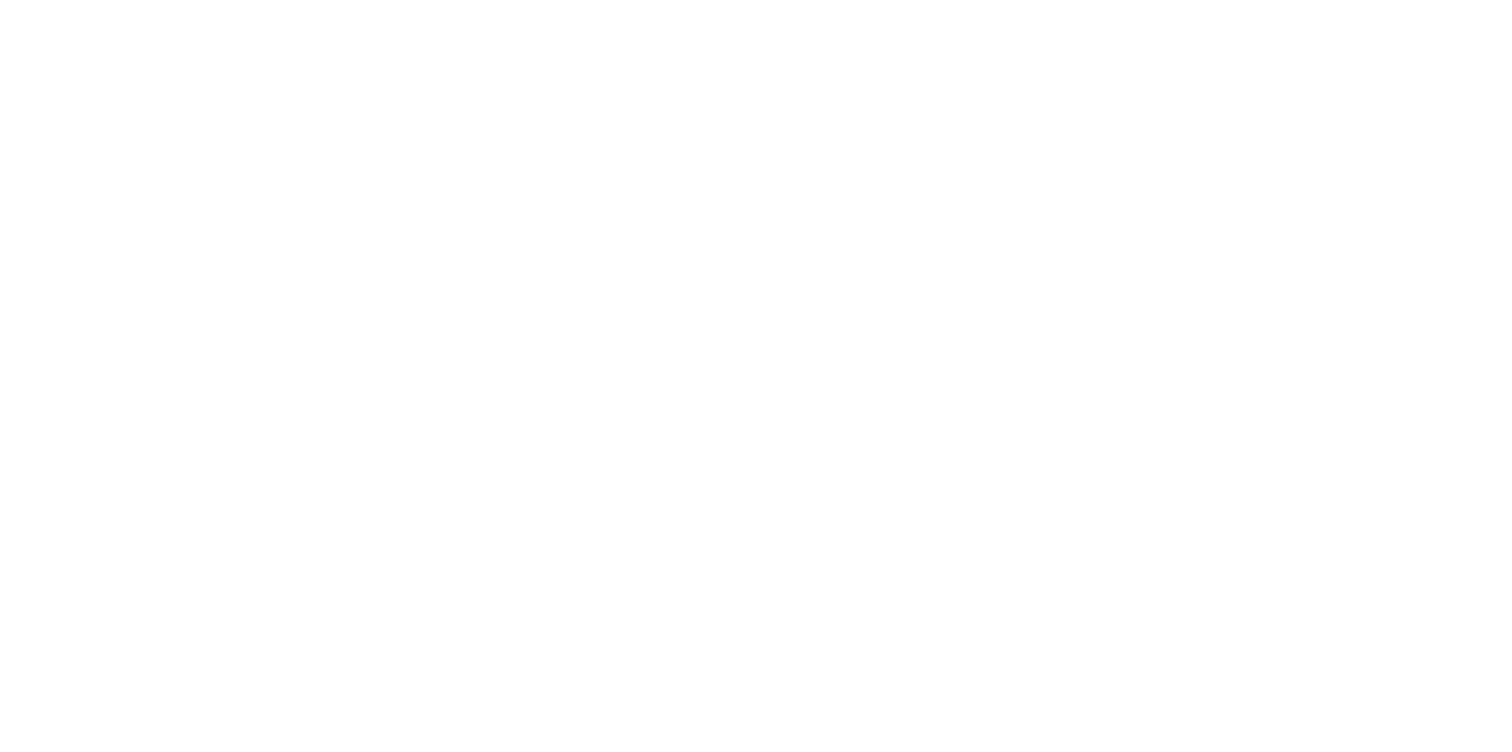 scroll, scrollTop: 0, scrollLeft: 0, axis: both 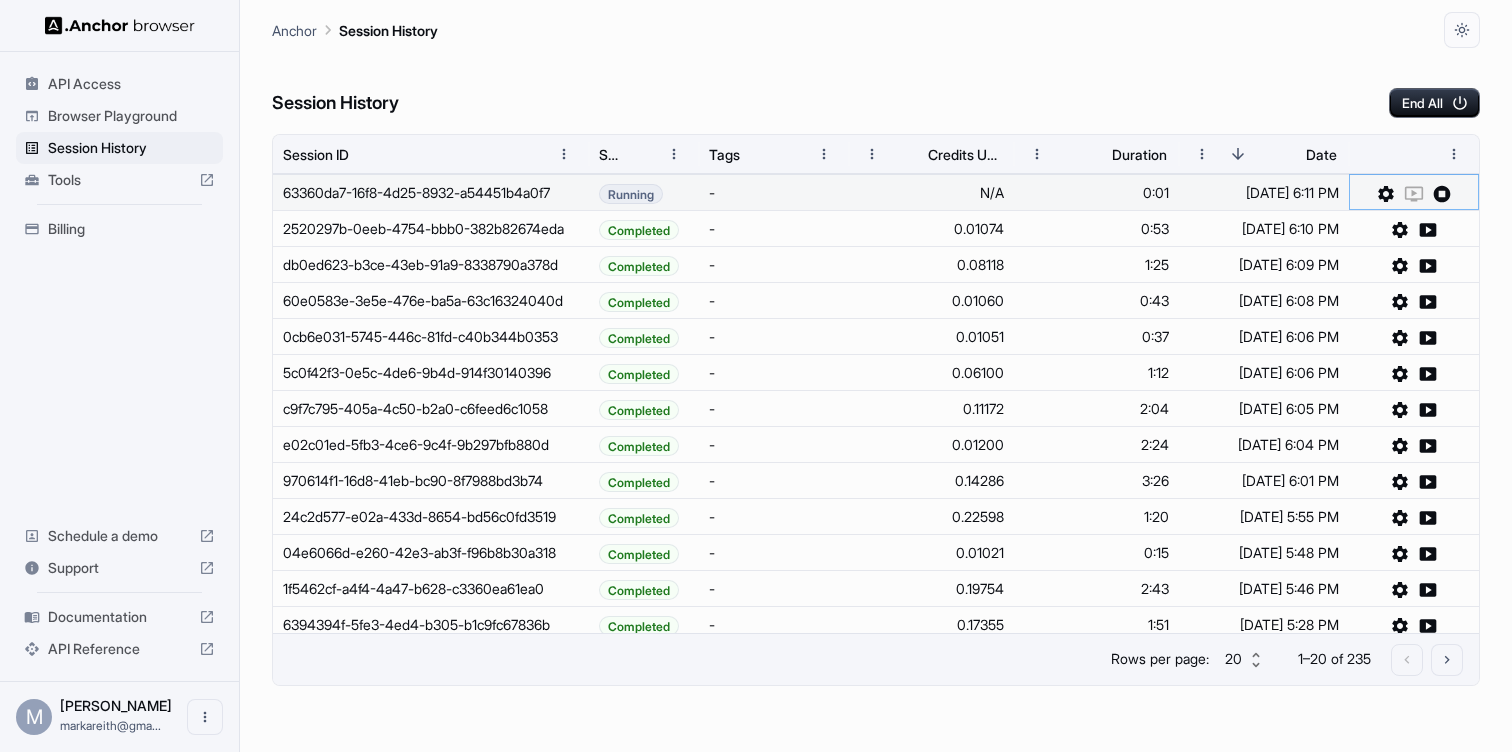 click at bounding box center (1442, 192) 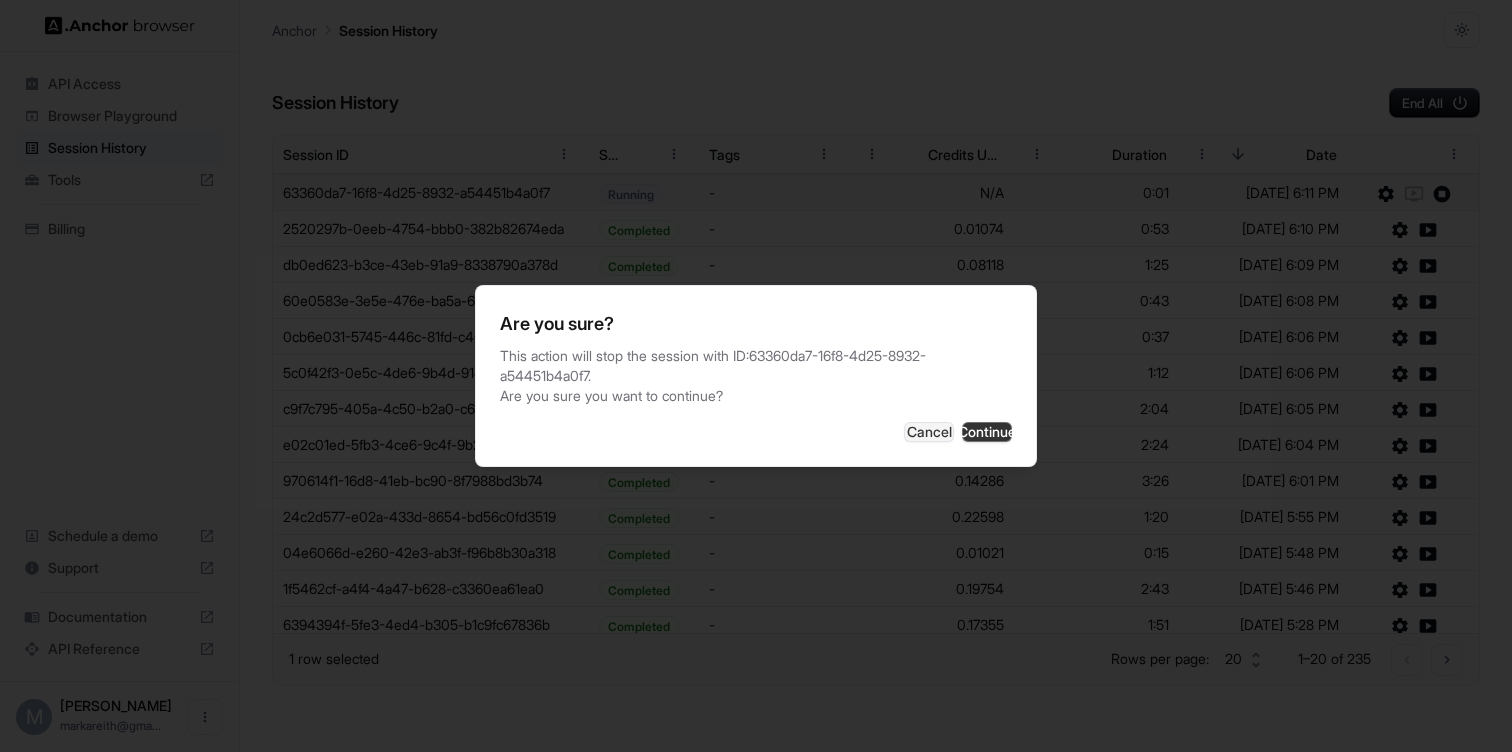 click on "Continue" at bounding box center [987, 432] 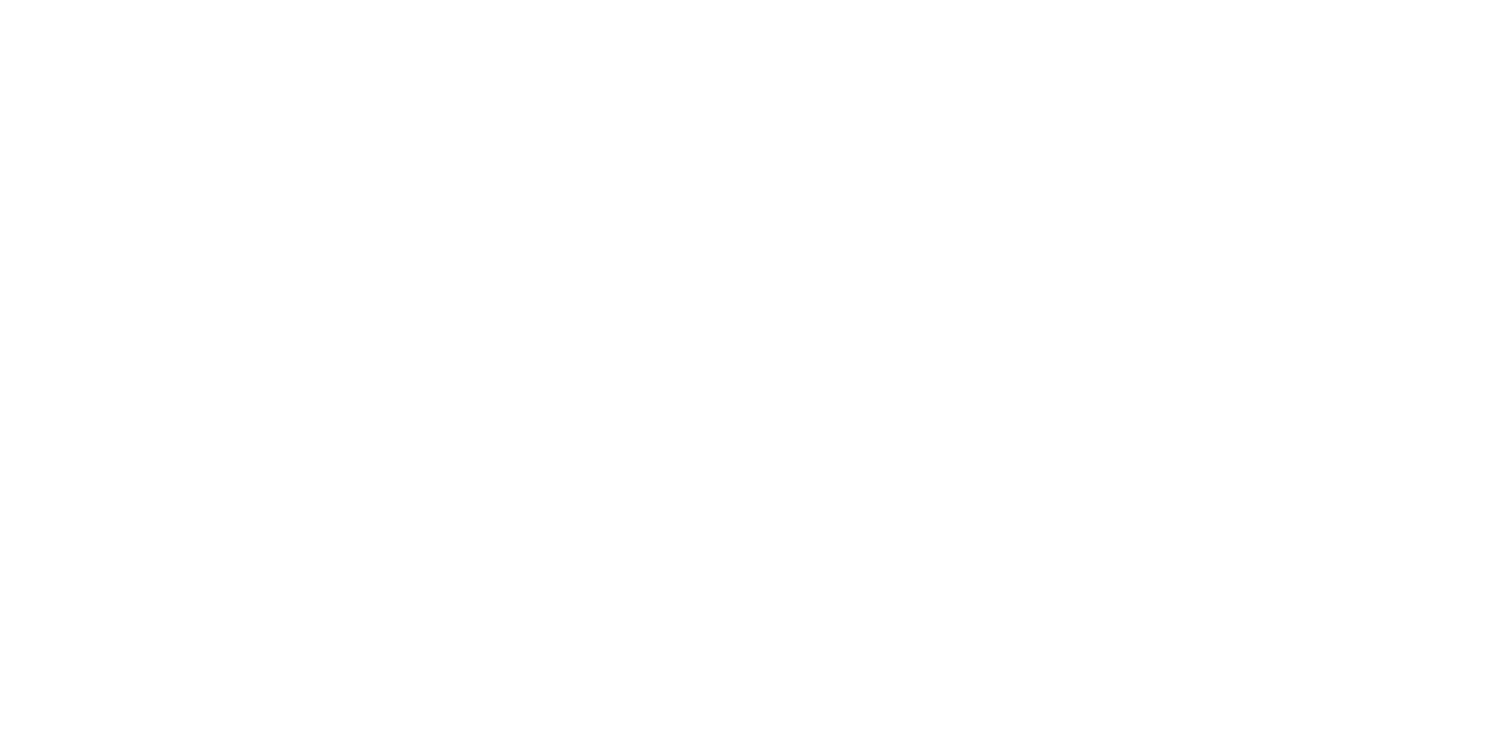 scroll, scrollTop: 0, scrollLeft: 0, axis: both 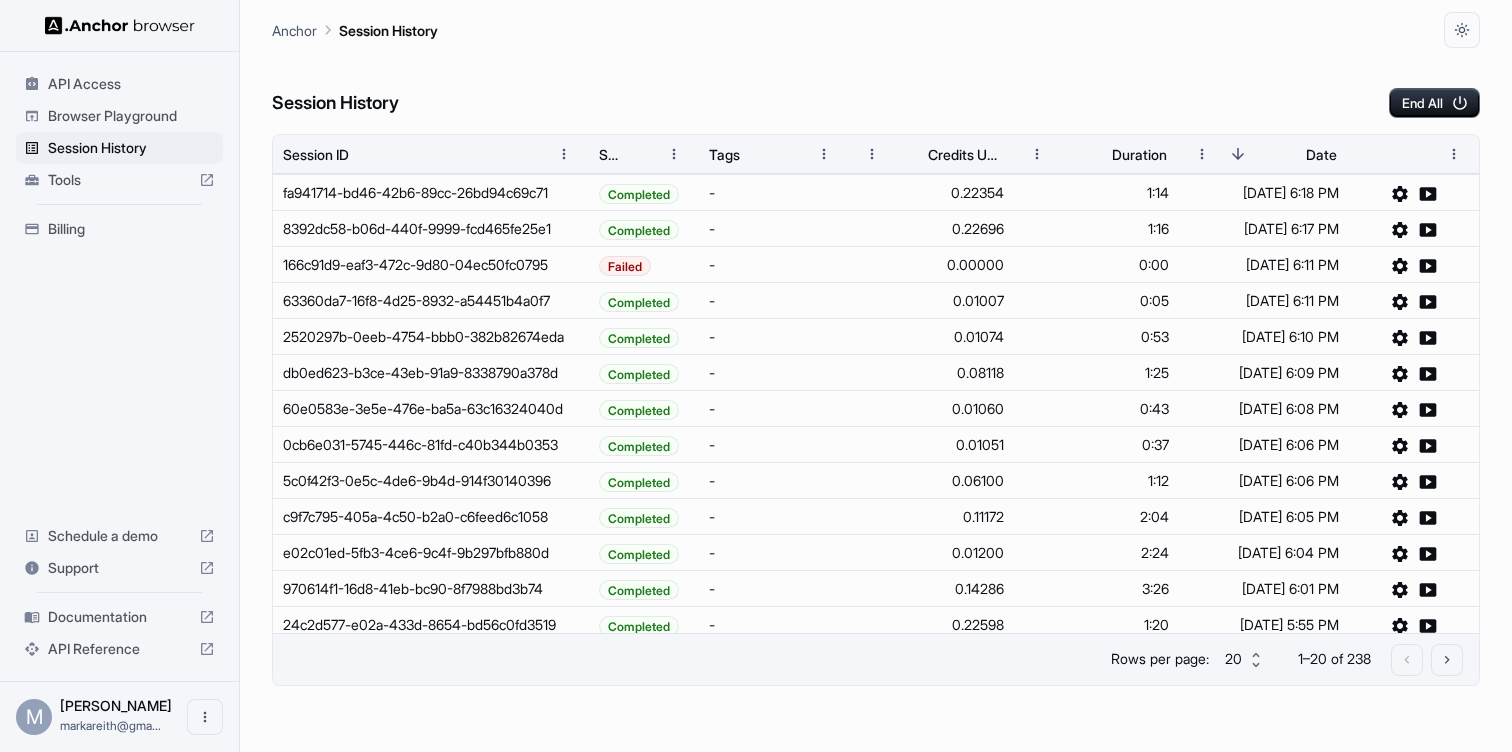 click on "Billing" at bounding box center [131, 229] 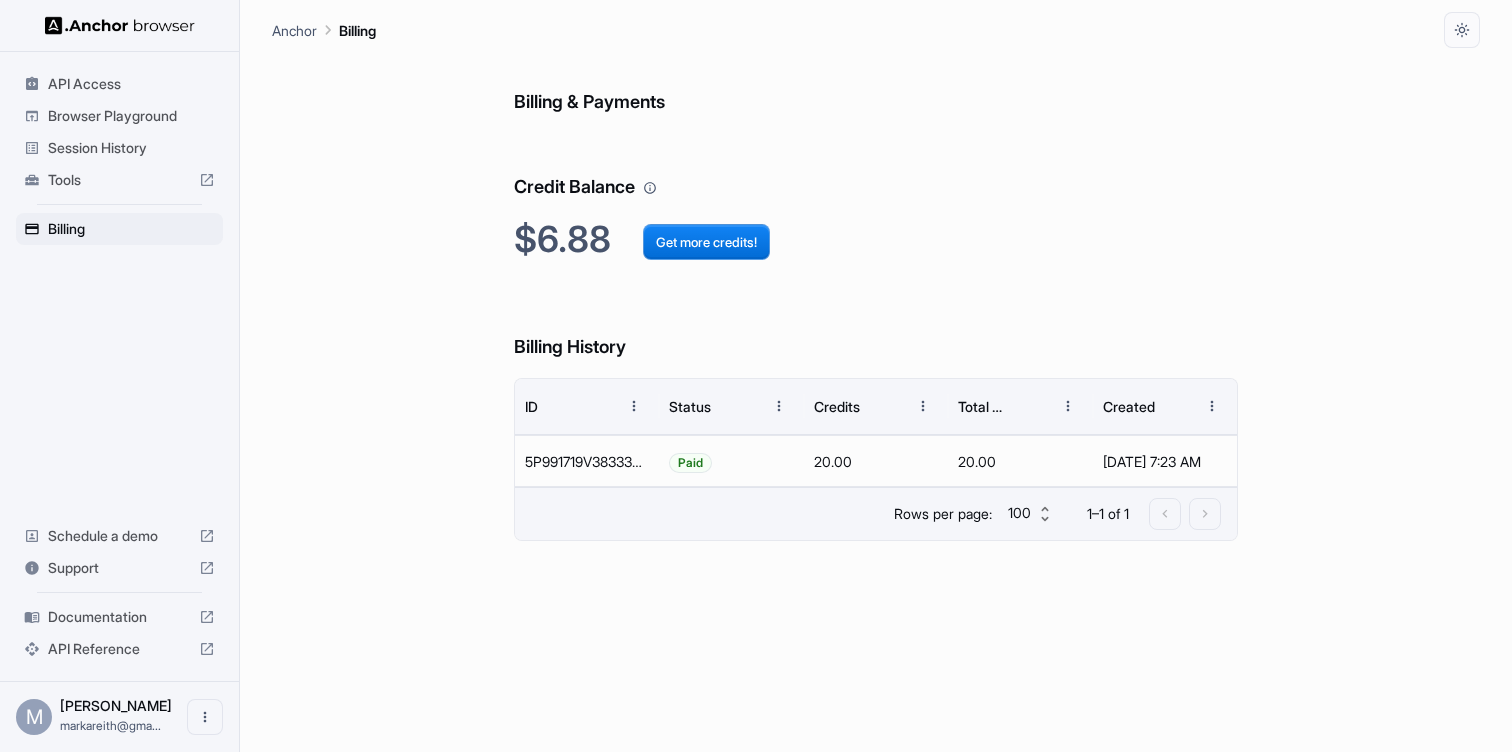 click on "Browser Playground" at bounding box center [131, 116] 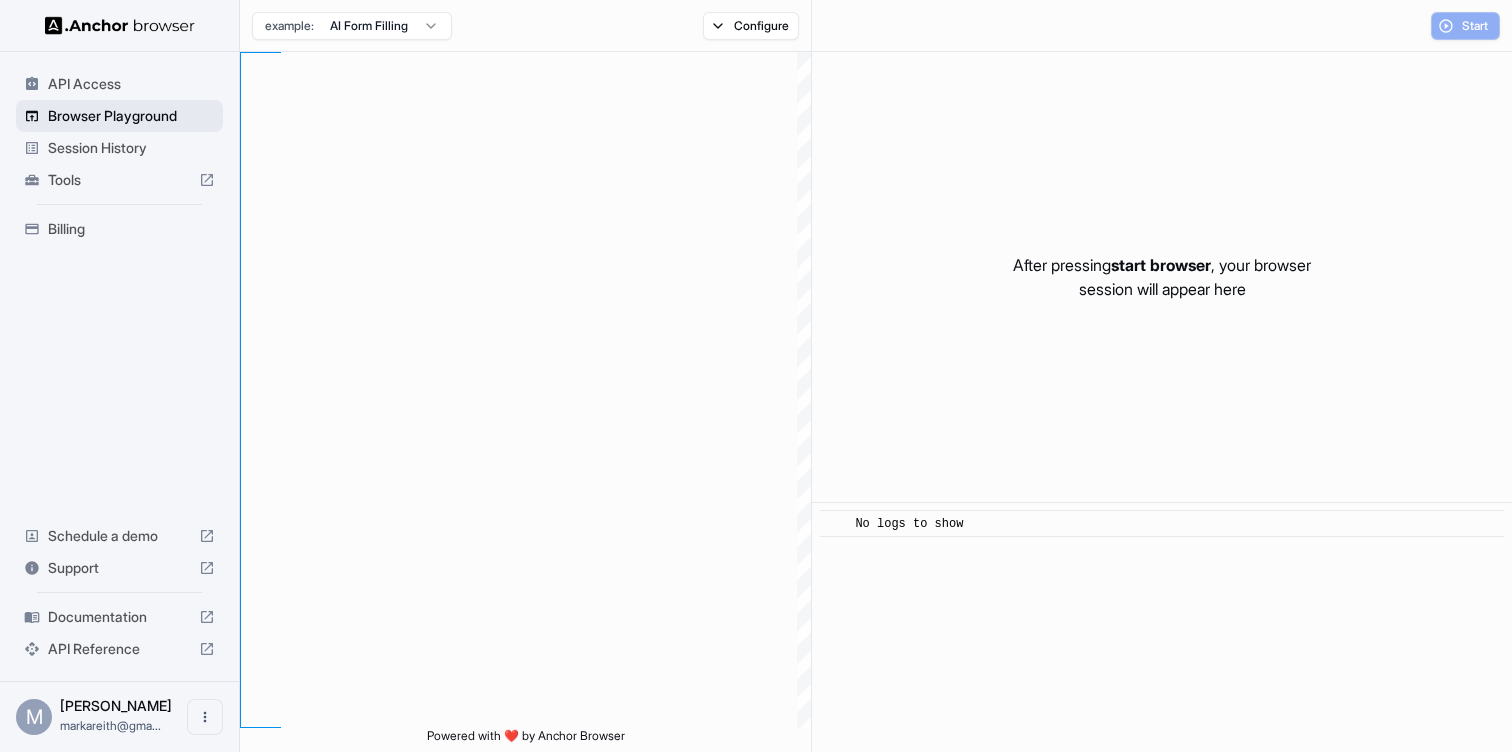 type on "**********" 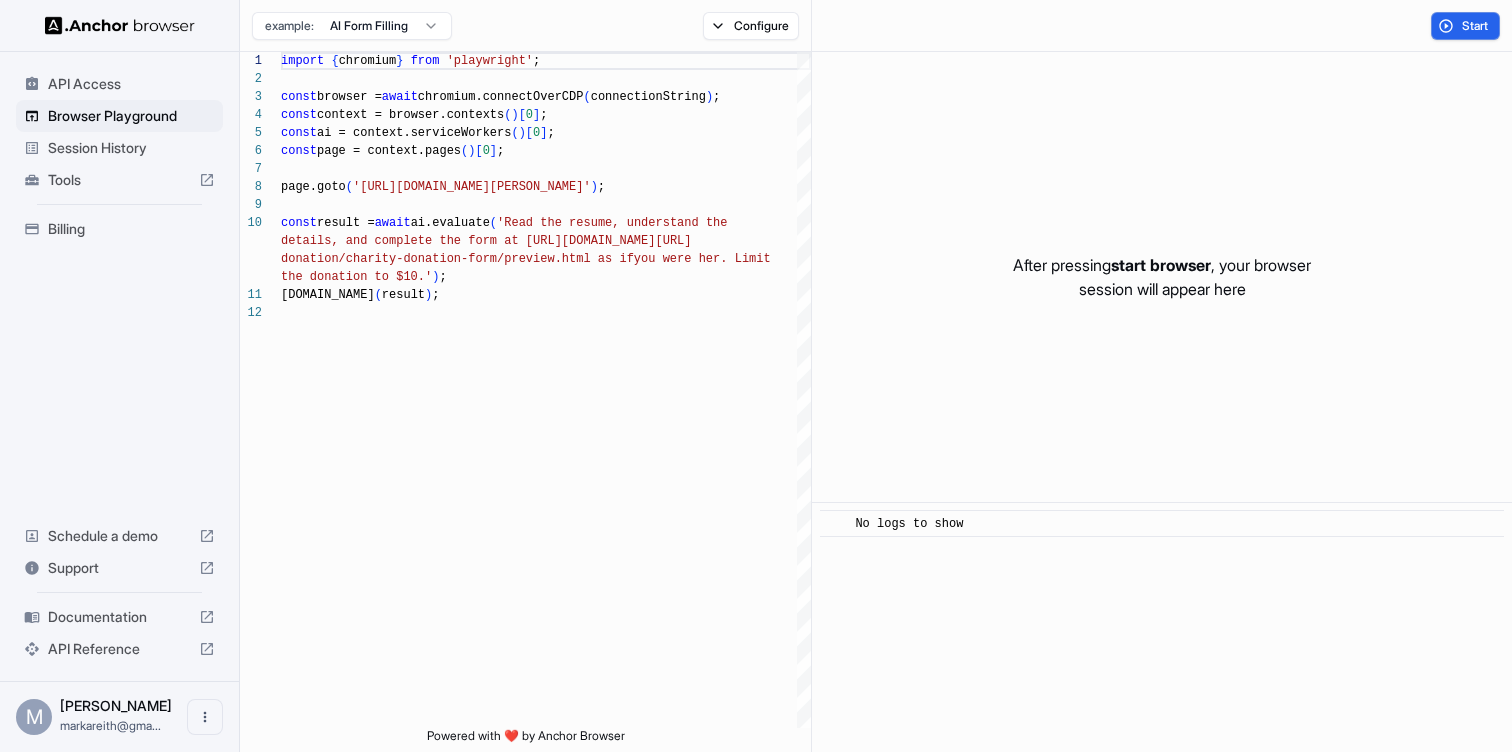 click on "Session History" at bounding box center (131, 148) 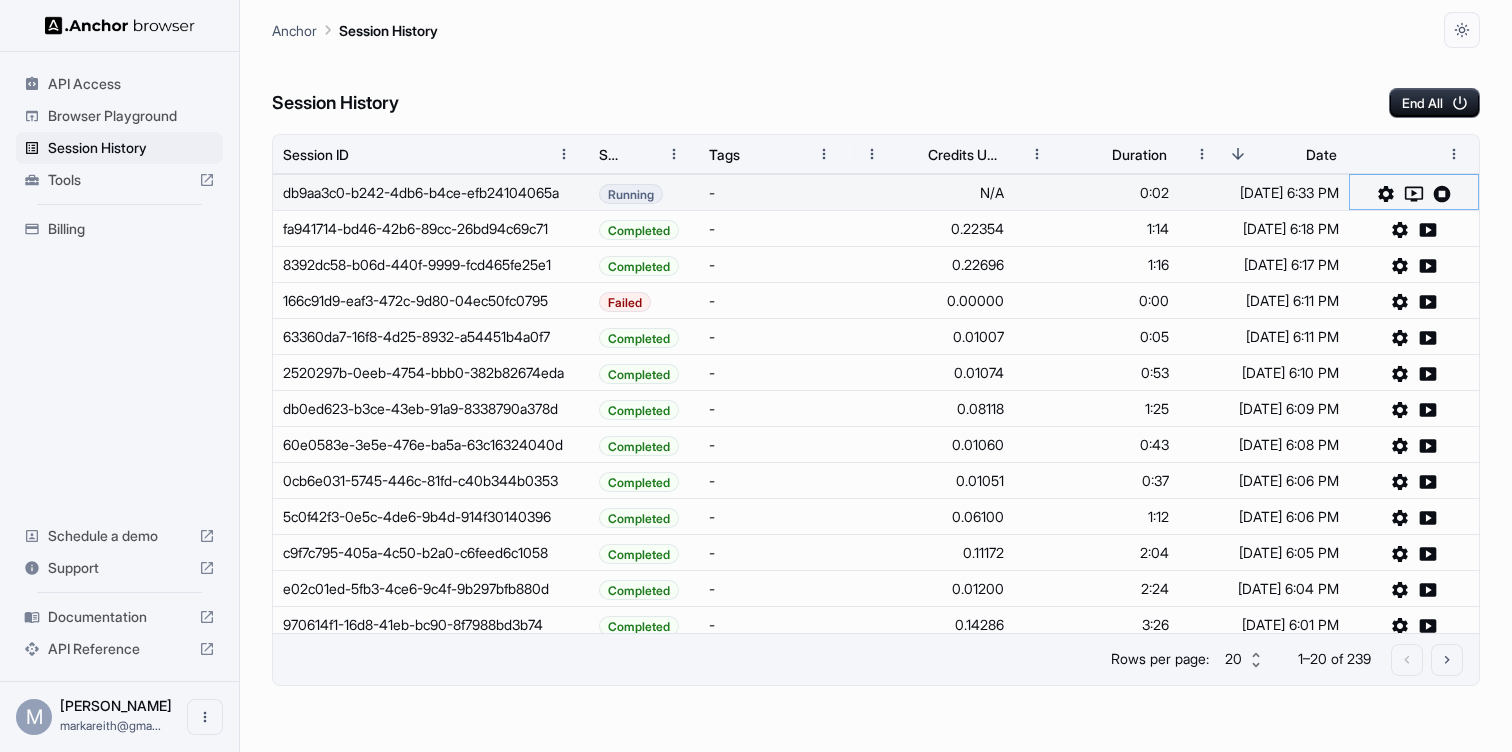 click 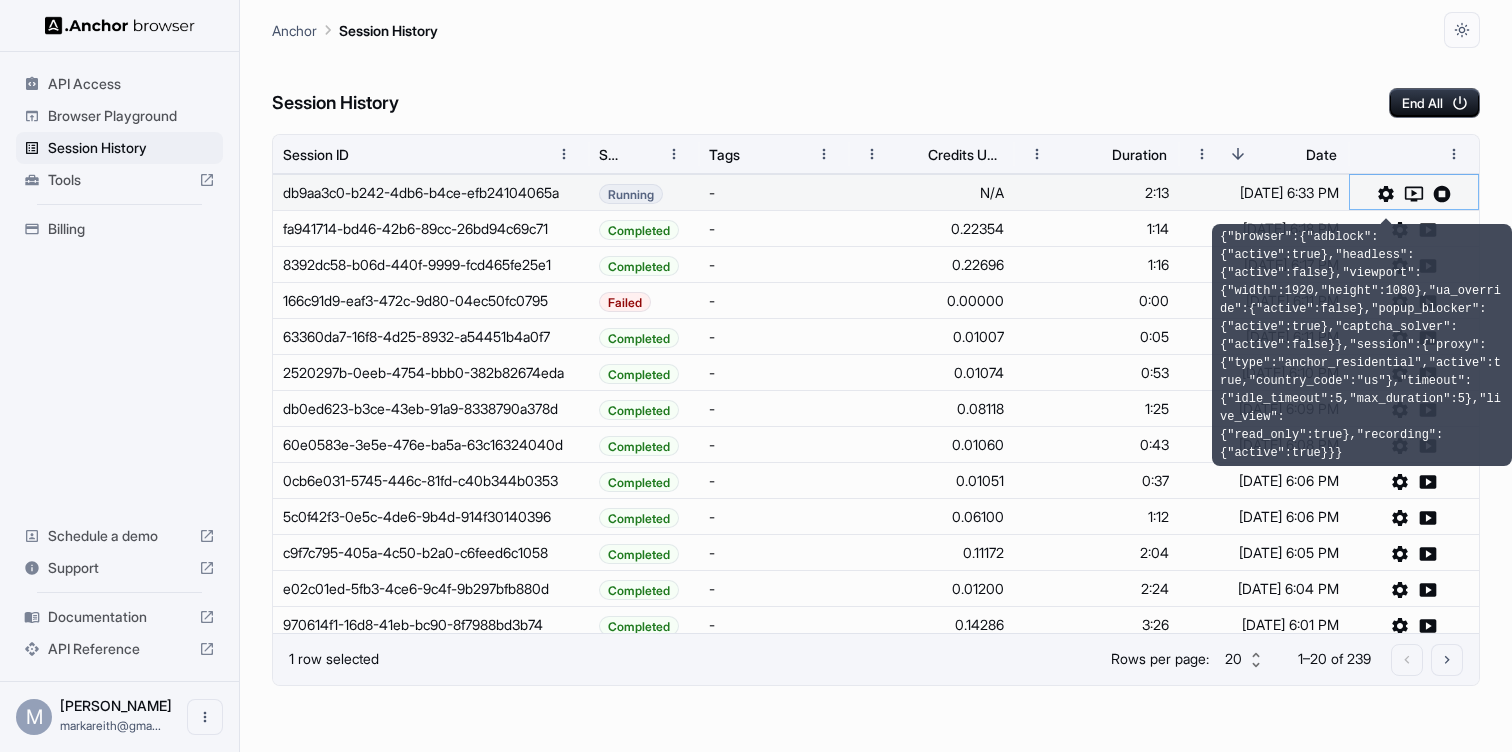 click 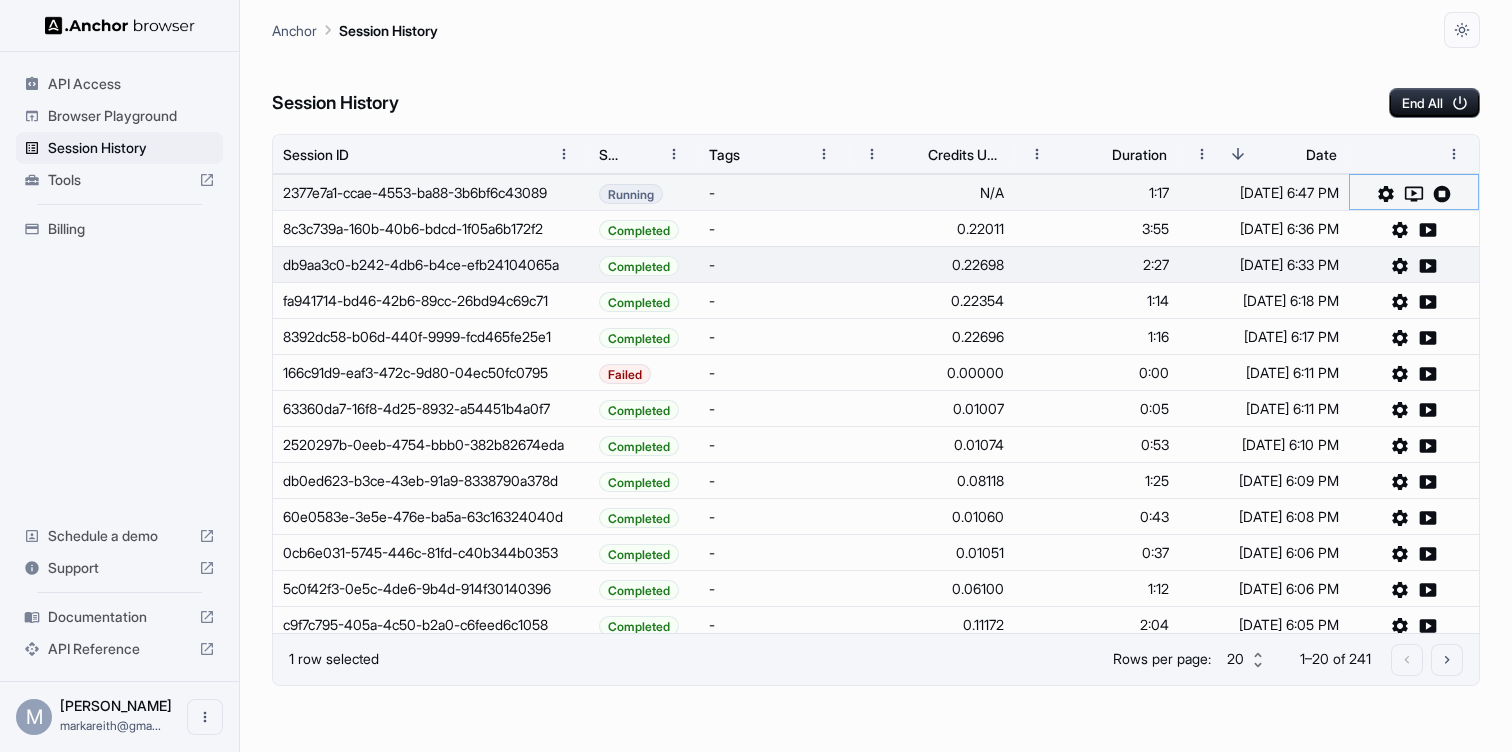 click 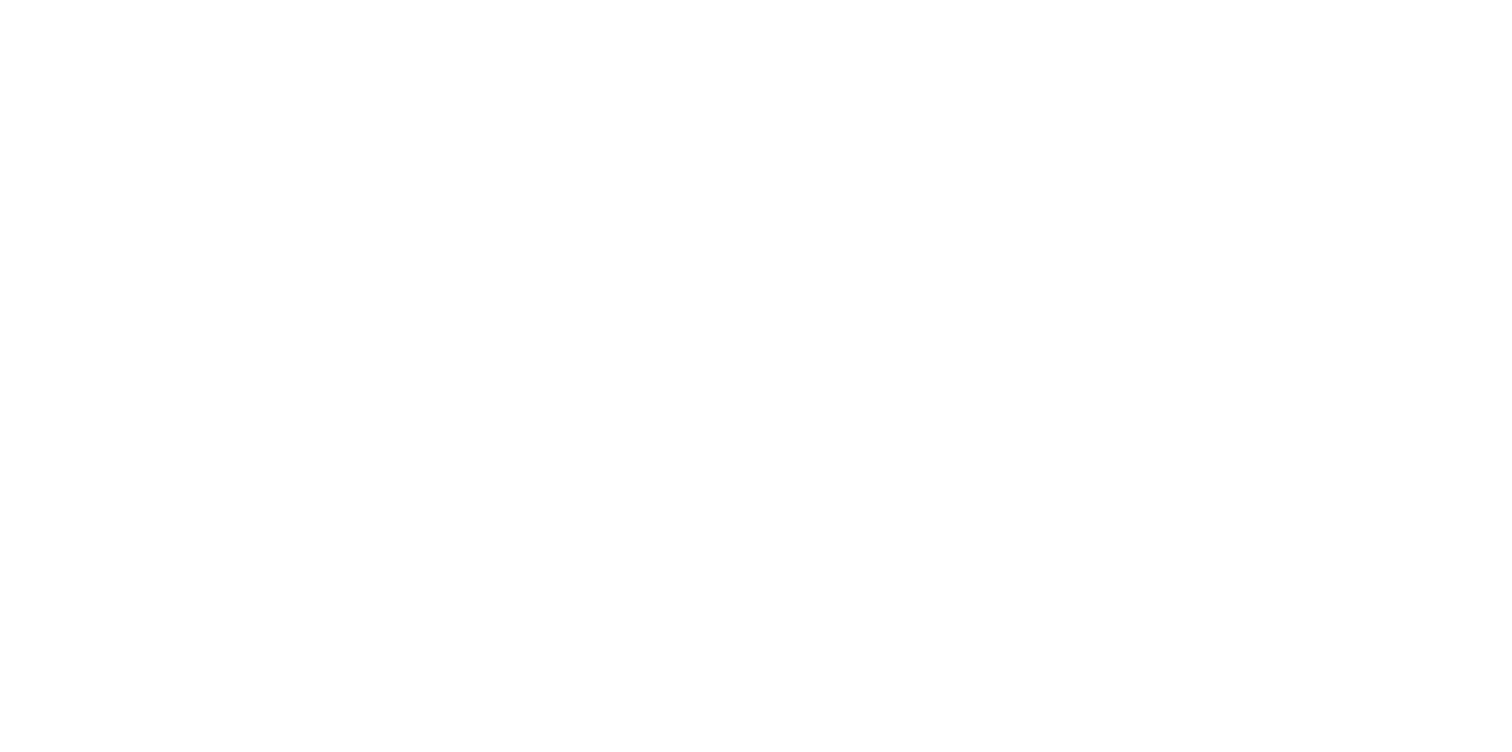 scroll, scrollTop: 0, scrollLeft: 0, axis: both 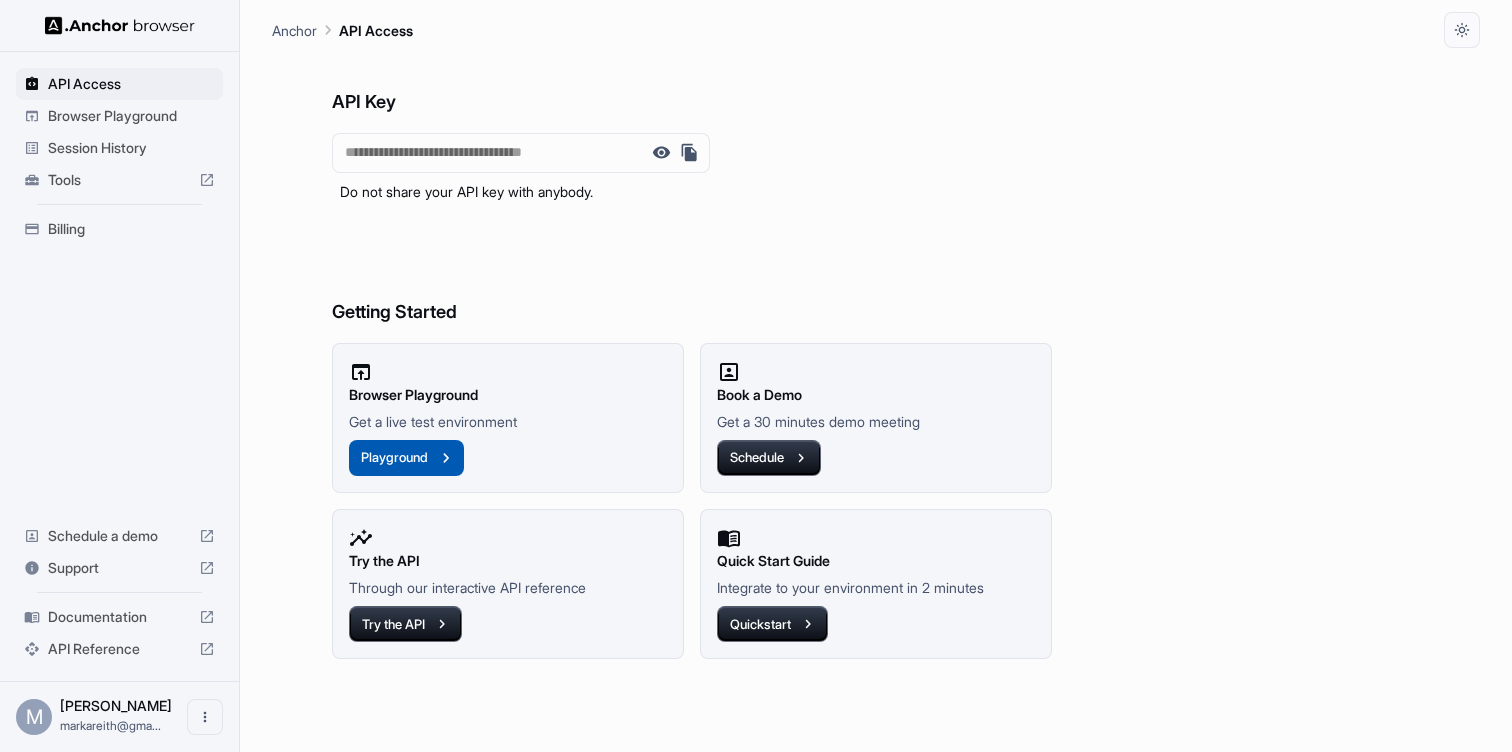 click on "Playground" at bounding box center [406, 458] 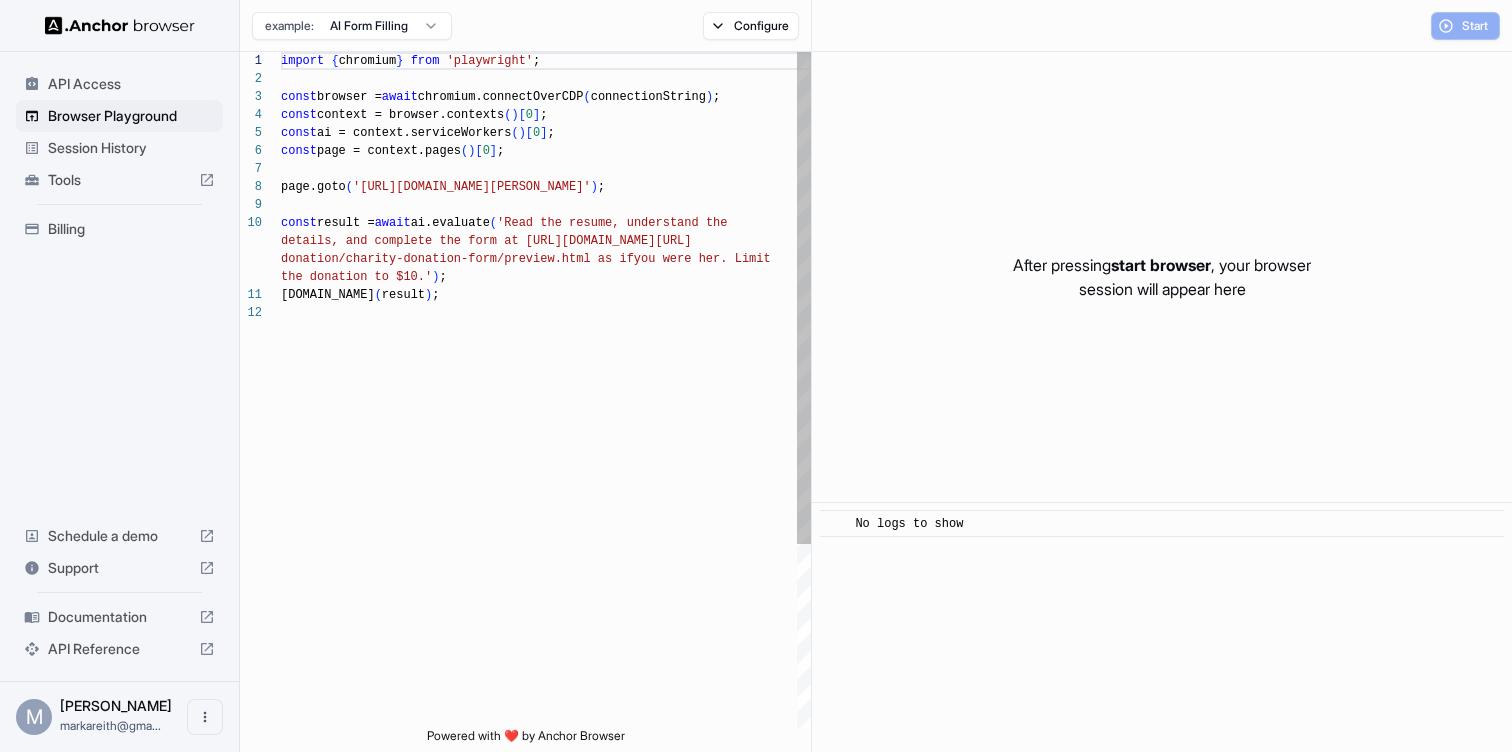 scroll, scrollTop: 162, scrollLeft: 0, axis: vertical 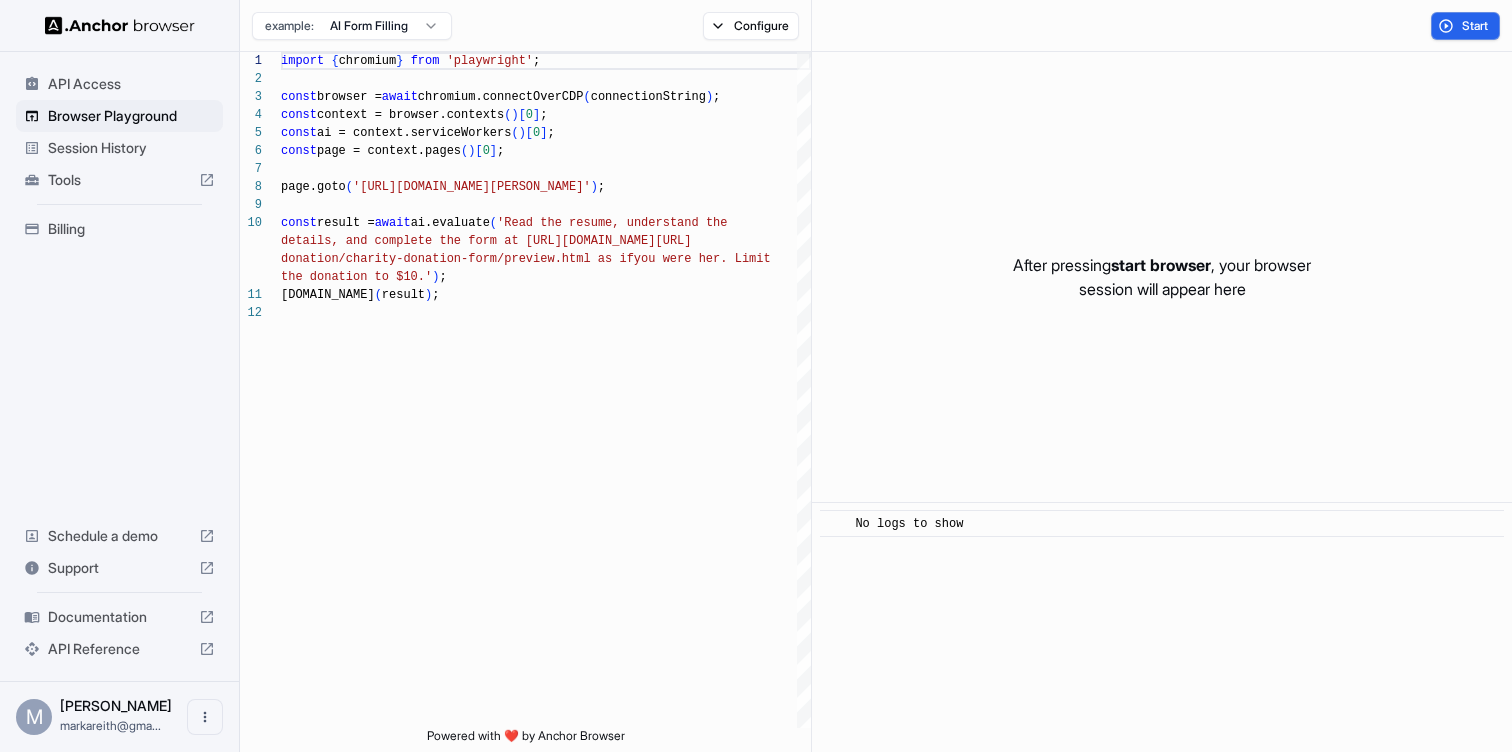 click on "API Access Browser Playground Session History Tools Billing Schedule a demo Support Documentation API Reference M [PERSON_NAME] markareith@gma... Browser Playground example:  AI Form Filling Configure Start 1 2 3 4 5 6 7 8 9 10 11 12 import   {  chromium  }   from   'playwright' ; const  browser =  await  chromium.connectOverCDP ( connectionString ) ; const  context = browser.contexts ( ) [ 0 ] ; const  ai = context.serviceWorkers ( ) [ 0 ] ; const  page = context.pages ( ) [ 0 ] ; page.goto ( '[URL][DOMAIN_NAME][PERSON_NAME]' ) ; const  result =  await  ai.evaluate ( 'Read the resume, understand the  details, and complete the form at [URL] [DOMAIN_NAME][URL] donation/charity-donation-form/preview.html as if  you were her. Limit  the donation to $10.' ) ; [DOMAIN_NAME] ( result ) ; (alias)  const  chromium:  BrowserType <{}> import  chromium This object can be used to launch or connect to Chromium, returning instances of {@link Browser}. ​" at bounding box center (756, 376) 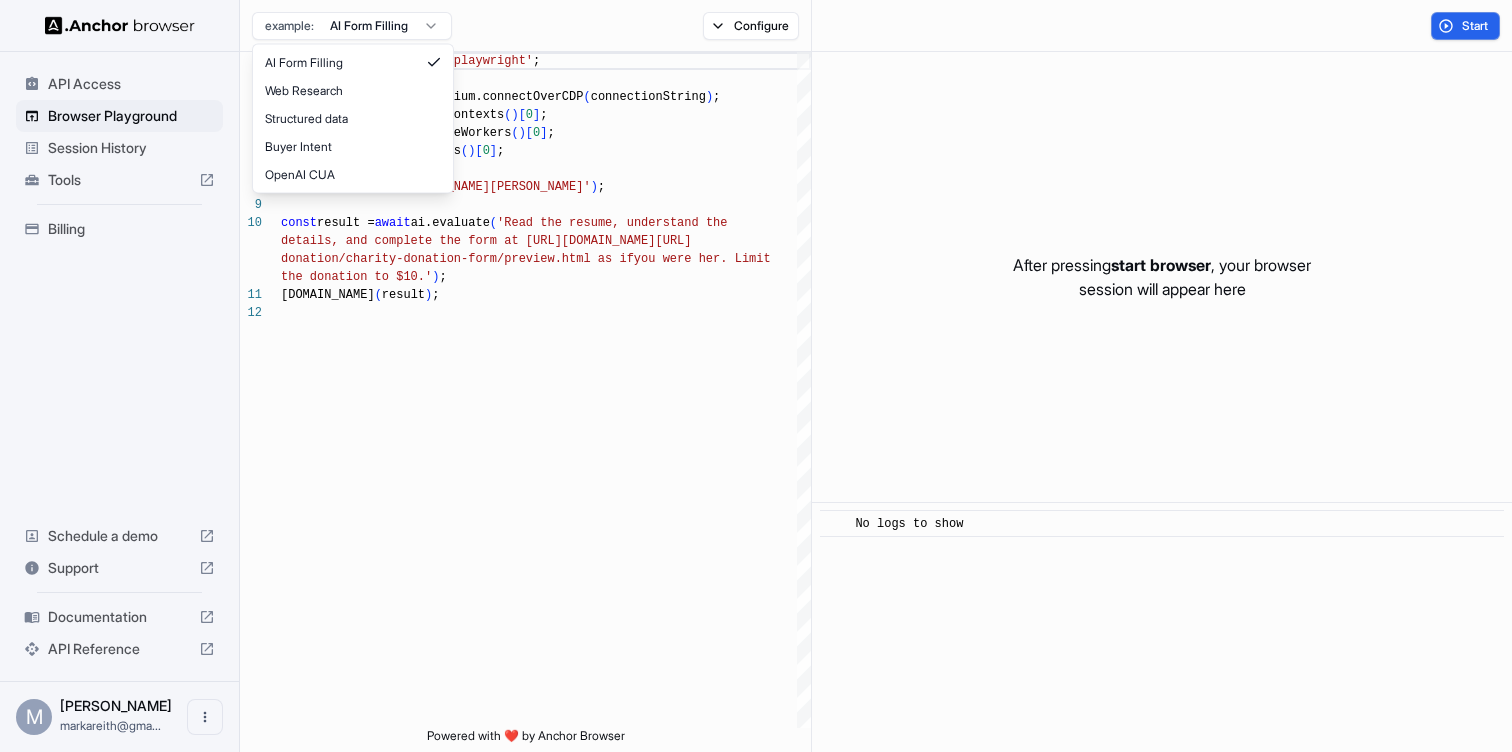click on "API Access Browser Playground Session History Tools Billing Schedule a demo Support Documentation API Reference M [PERSON_NAME] markareith@gma... Browser Playground example:  AI Form Filling Configure Start 1 2 3 4 5 6 7 8 9 10 11 12 import   {  chromium  }   from   'playwright' ; const  browser =  await  chromium.connectOverCDP ( connectionString ) ; const  context = browser.contexts ( ) [ 0 ] ; const  ai = context.serviceWorkers ( ) [ 0 ] ; const  page = context.pages ( ) [ 0 ] ; page.goto ( '[URL][DOMAIN_NAME][PERSON_NAME]' ) ; const  result =  await  ai.evaluate ( 'Read the resume, understand the  details, and complete the form at [URL] [DOMAIN_NAME][URL] donation/charity-donation-form/preview.html as if  you were her. Limit  the donation to $10.' ) ; [DOMAIN_NAME] ( result ) ; (alias)  const  chromium:  BrowserType <{}> import  chromium This object can be used to launch or connect to Chromium, returning instances of {@link Browser}. ​" at bounding box center [756, 376] 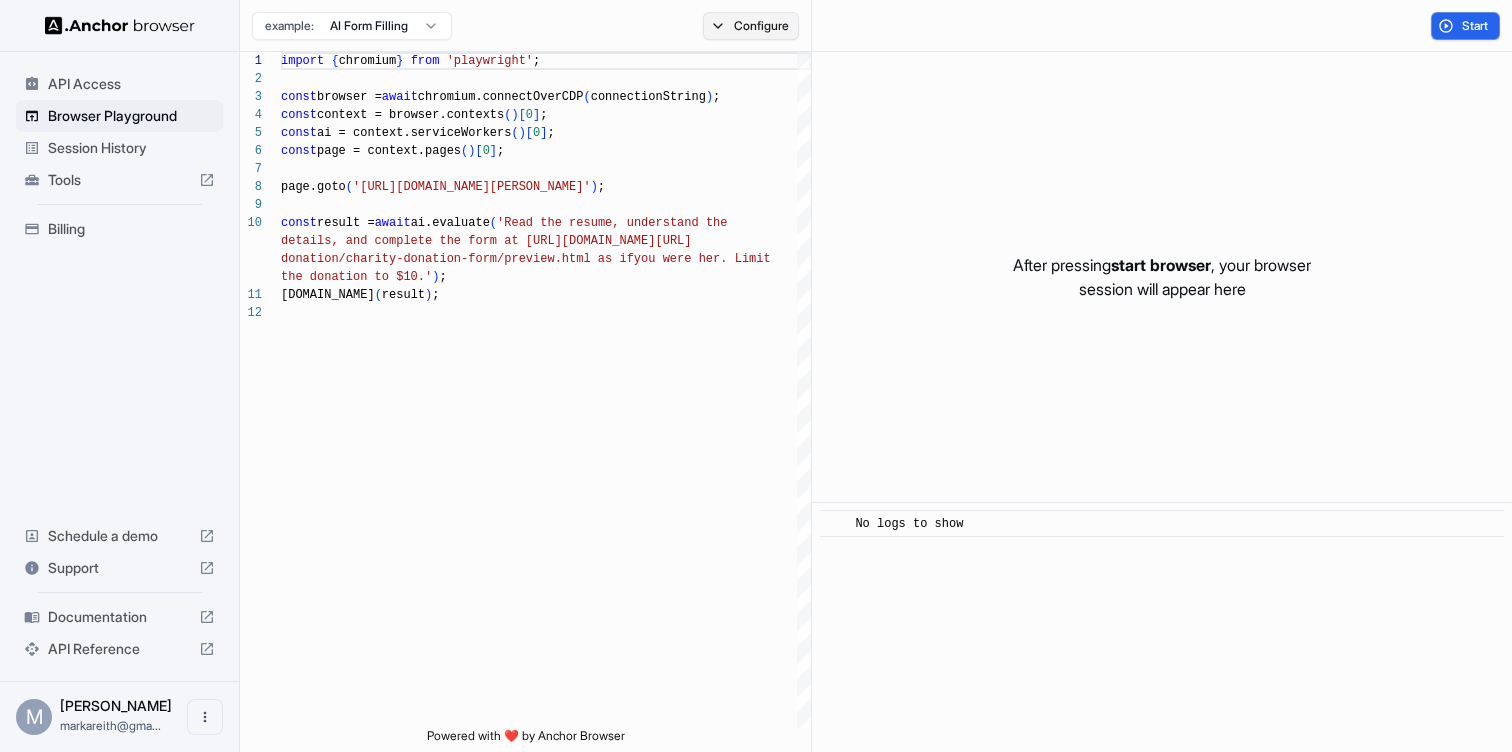 click on "Configure" at bounding box center [751, 26] 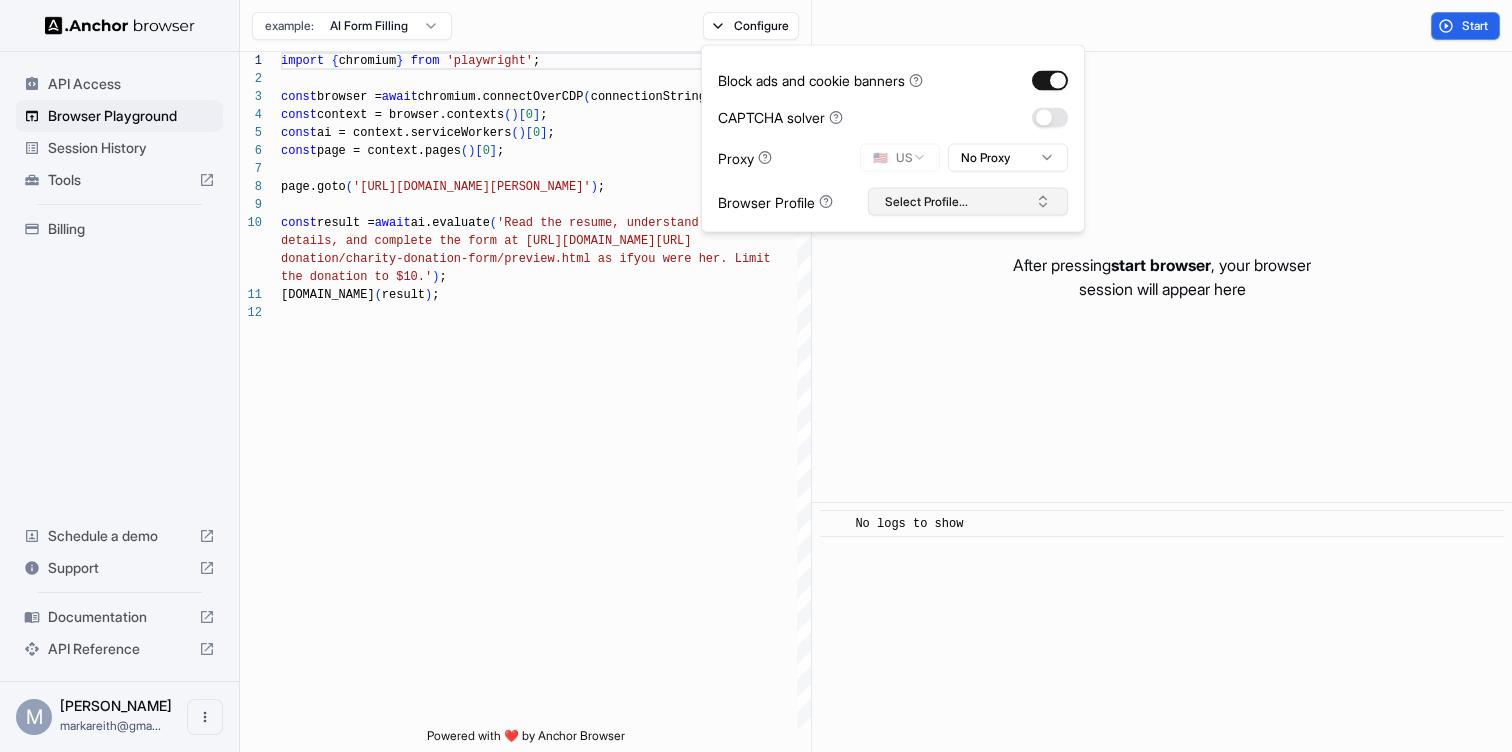 click on "Select Profile..." at bounding box center (968, 202) 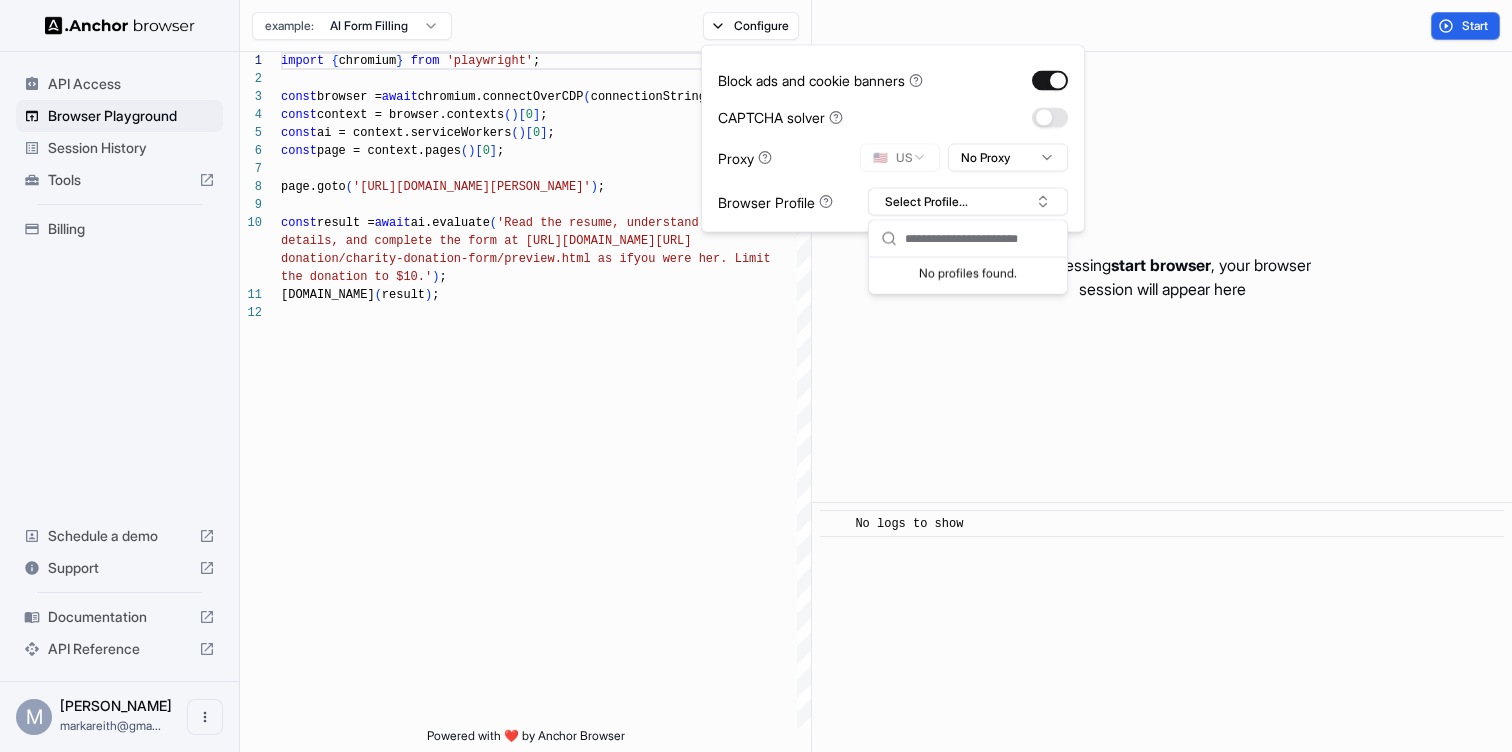 click on "API Access Browser Playground Session History Tools Billing Schedule a demo Support Documentation API Reference M Mark Reith markareith@gma... Browser Playground example:  AI Form Filling Configure Start 1 2 3 4 5 6 7 8 9 10 11 12 import   {  chromium  }   from   'playwright' ; const  browser =  await  chromium.connectOverCDP ( connectionString ) ; const  context = browser.contexts ( ) [ 0 ] ; const  ai = context.serviceWorkers ( ) [ 0 ] ; const  page = context.pages ( ) [ 0 ] ; page.goto ( 'https://www.wix.com/demone2/nicol-rider' ) ; const  result =  await  ai.evaluate ( 'Read the resume, understand the  details, and complete the form at https://formspre e.io/library/ donation/charity-donation-form/preview.html as if  you were her. Limit  the donation to $10.' ) ; console.info ( result ) ; (alias)  const  chromium:  BrowserType <{}> import  chromium This object can be used to launch or connect to Chromium, returning instances of {@link Browser}. ​" at bounding box center [756, 376] 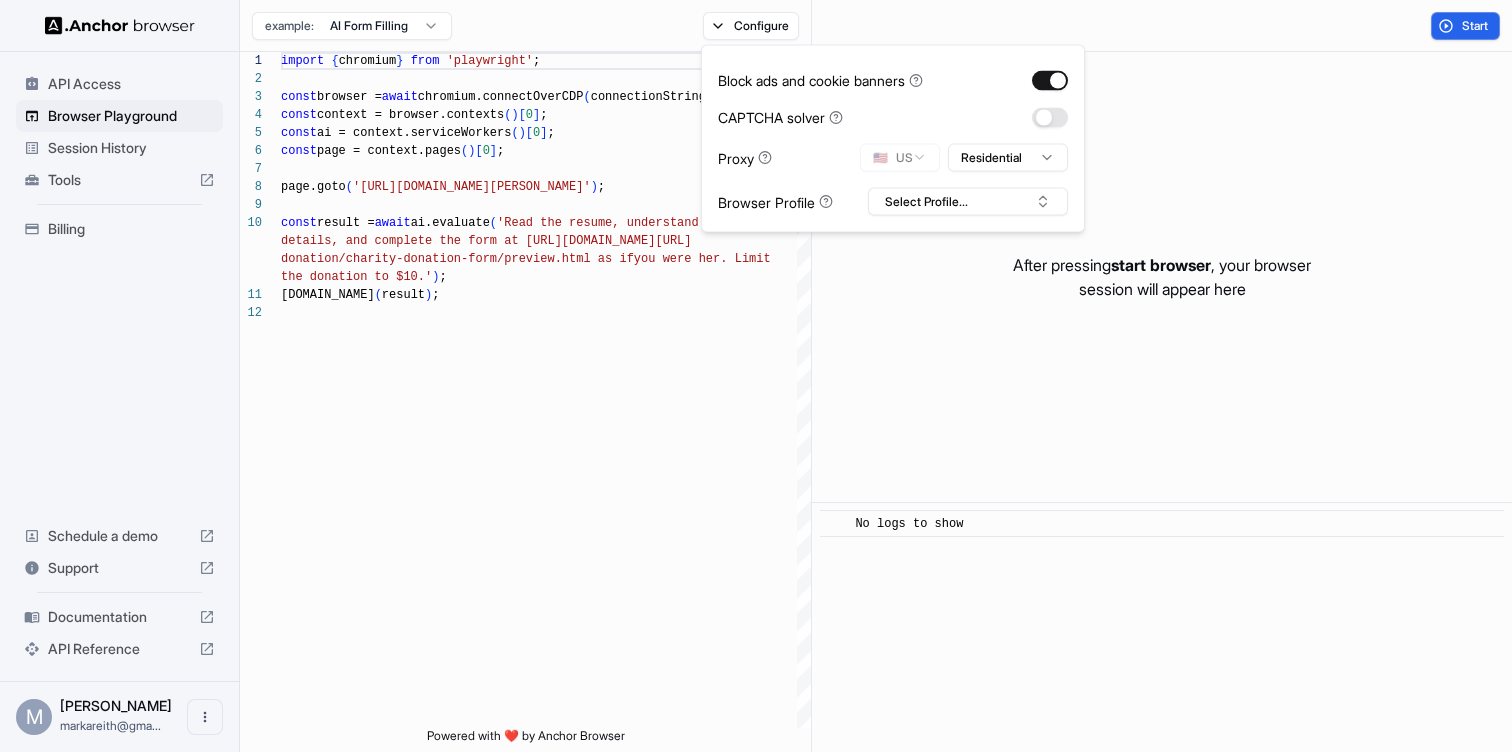 click on "Block ads and cookie banners CAPTCHA solver Proxy 🇺🇸 US Residential Browser Profile Select Profile..." at bounding box center [893, 139] 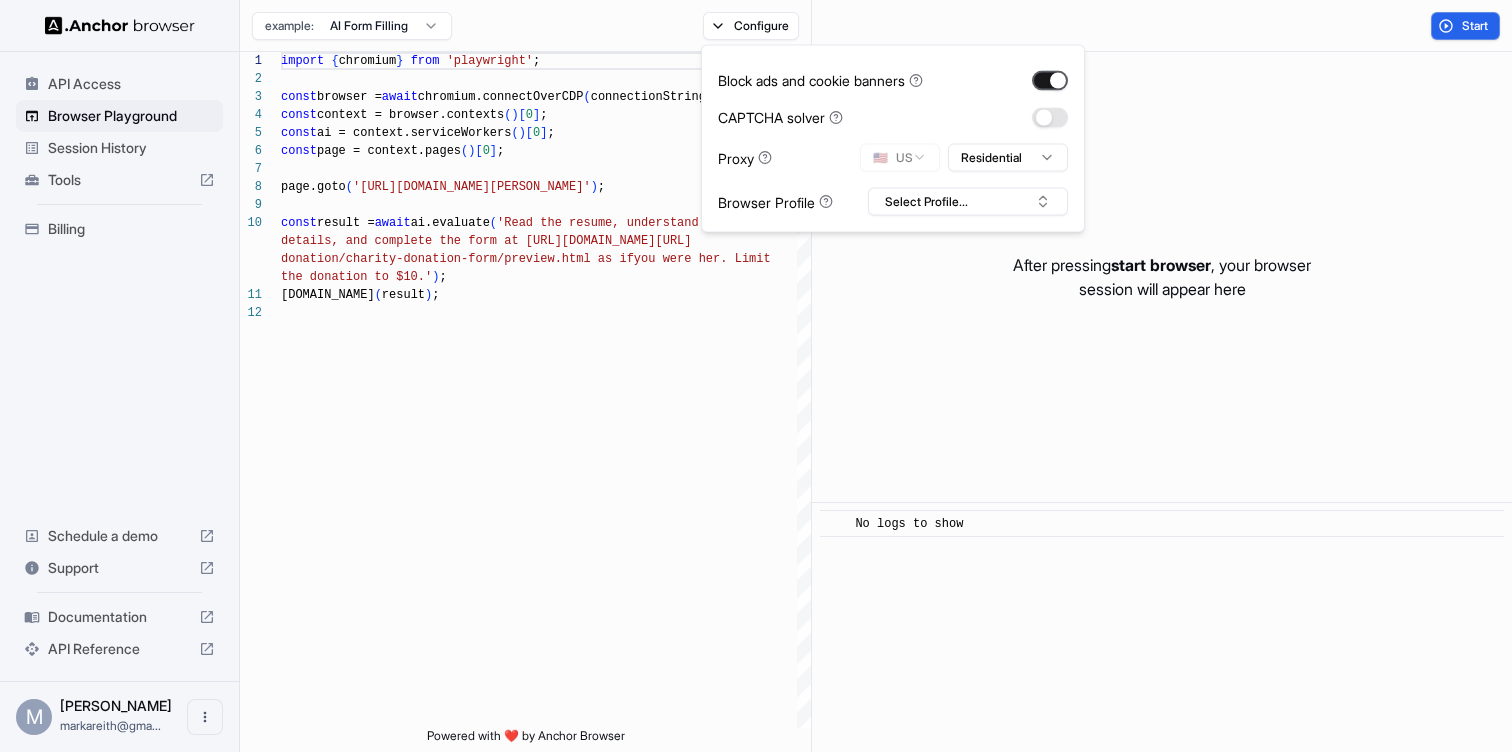 click at bounding box center [1050, 80] 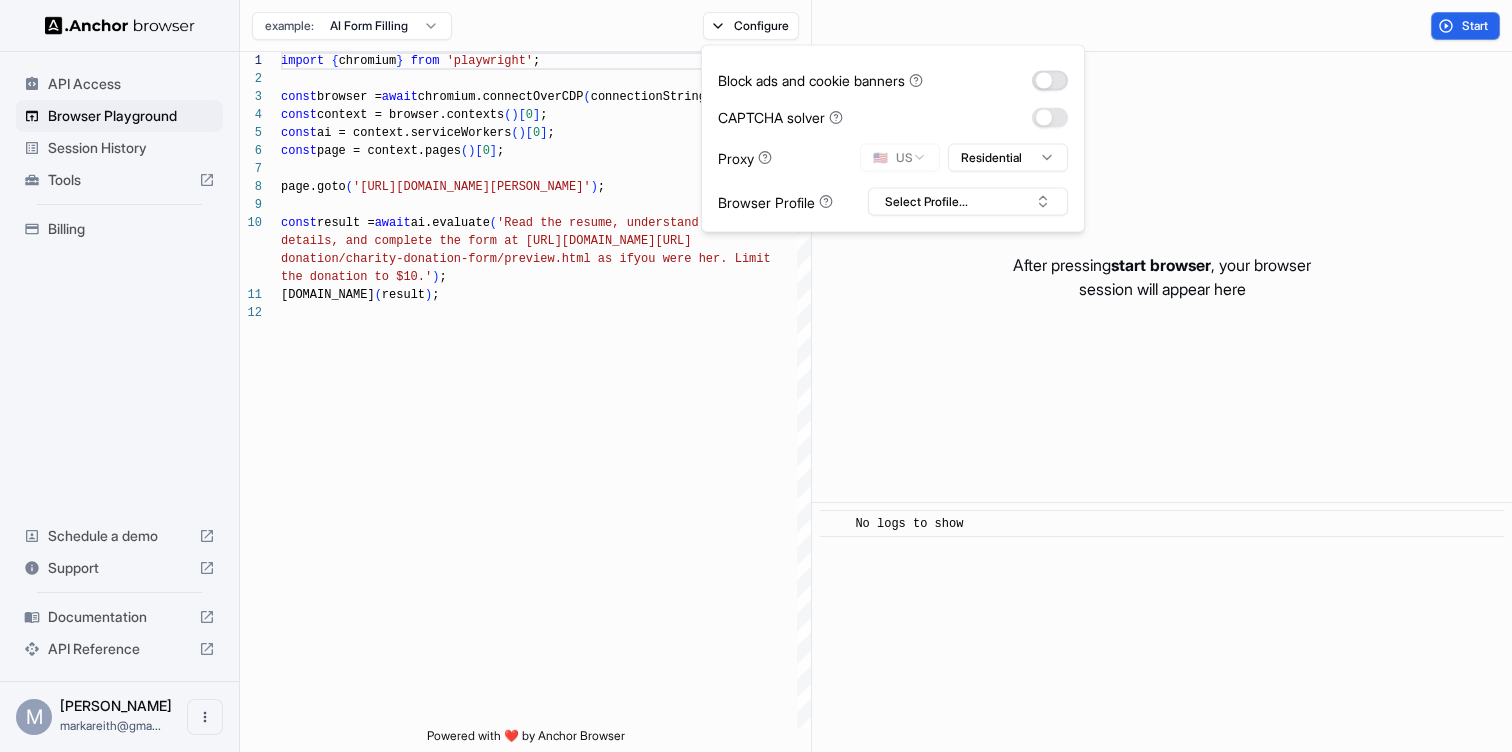 click at bounding box center (1050, 80) 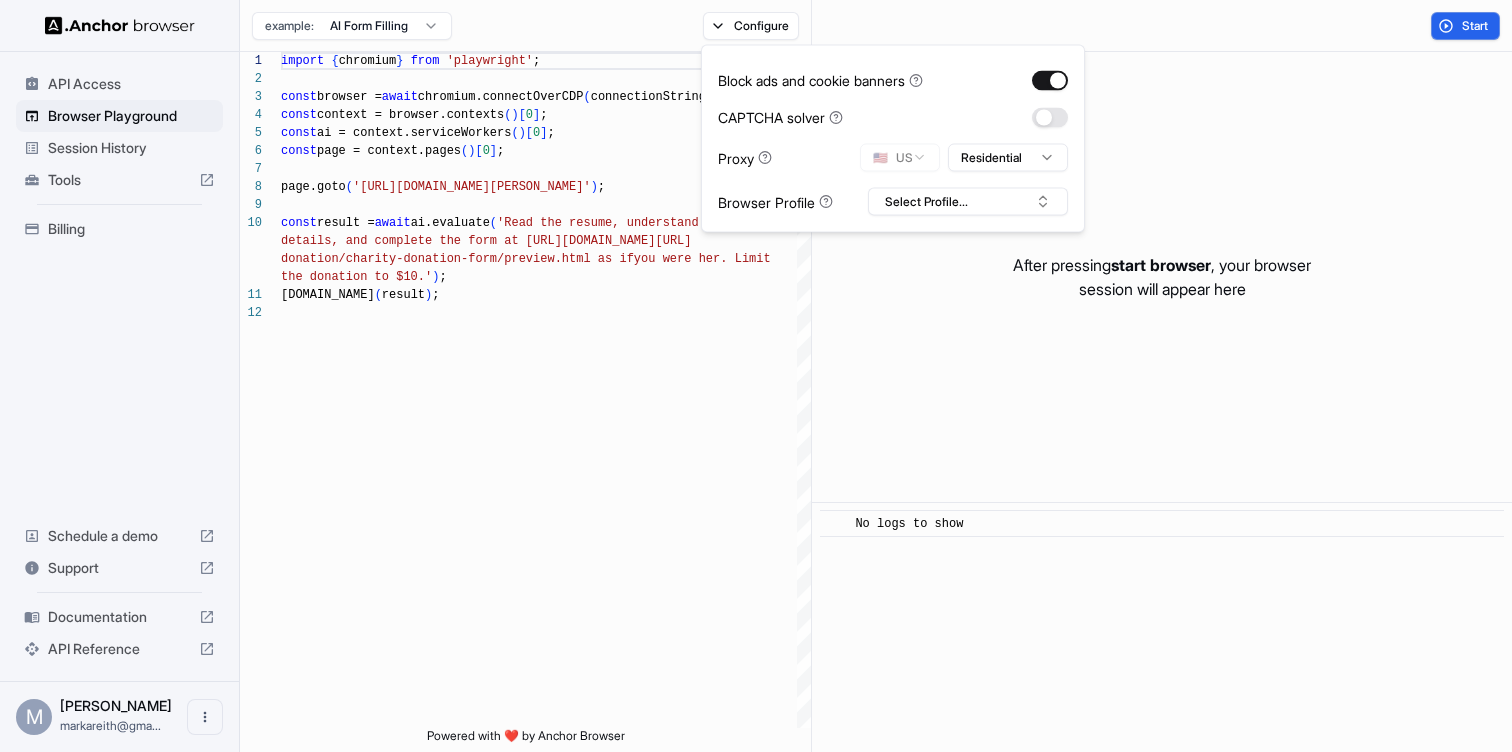 click on "API Access Browser Playground Session History Tools Billing Schedule a demo Support Documentation API Reference M Mark Reith markareith@gma... Browser Playground example:  AI Form Filling Configure Start 1 2 3 4 5 6 7 8 9 10 11 12 import   {  chromium  }   from   'playwright' ; const  browser =  await  chromium.connectOverCDP ( connectionString ) ; const  context = browser.contexts ( ) [ 0 ] ; const  ai = context.serviceWorkers ( ) [ 0 ] ; const  page = context.pages ( ) [ 0 ] ; page.goto ( 'https://www.wix.com/demone2/nicol-rider' ) ; const  result =  await  ai.evaluate ( 'Read the resume, understand the  details, and complete the form at https://formspre e.io/library/ donation/charity-donation-form/preview.html as if  you were her. Limit  the donation to $10.' ) ; console.info ( result ) ; module   "file:///node_modules/@types/playwright-core/types" Powered with ❤️ by Anchor Browser After pressing  start browser , your browser session will appear here" at bounding box center (756, 376) 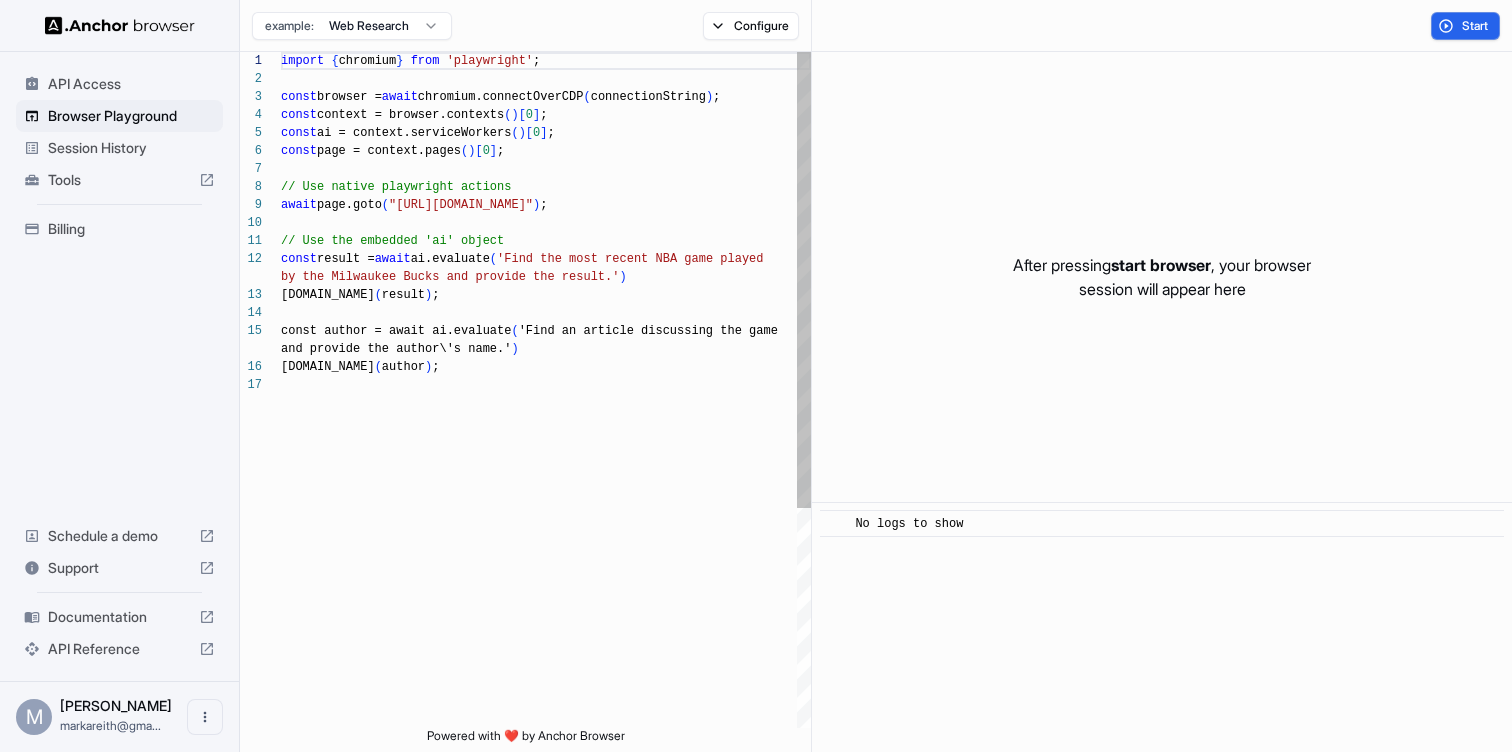 scroll, scrollTop: 180, scrollLeft: 0, axis: vertical 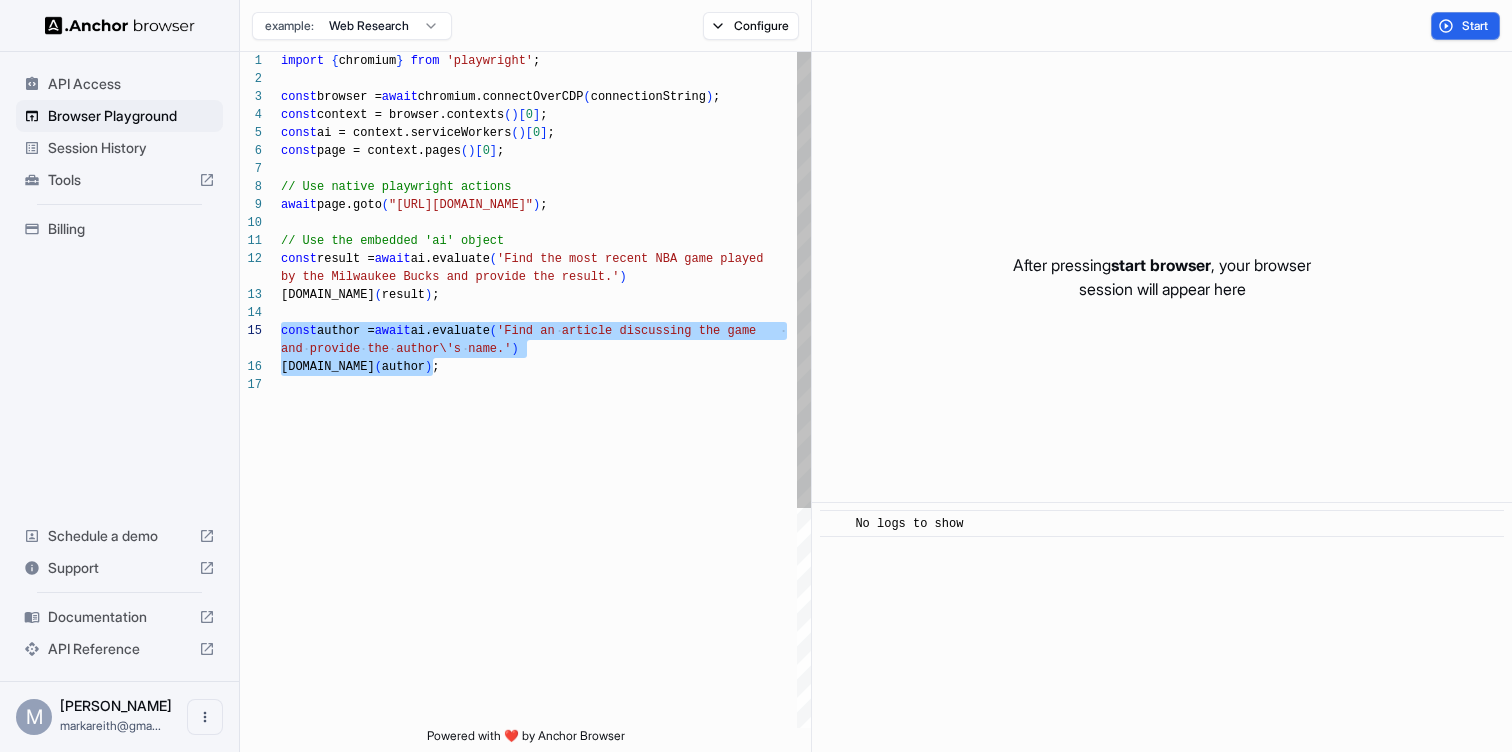 drag, startPoint x: 487, startPoint y: 367, endPoint x: 221, endPoint y: 338, distance: 267.57617 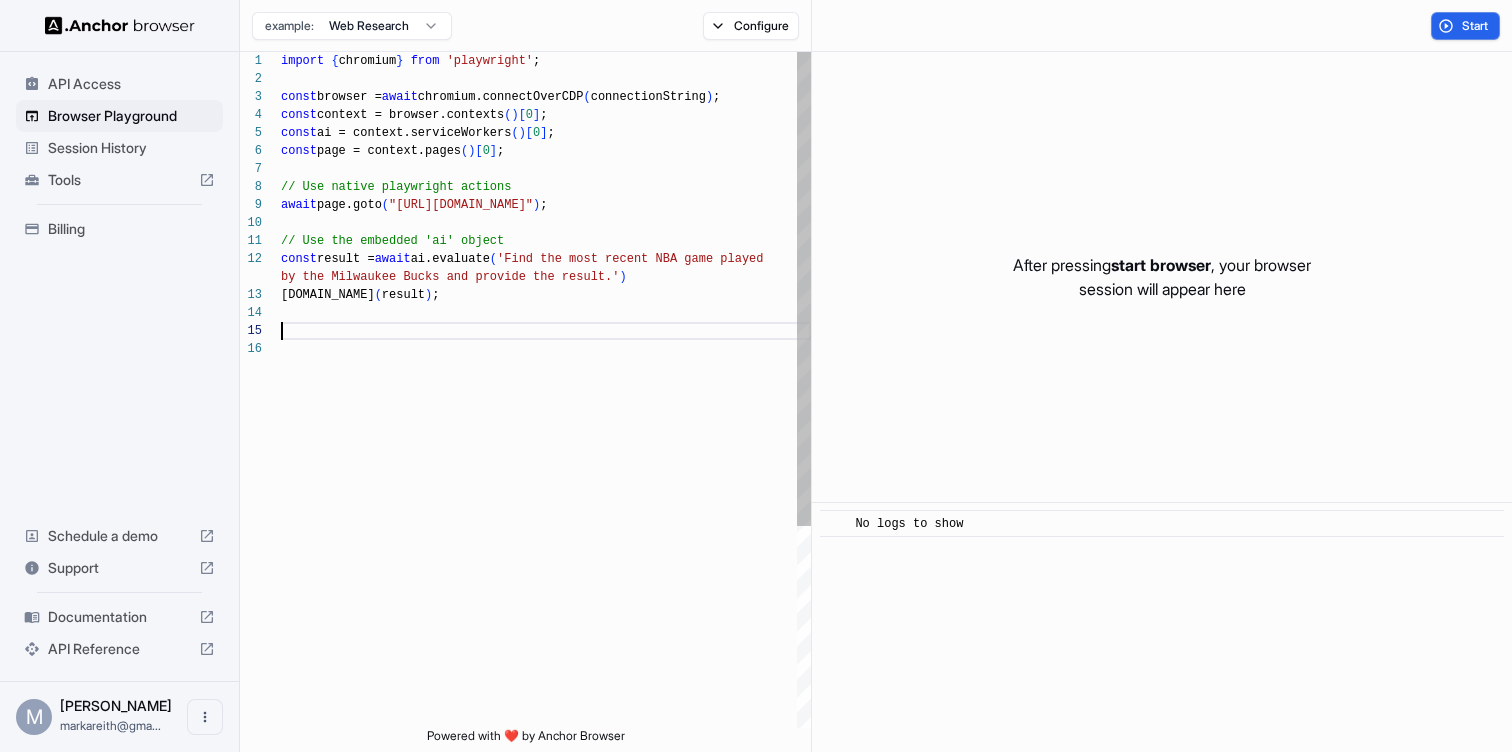 scroll, scrollTop: 72, scrollLeft: 0, axis: vertical 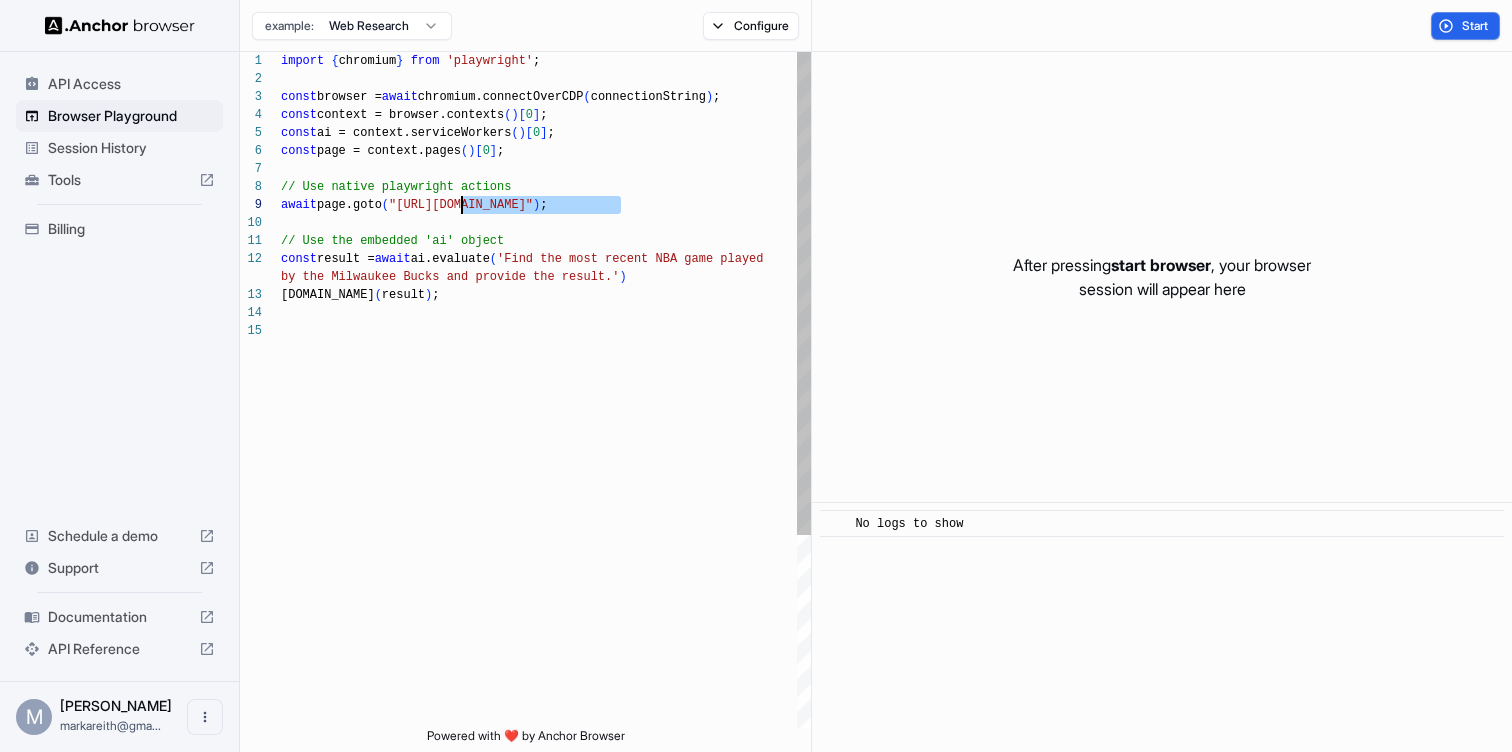 drag, startPoint x: 624, startPoint y: 198, endPoint x: 464, endPoint y: 201, distance: 160.02812 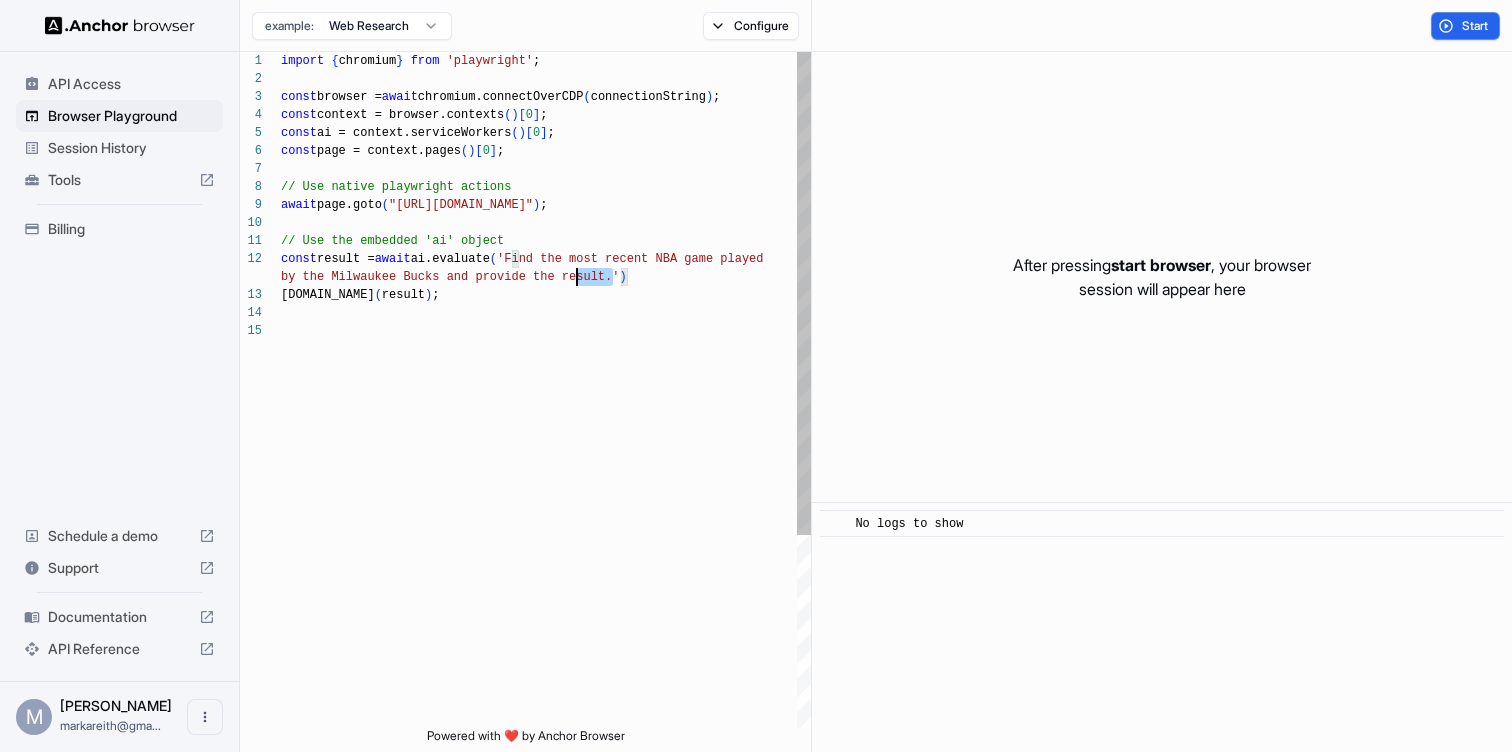 scroll, scrollTop: 18, scrollLeft: 0, axis: vertical 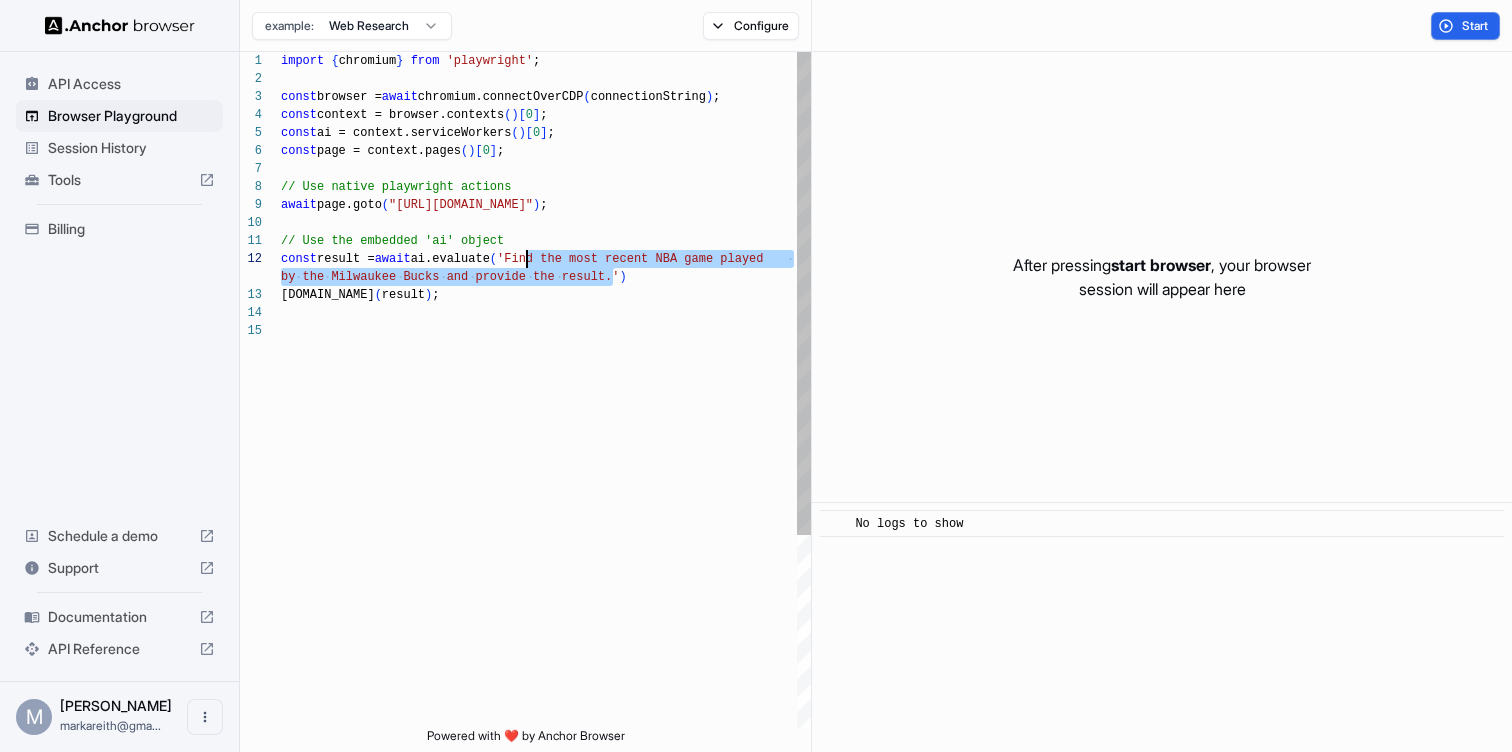 drag, startPoint x: 613, startPoint y: 274, endPoint x: 528, endPoint y: 255, distance: 87.09765 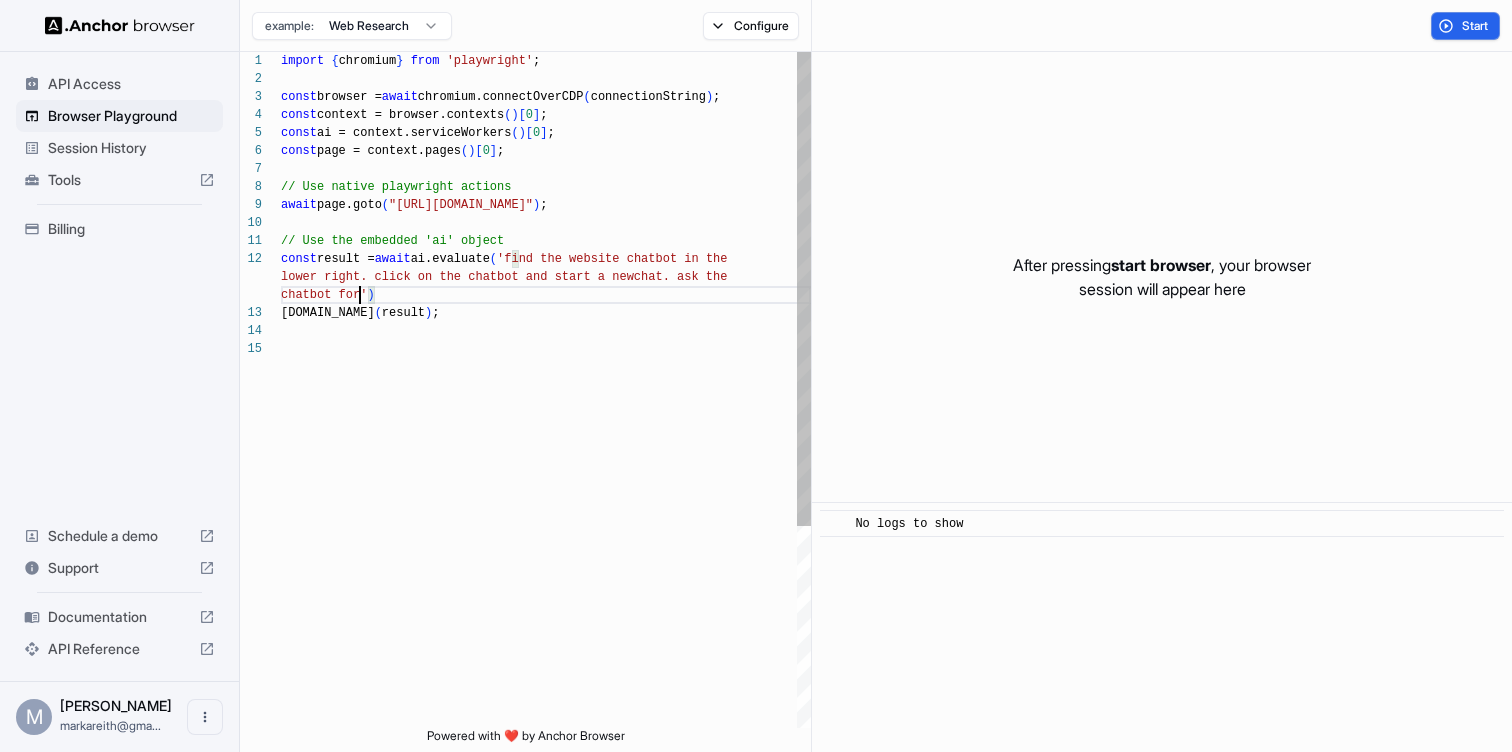scroll, scrollTop: 54, scrollLeft: 0, axis: vertical 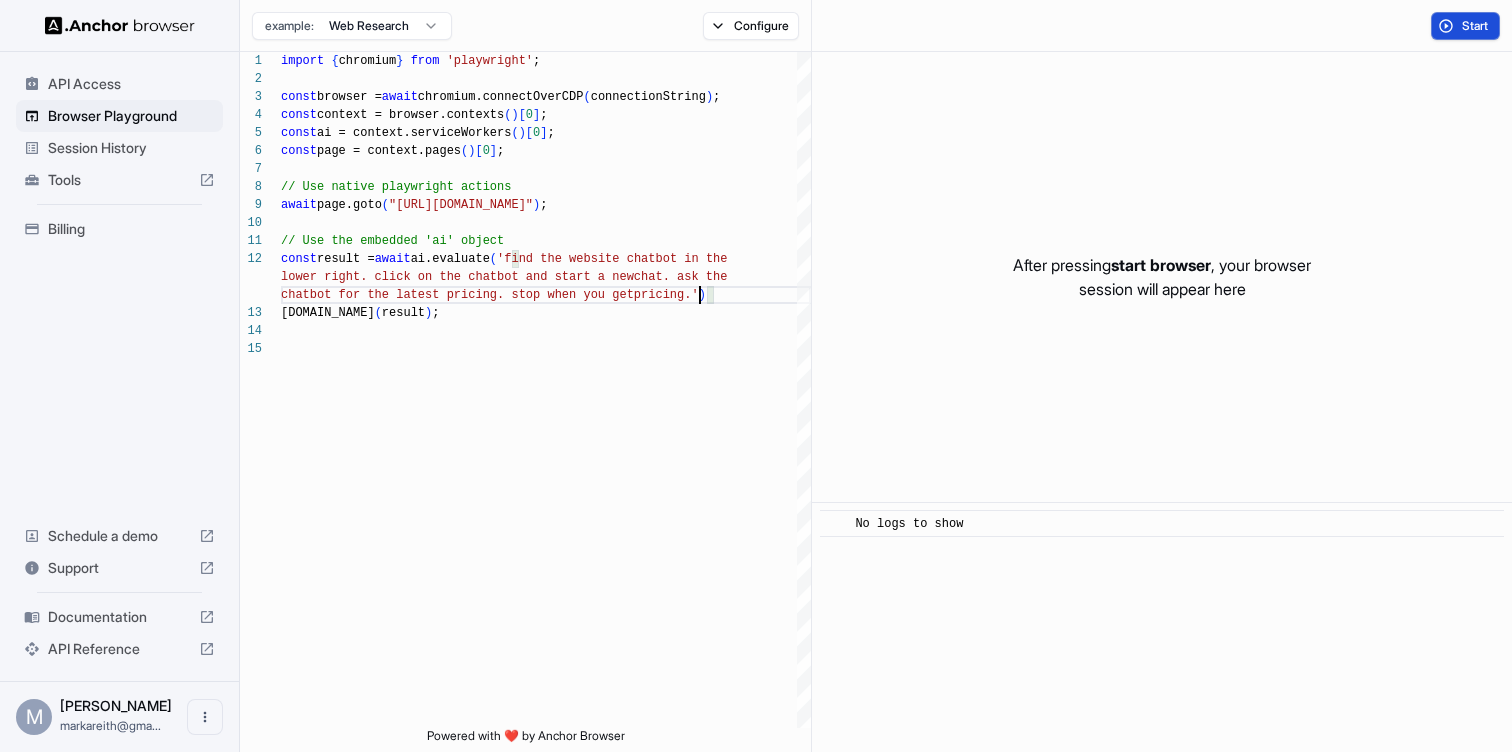 click on "Start" at bounding box center [1465, 26] 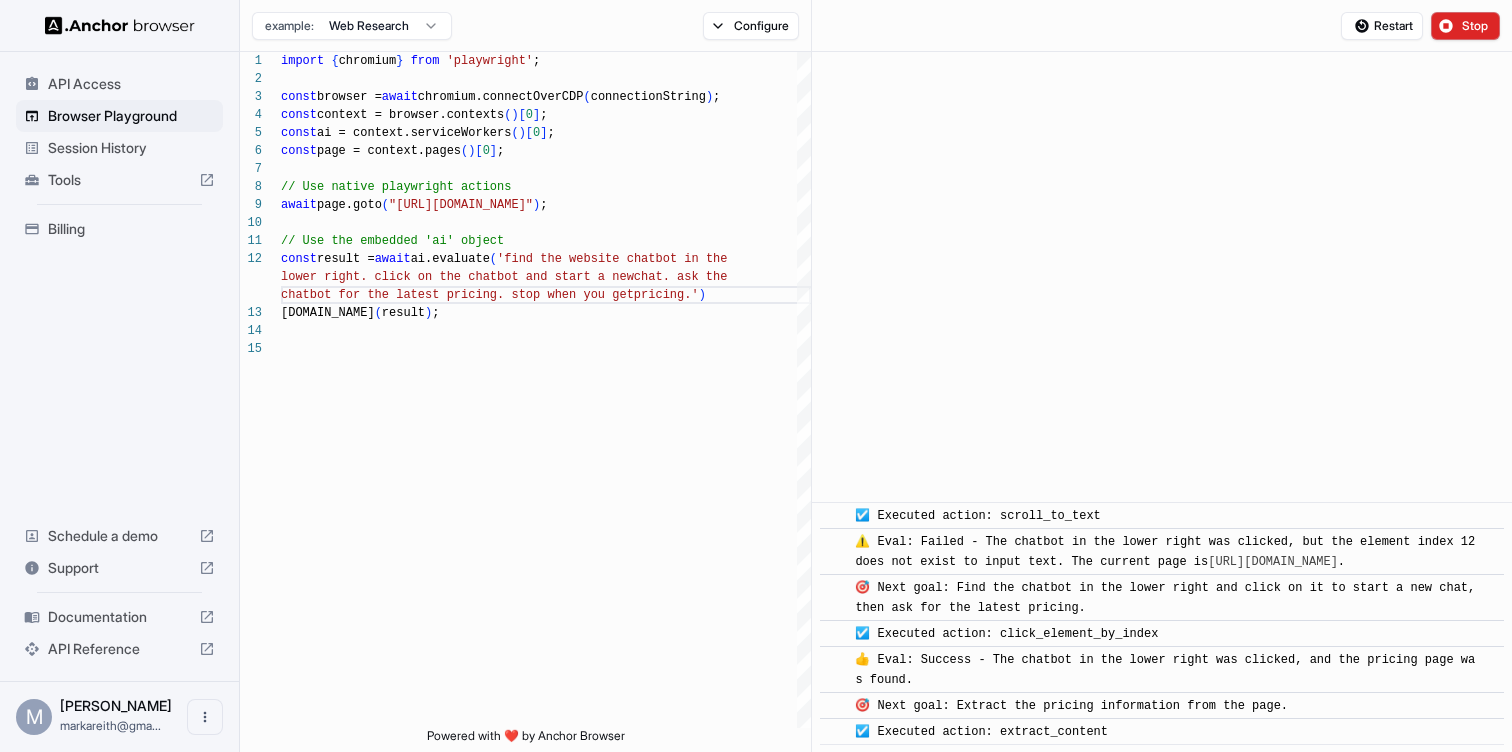 scroll, scrollTop: 1438, scrollLeft: 0, axis: vertical 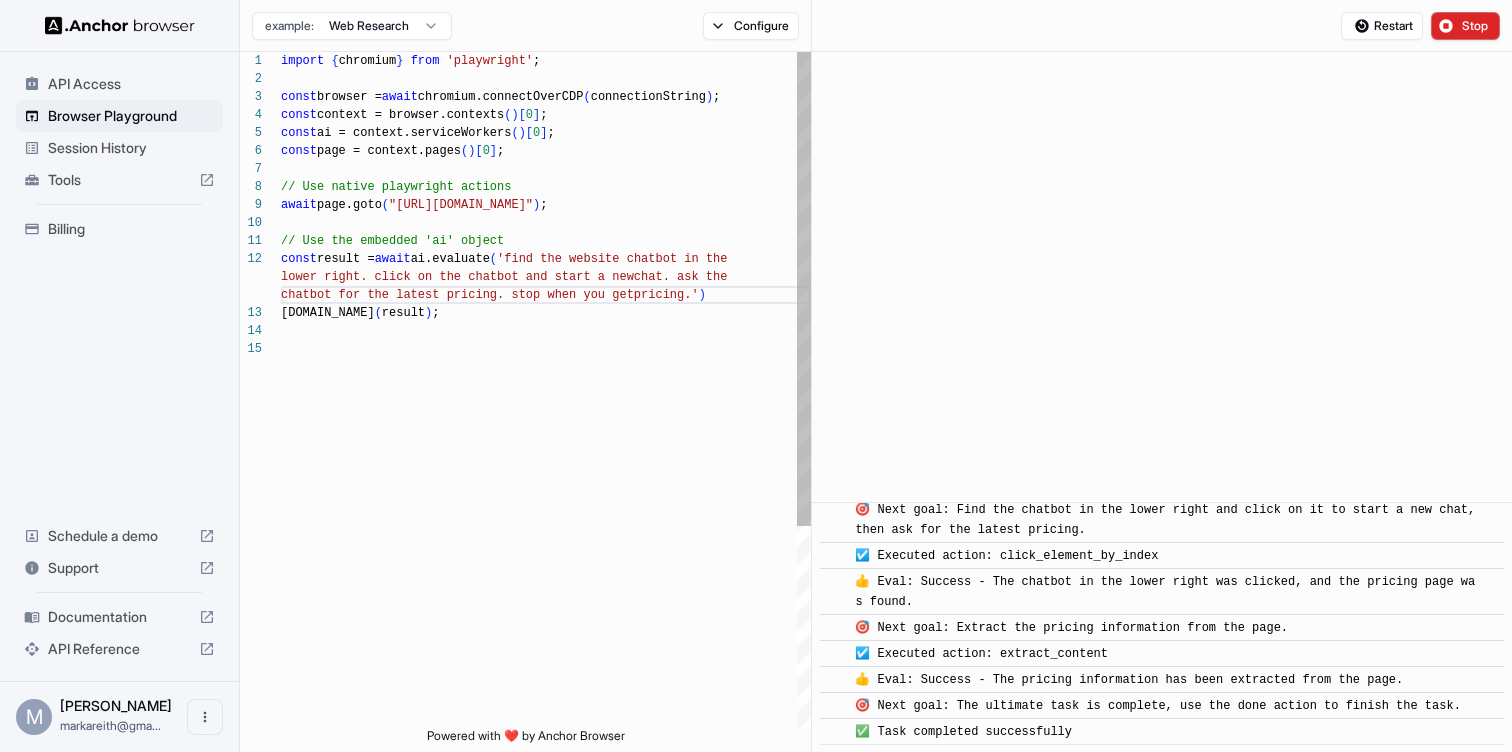click on "import   {  chromium  }   from   'playwright' ; const  browser =  await  chromium.connectOverCDP ( connectionString ) ; const  context = browser.contexts ( ) [ 0 ] ; const  ai = context.serviceWorkers ( ) [ 0 ] ; const  page = context.pages ( ) [ 0 ] ; // Use native playwright actions await  page.goto ( "https://chatbot.com" ) ; // Use the embedded 'ai' object const  result =  await  ai.evaluate ( 'find the website chatbot in the  console.info ( result ) ; lower right. click on the chatbot and start a new  chat. ask the  chatbot for the latest pricing. stop when you get  pricing.' )" at bounding box center [546, 534] 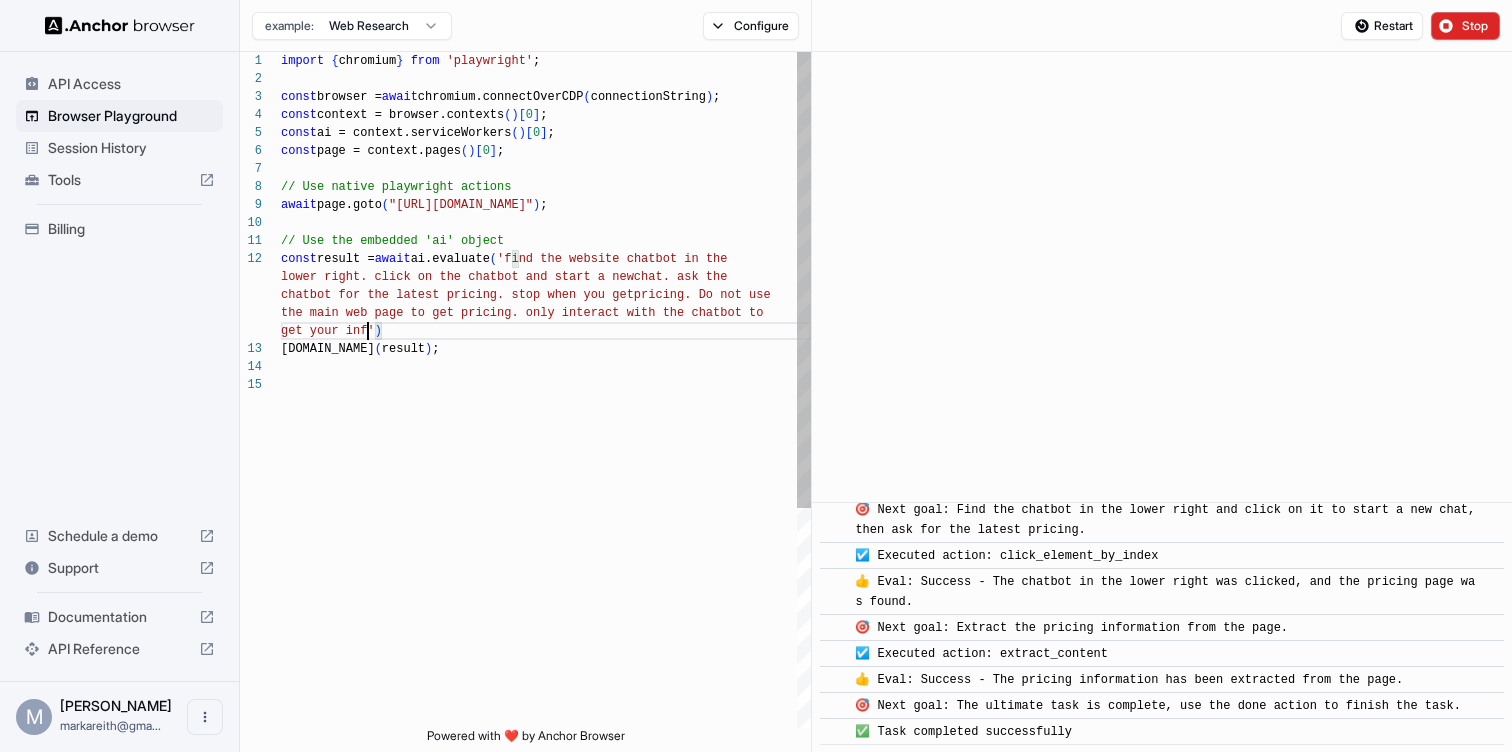 scroll, scrollTop: 90, scrollLeft: 0, axis: vertical 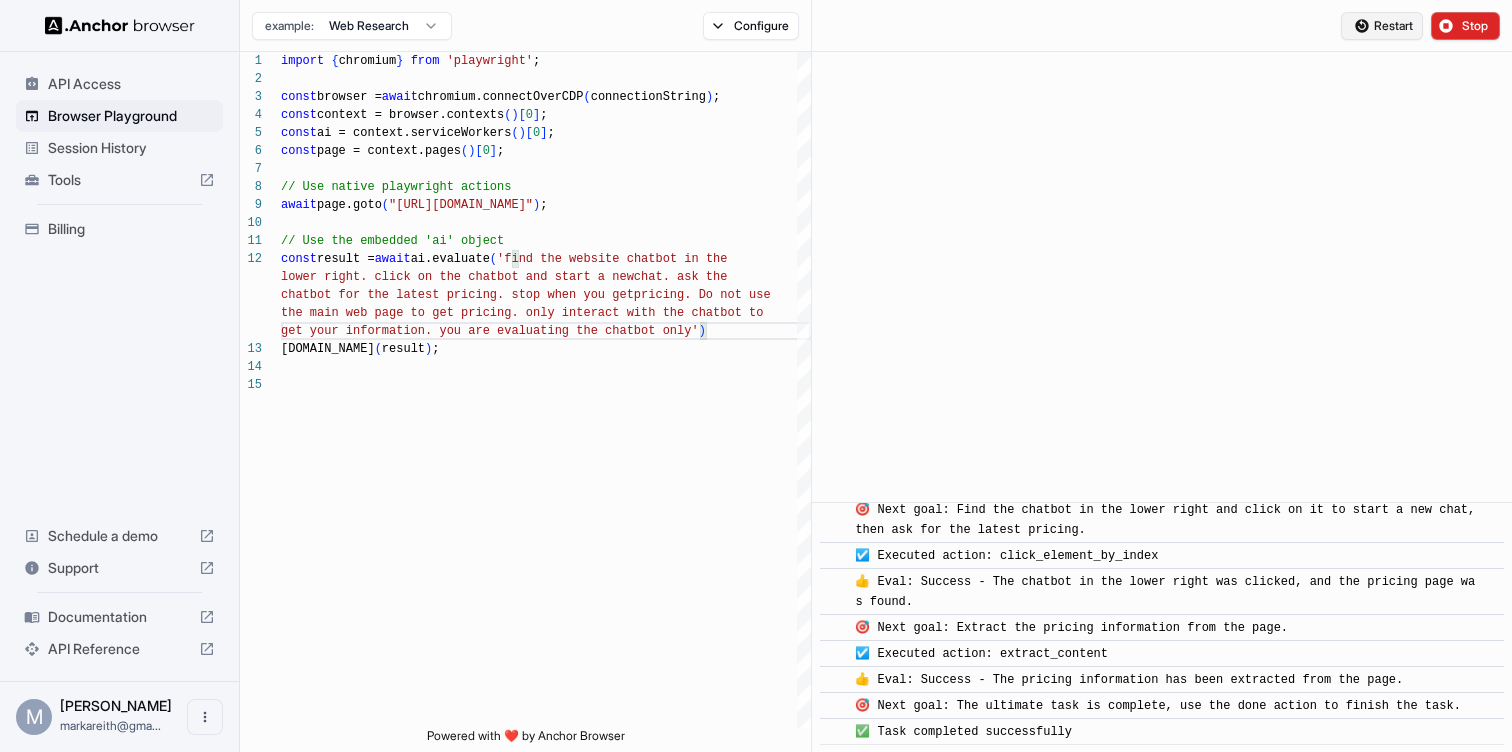 type on "**********" 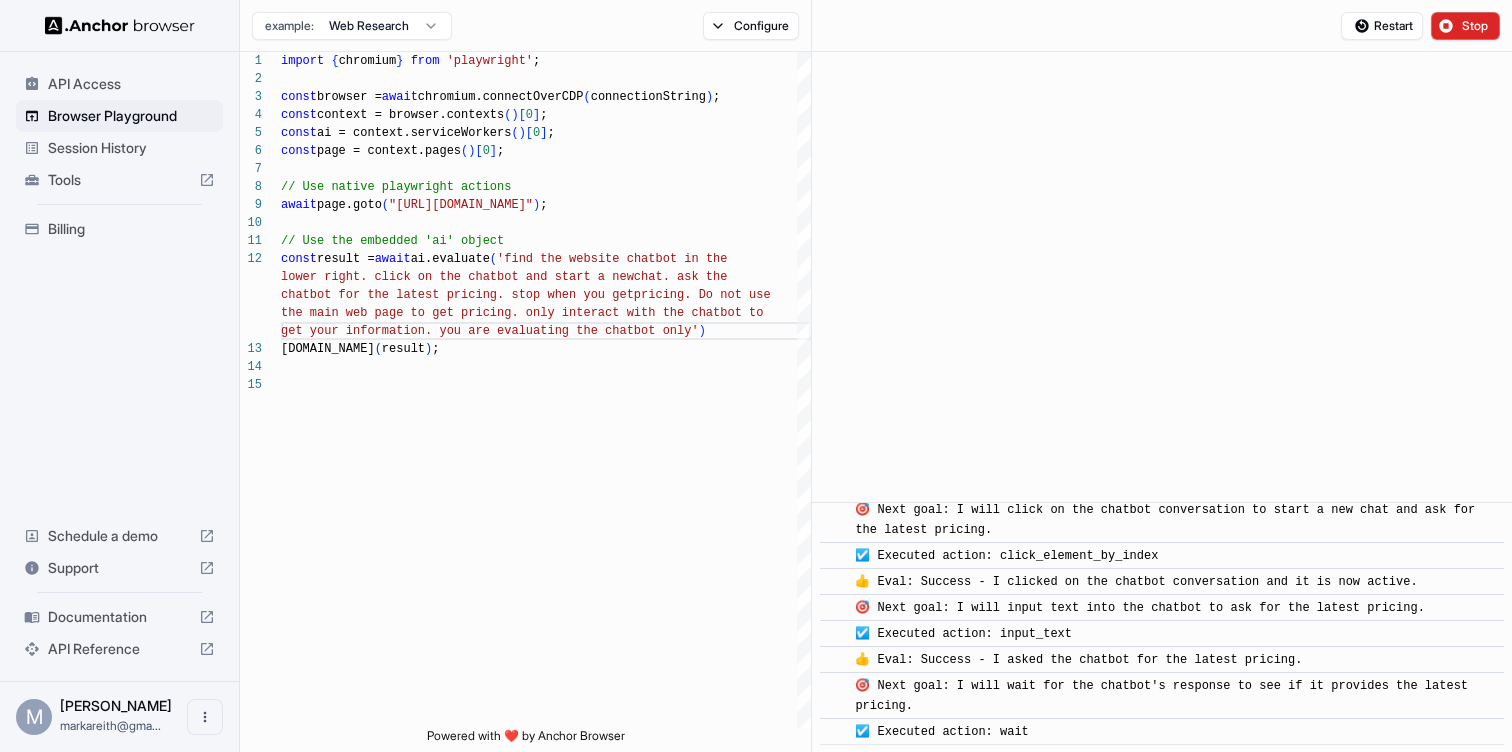 scroll, scrollTop: 678, scrollLeft: 0, axis: vertical 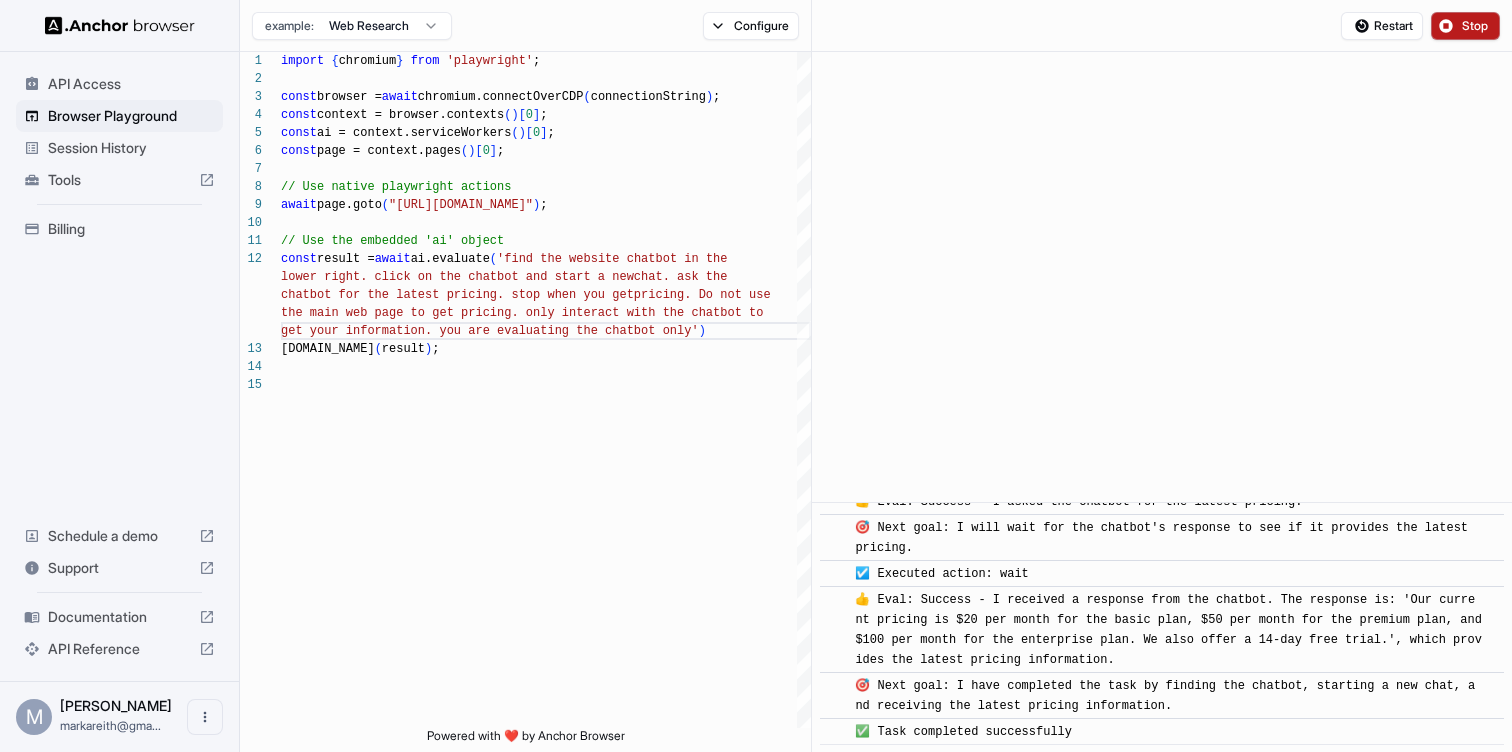 click on "Stop" at bounding box center (1476, 26) 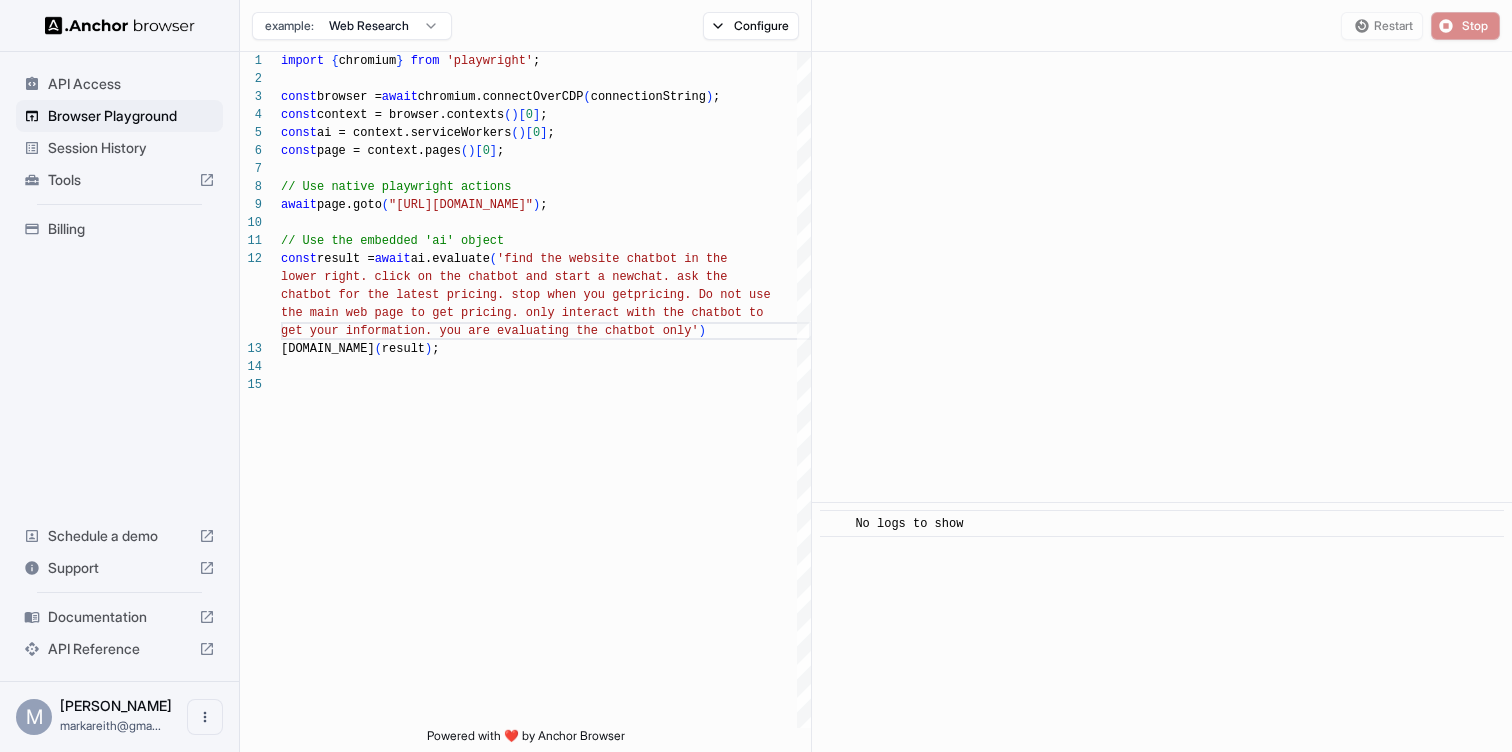 scroll, scrollTop: 0, scrollLeft: 0, axis: both 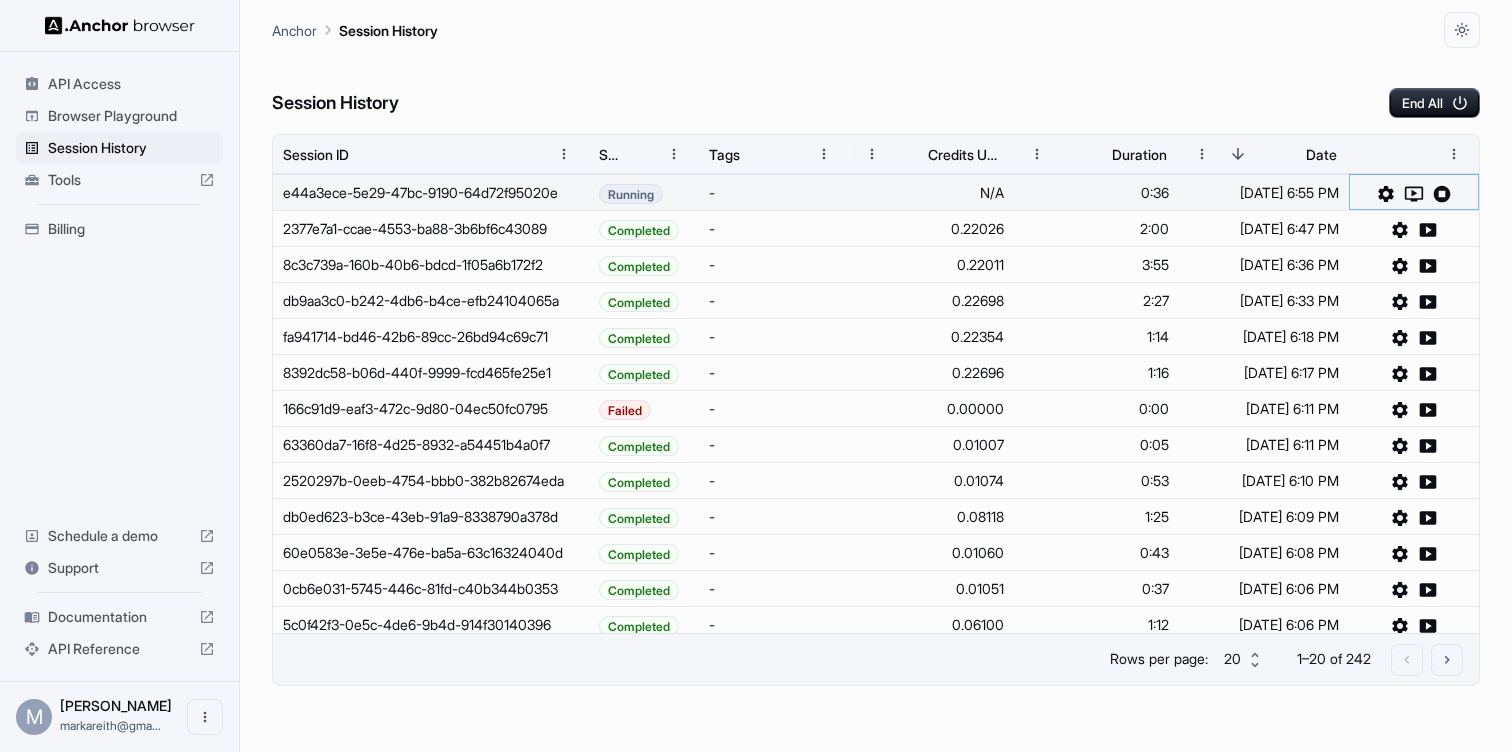 click 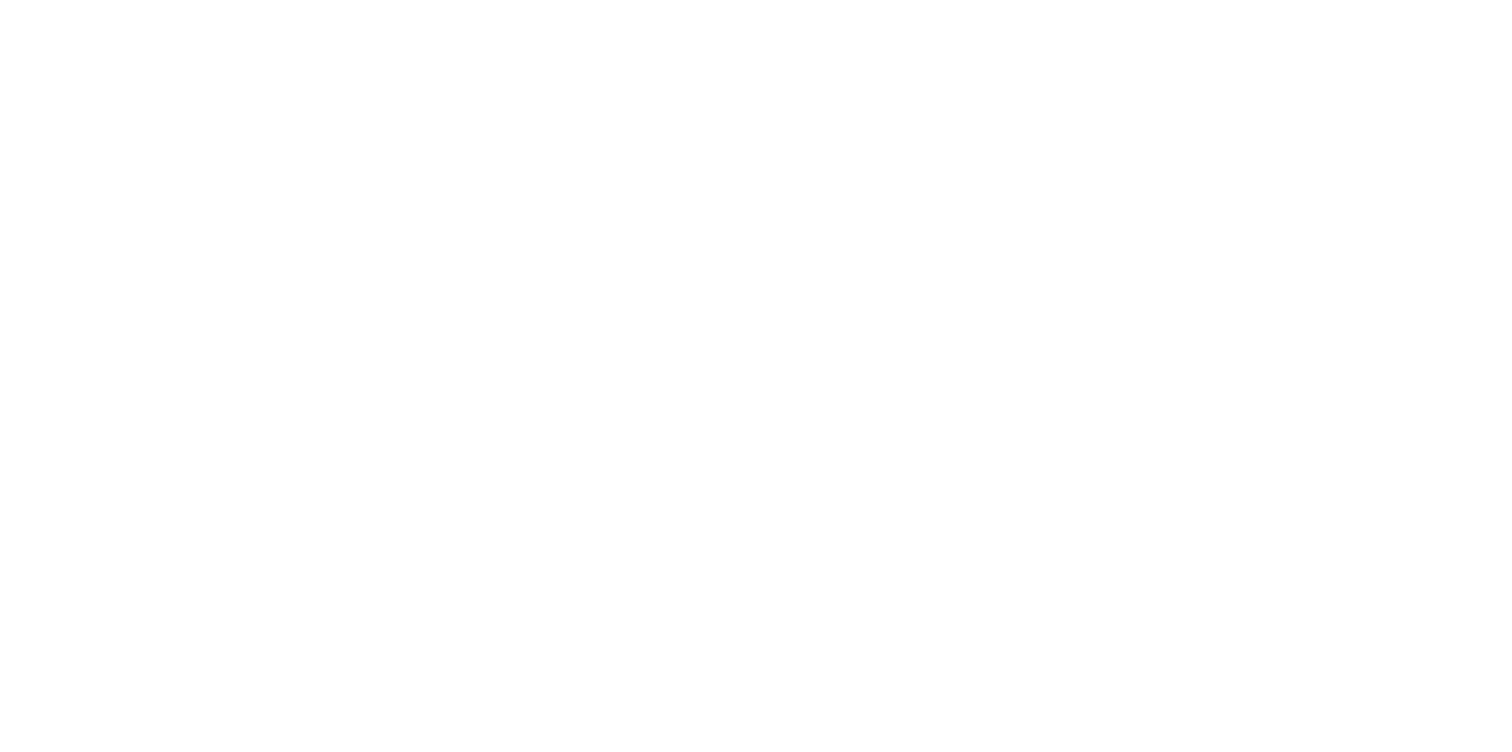 scroll, scrollTop: 0, scrollLeft: 0, axis: both 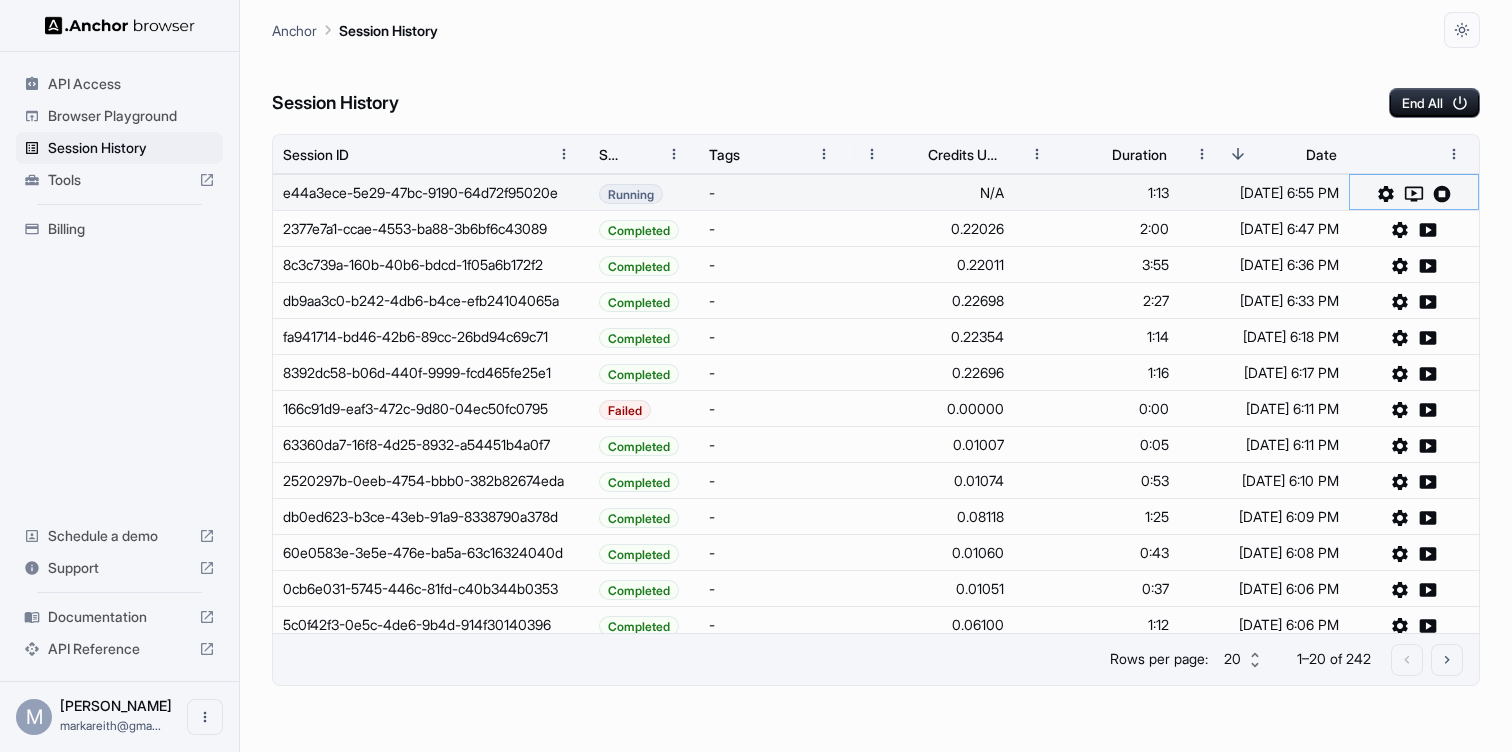 click 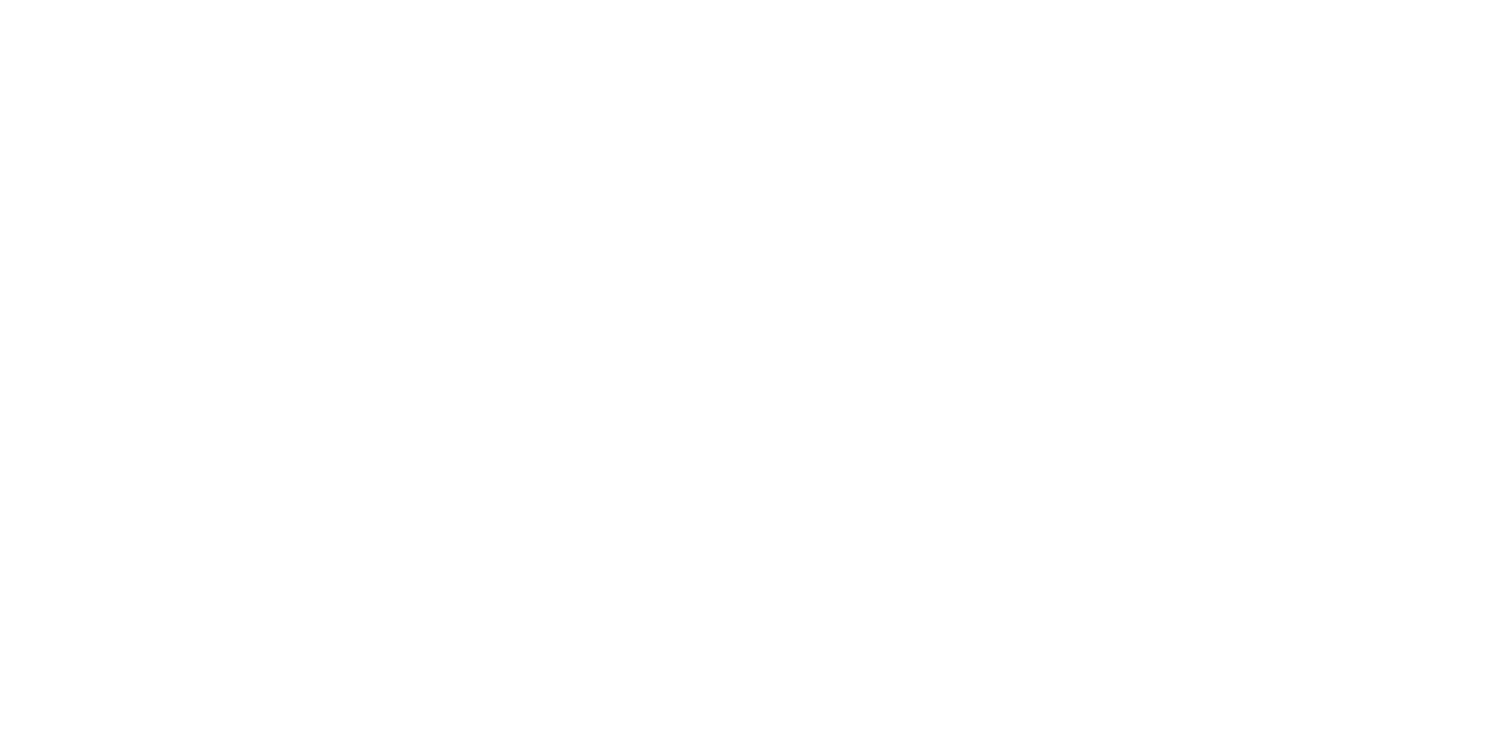 scroll, scrollTop: 0, scrollLeft: 0, axis: both 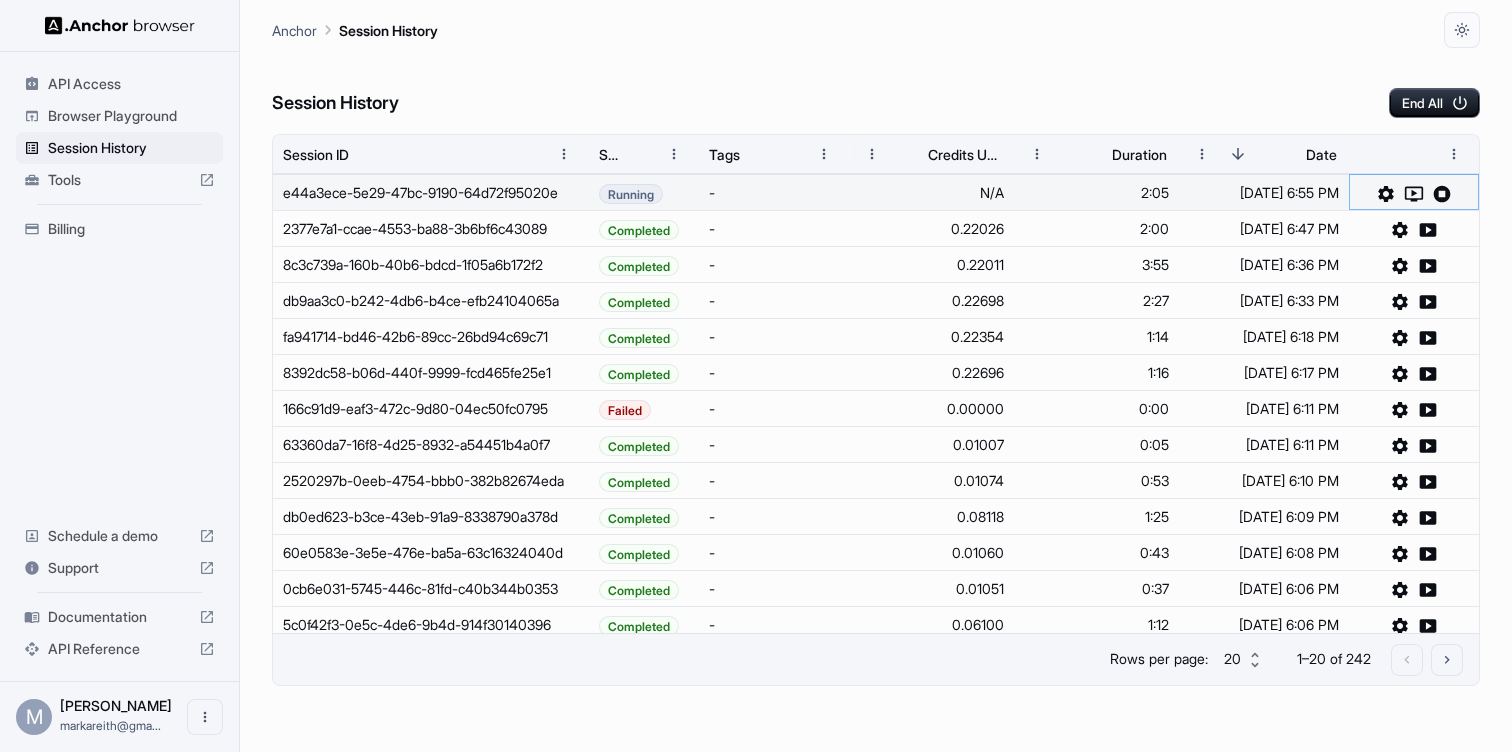 click 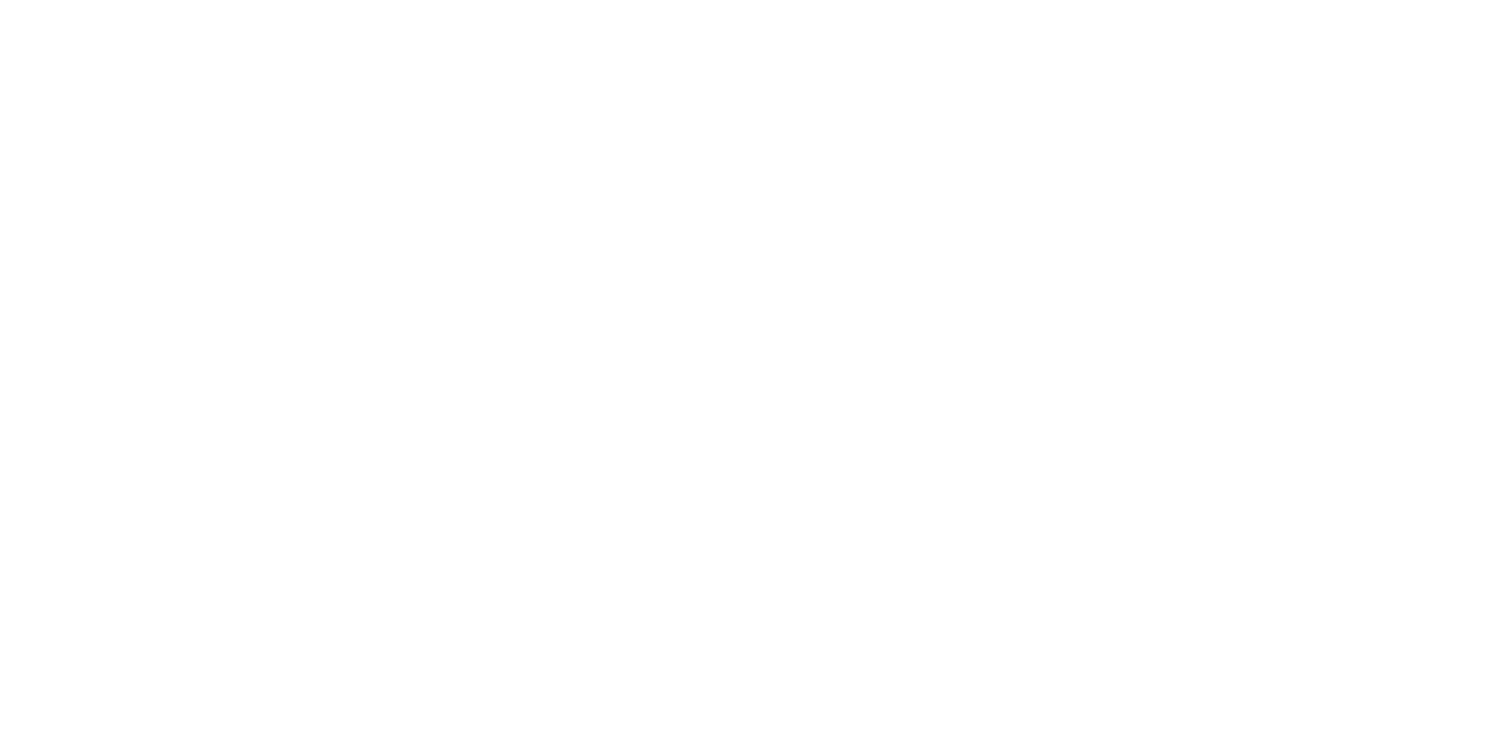 scroll, scrollTop: 0, scrollLeft: 0, axis: both 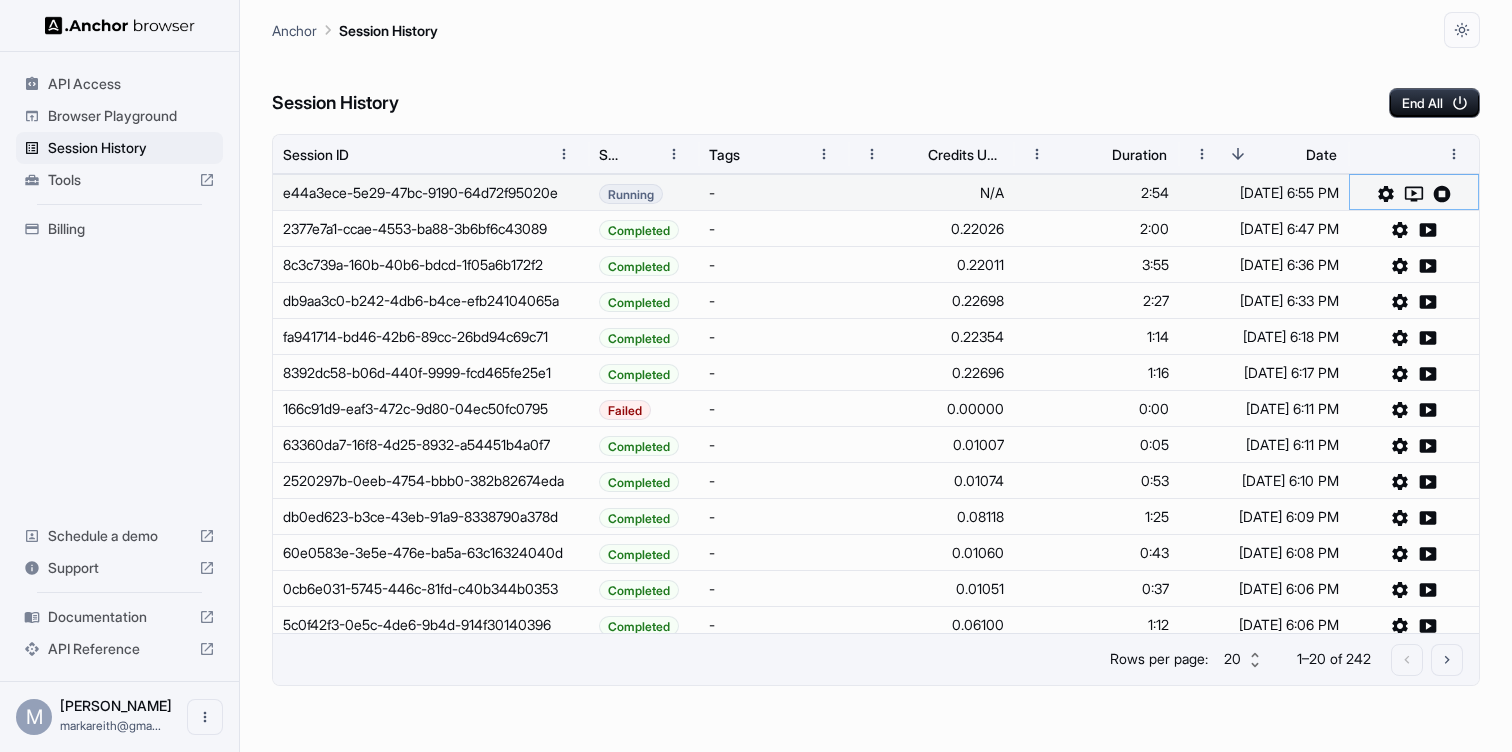 click 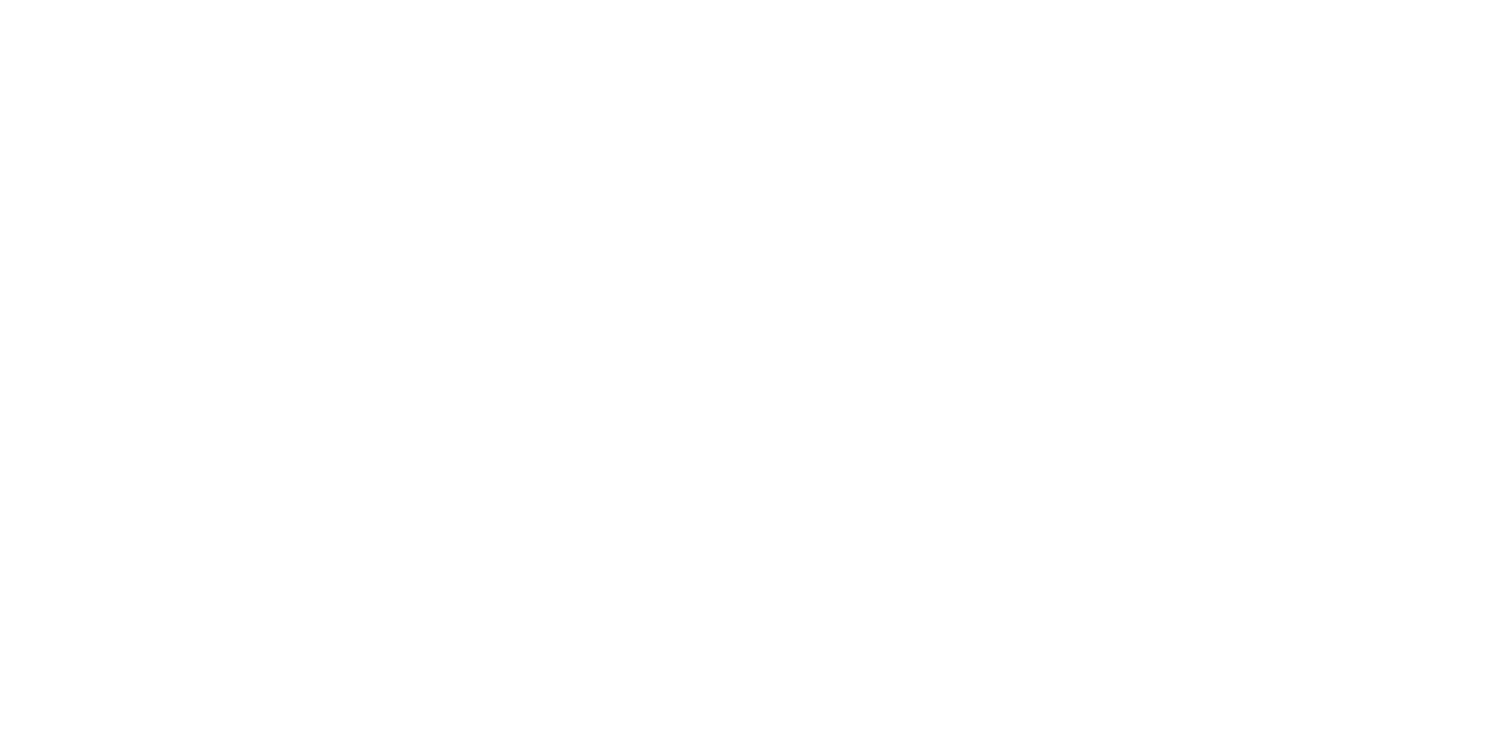 scroll, scrollTop: 0, scrollLeft: 0, axis: both 